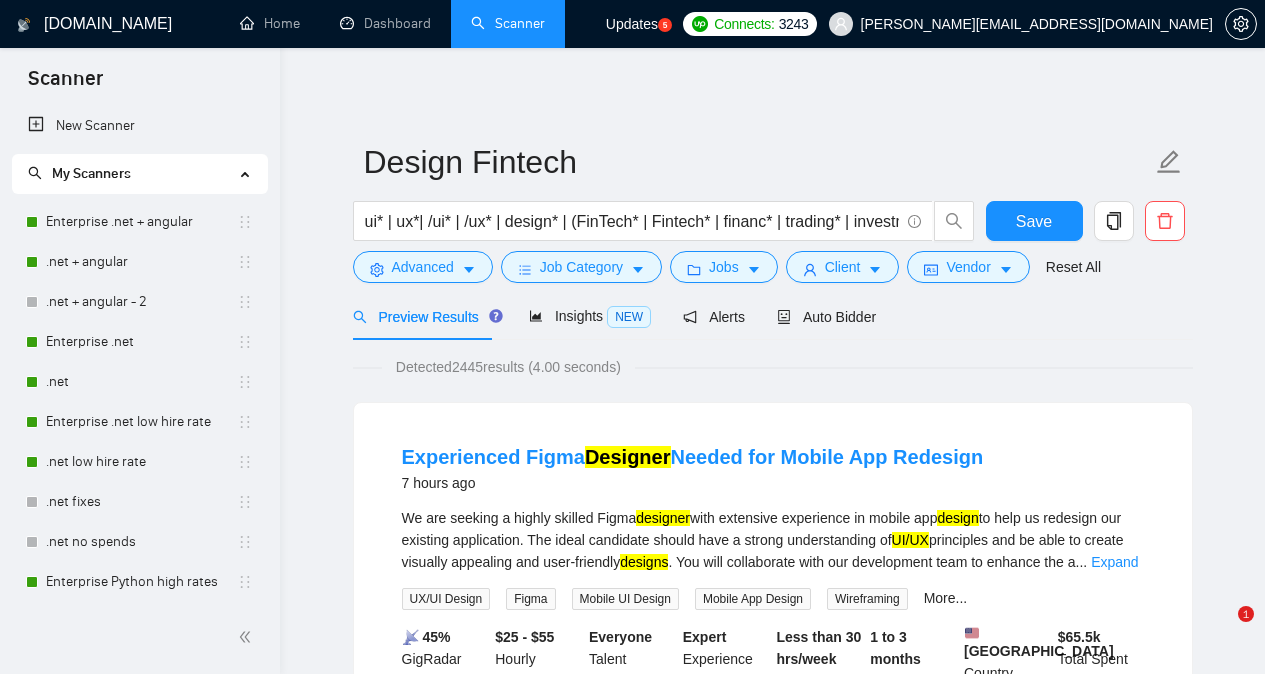 scroll, scrollTop: 0, scrollLeft: 0, axis: both 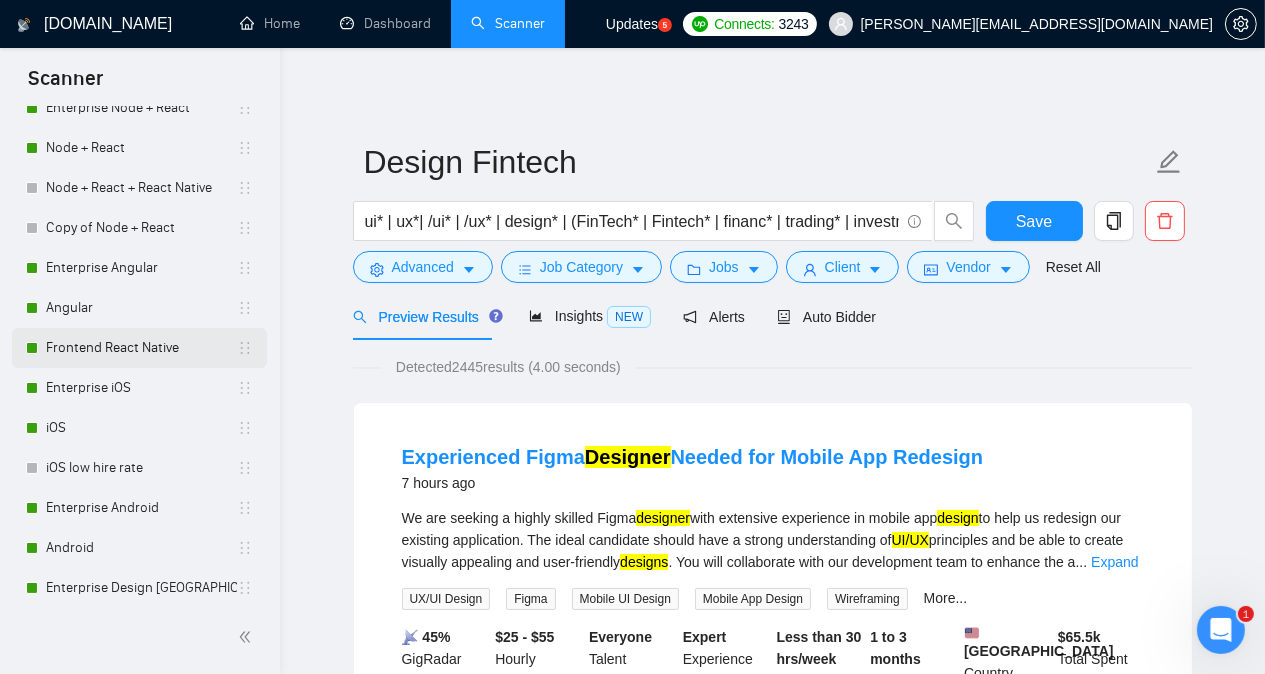 click on "Frontend React Native" at bounding box center [141, 348] 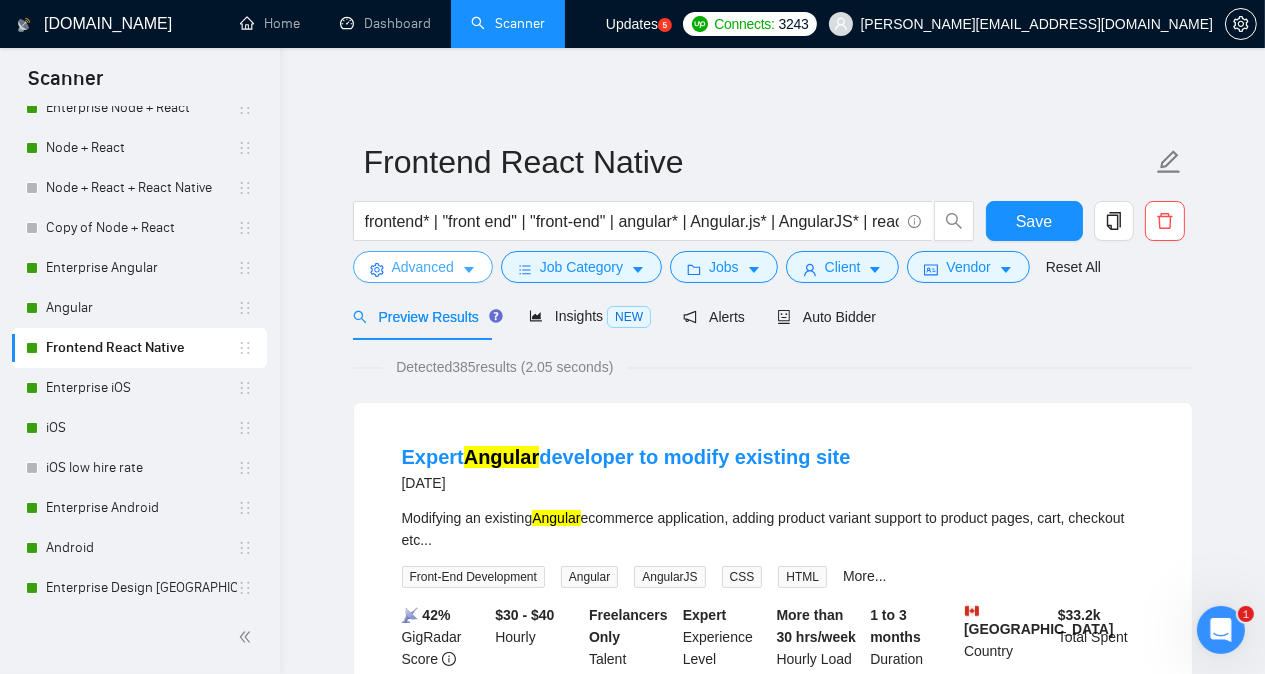 click on "Advanced" at bounding box center [423, 267] 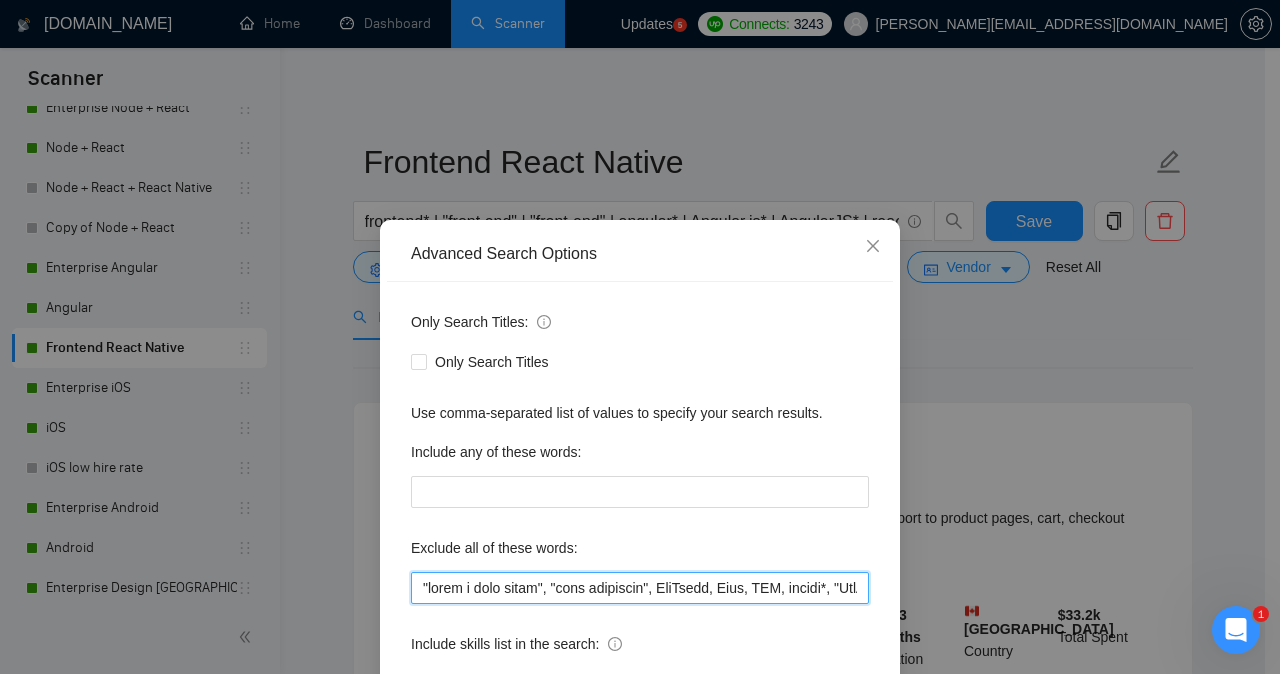 click at bounding box center [640, 588] 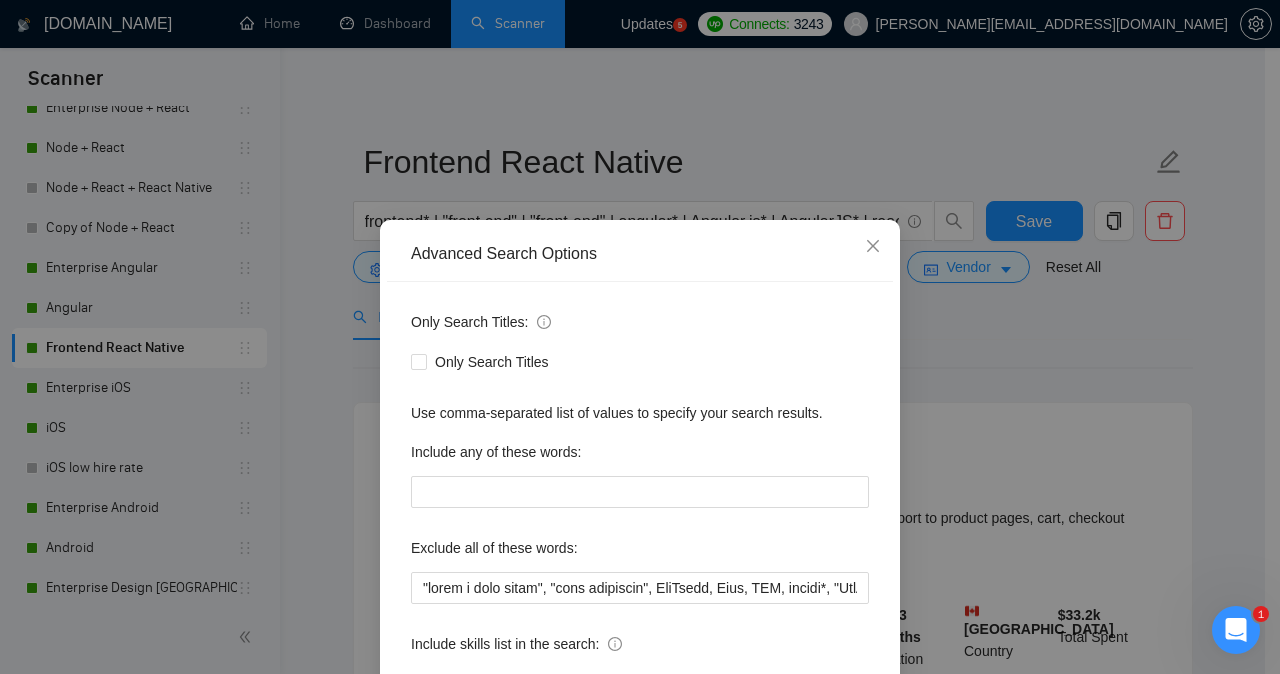 click on "Include any of these words:" at bounding box center (640, 456) 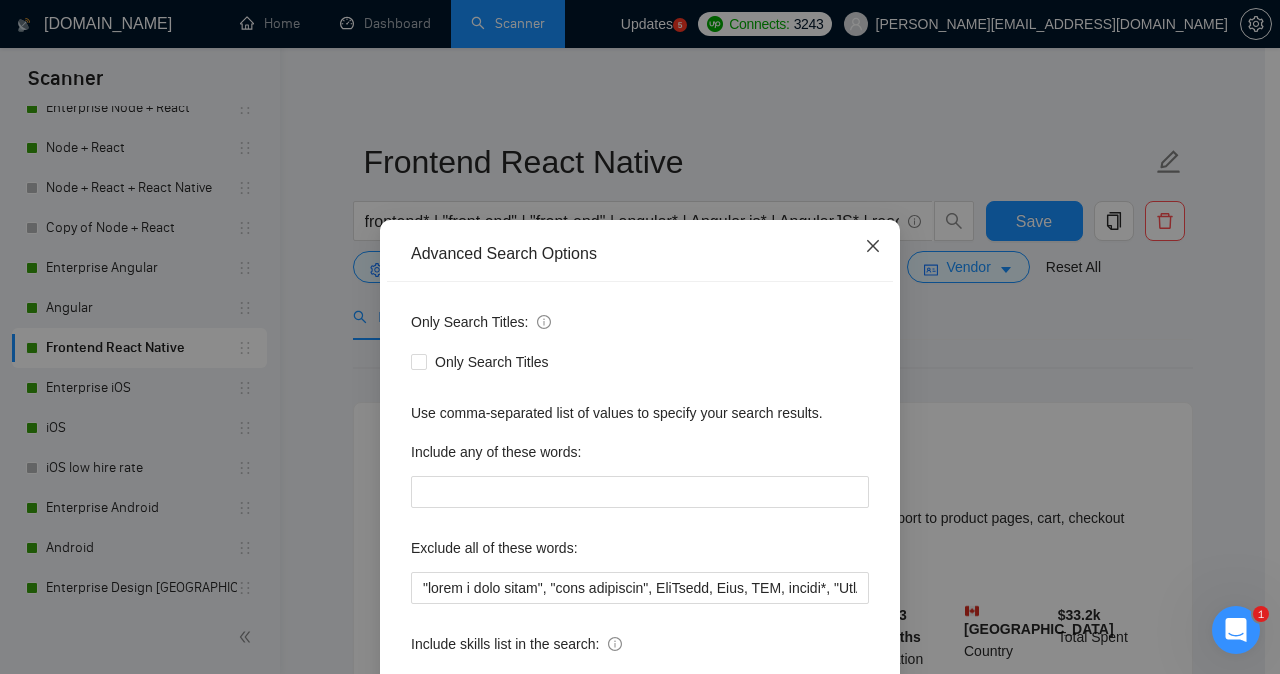 click 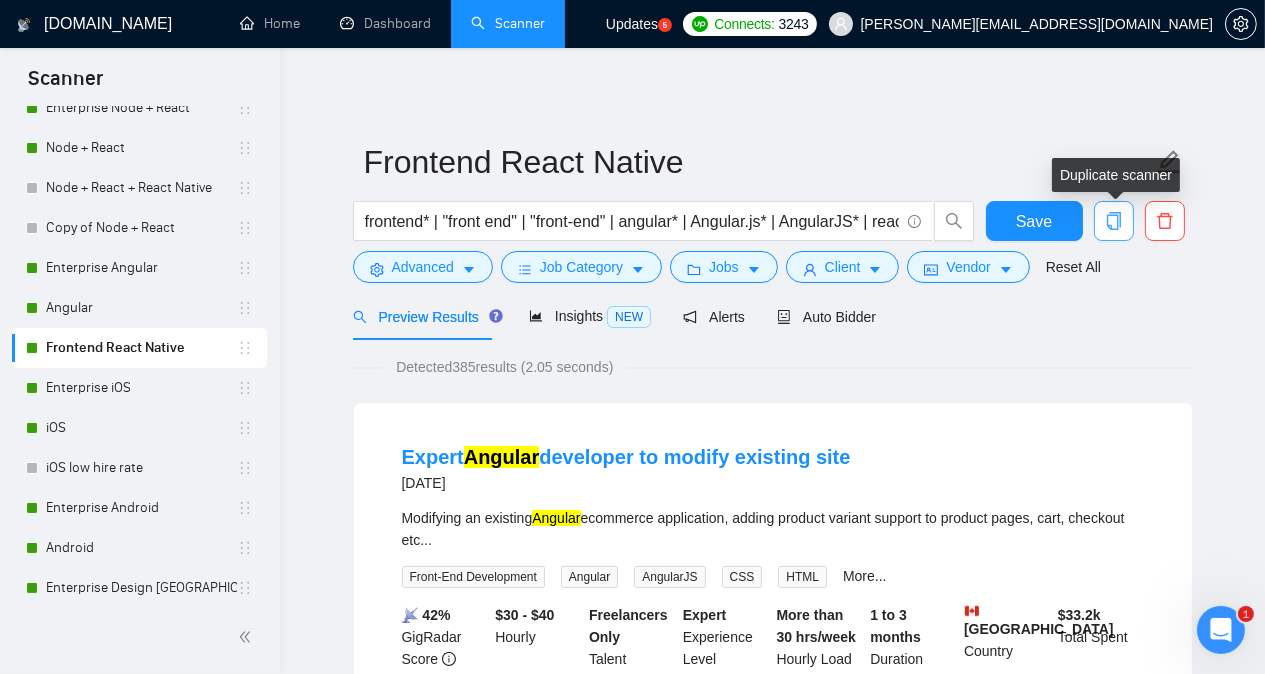 click 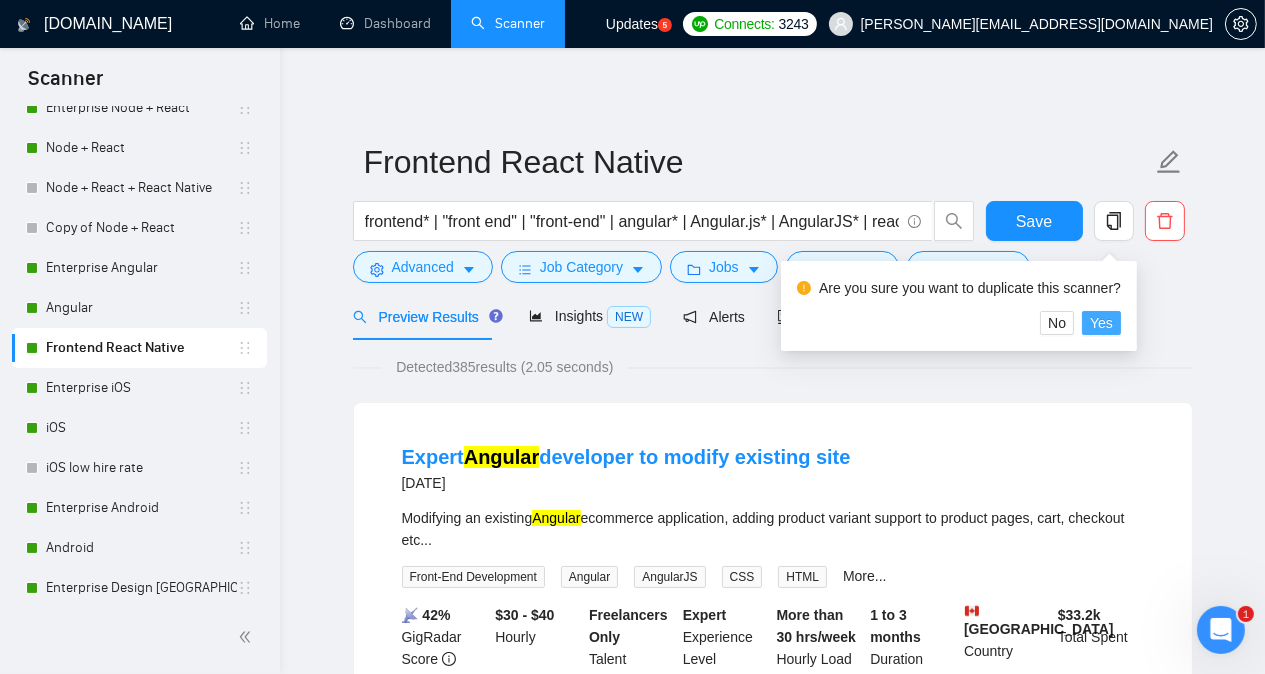 click on "Yes" at bounding box center [1101, 323] 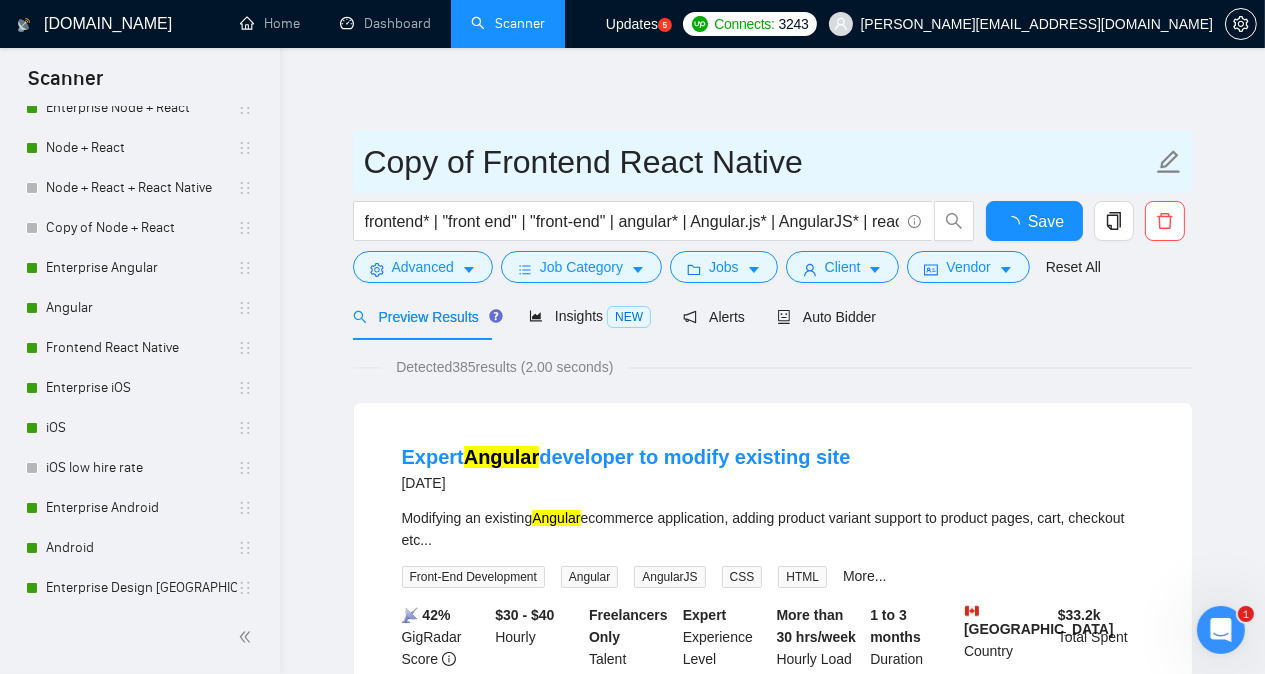 click on "Copy of Frontend React Native" at bounding box center [758, 162] 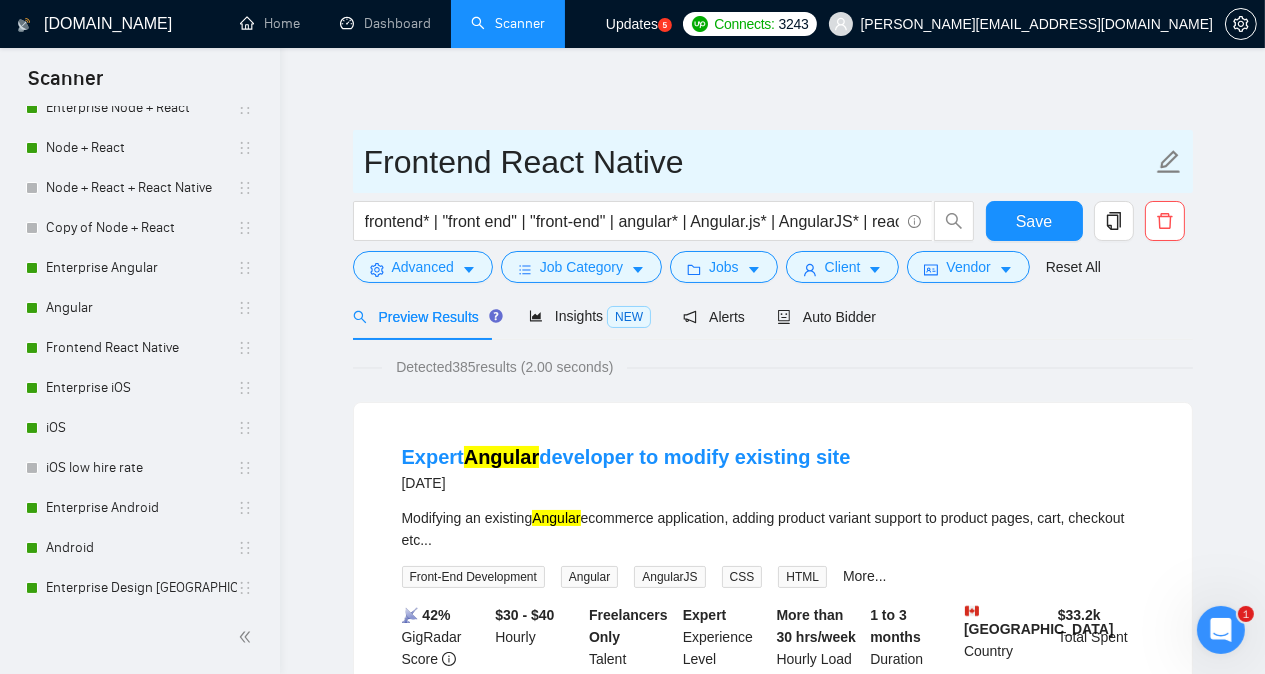 click on "Frontend React Native" at bounding box center (758, 162) 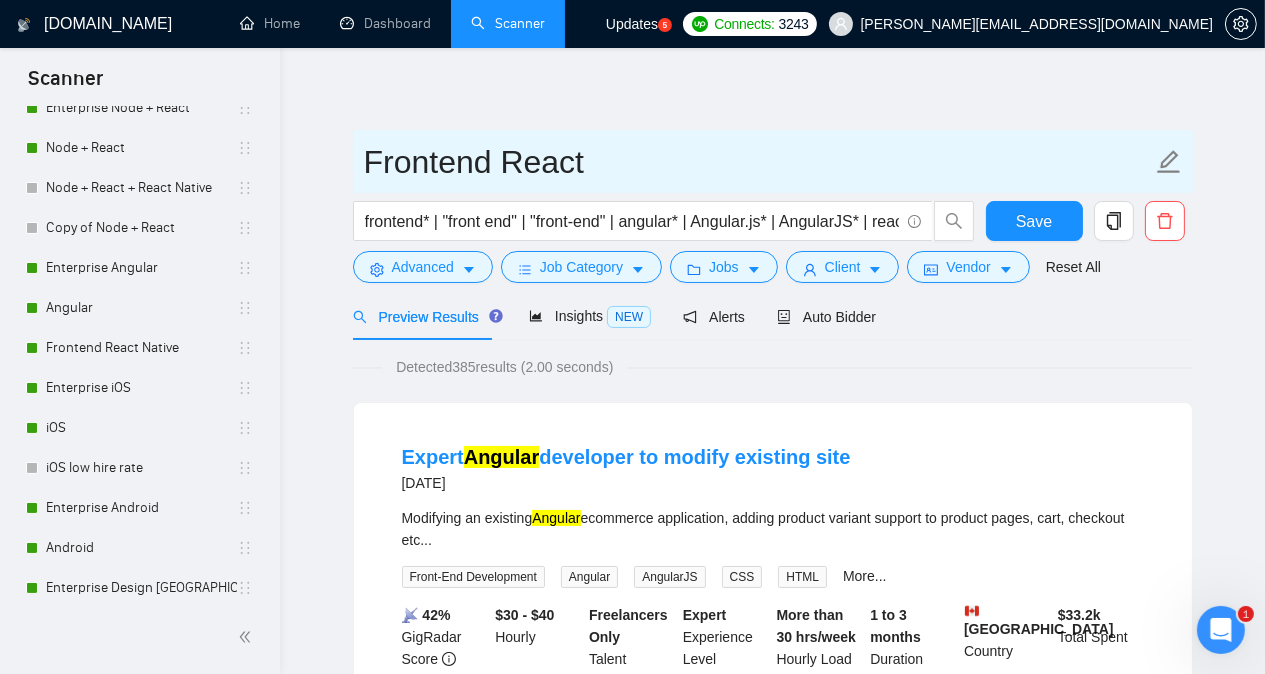 click on "Frontend React" at bounding box center (758, 162) 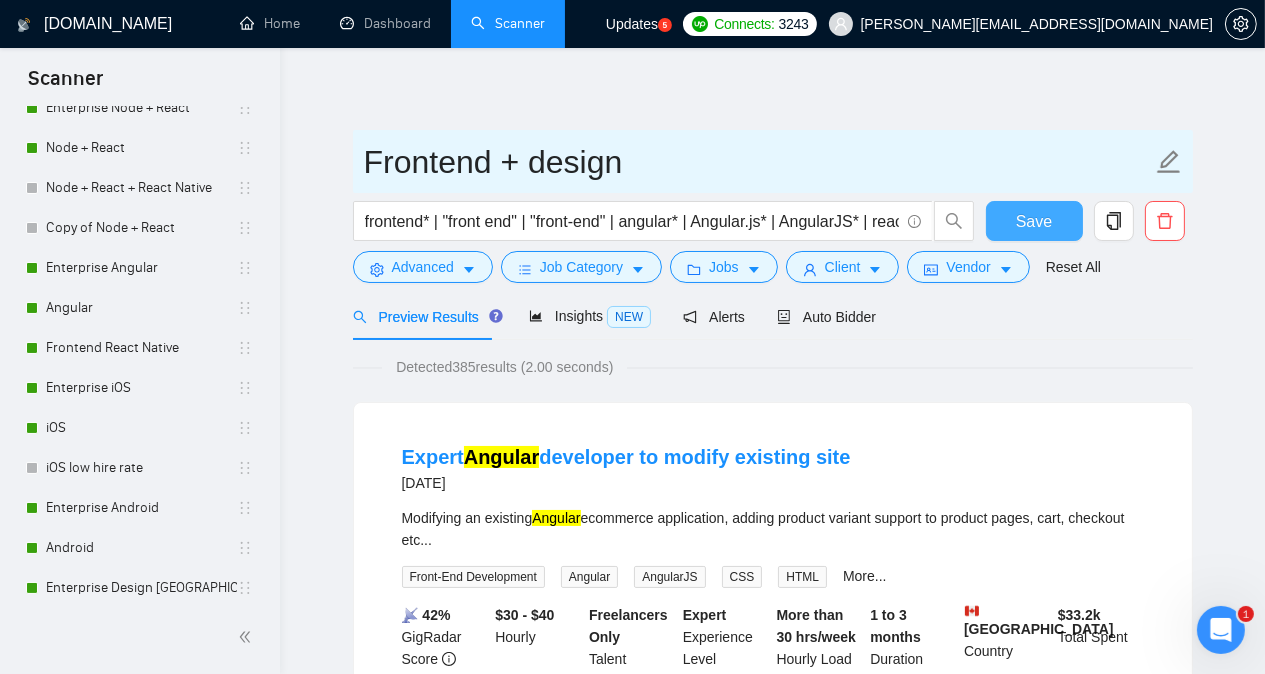 type on "Frontend + design" 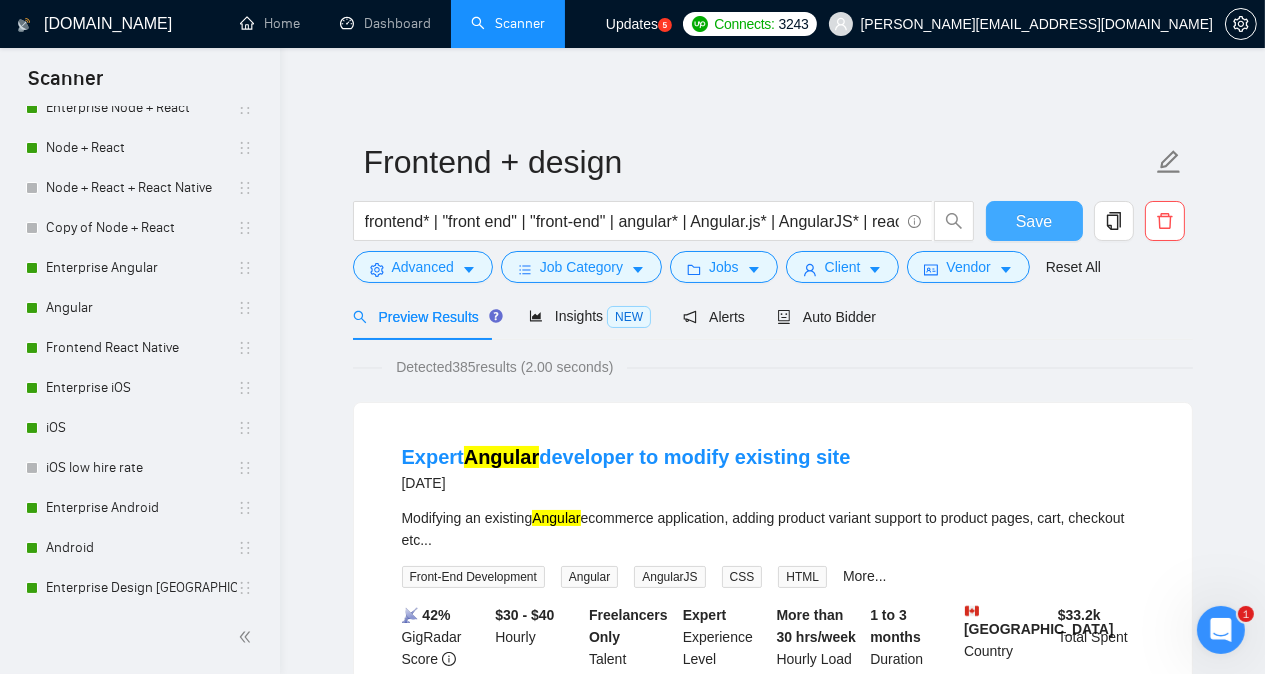 click on "Save" at bounding box center (1034, 221) 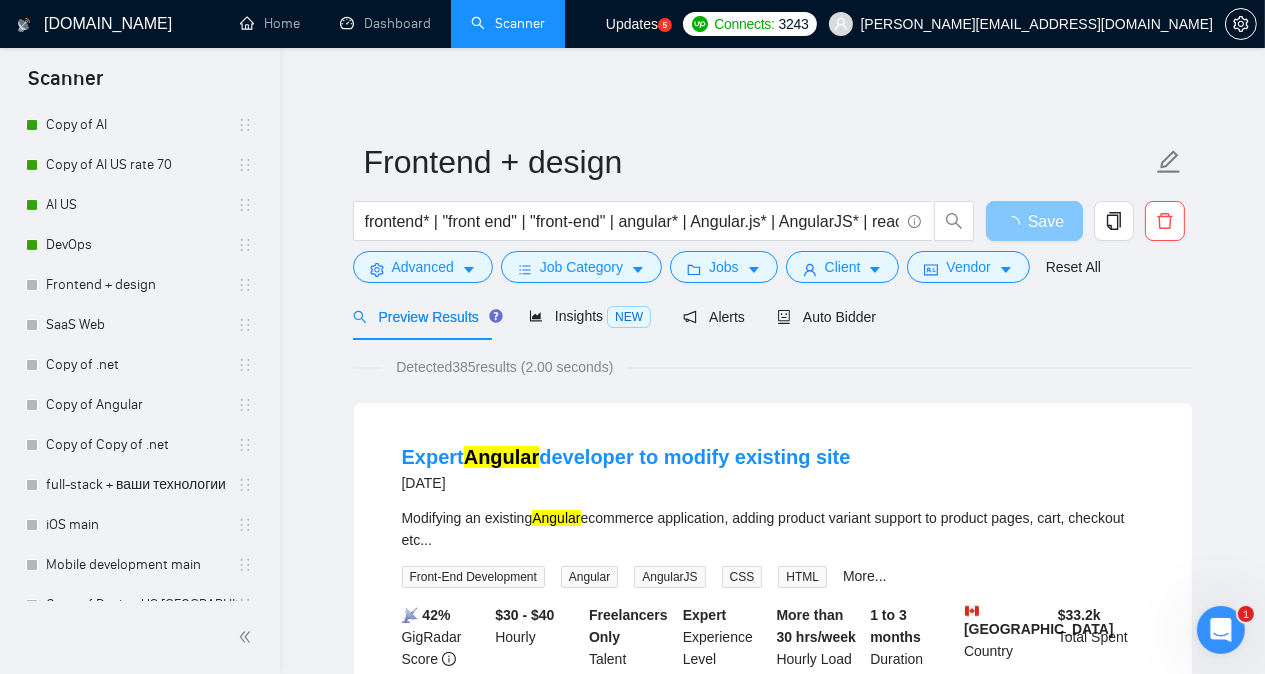 scroll, scrollTop: 1880, scrollLeft: 0, axis: vertical 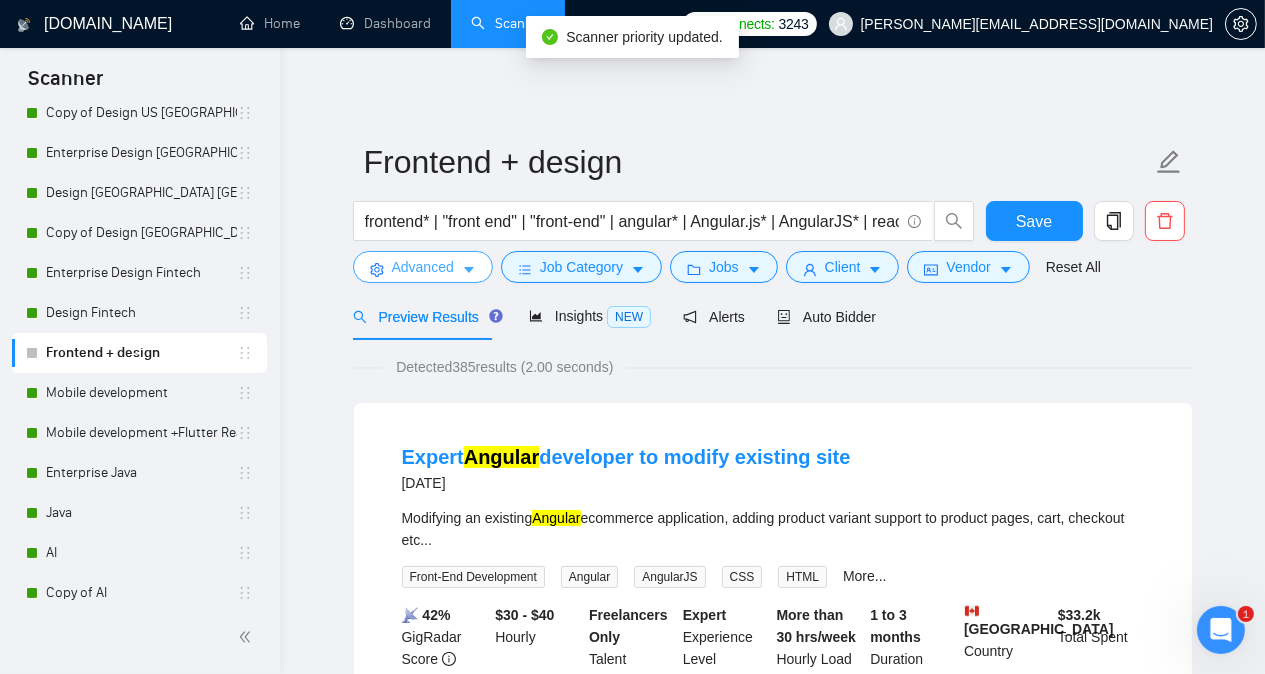 click on "Advanced" at bounding box center (423, 267) 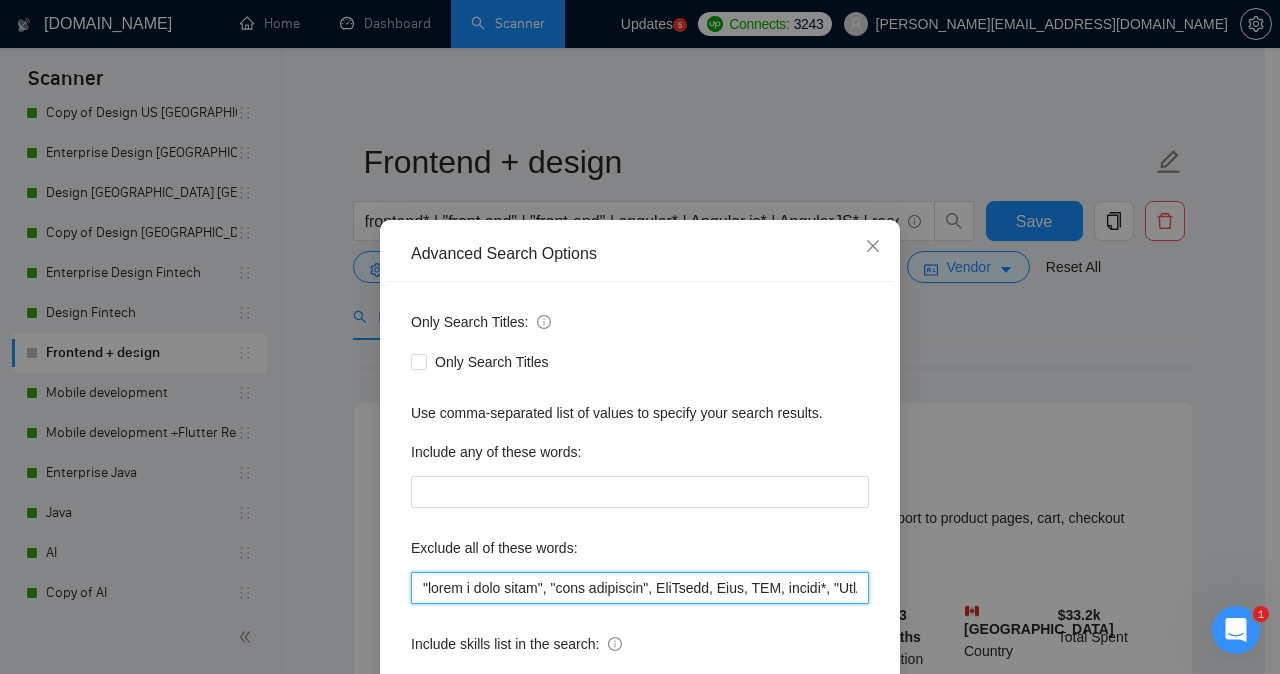 click at bounding box center (640, 588) 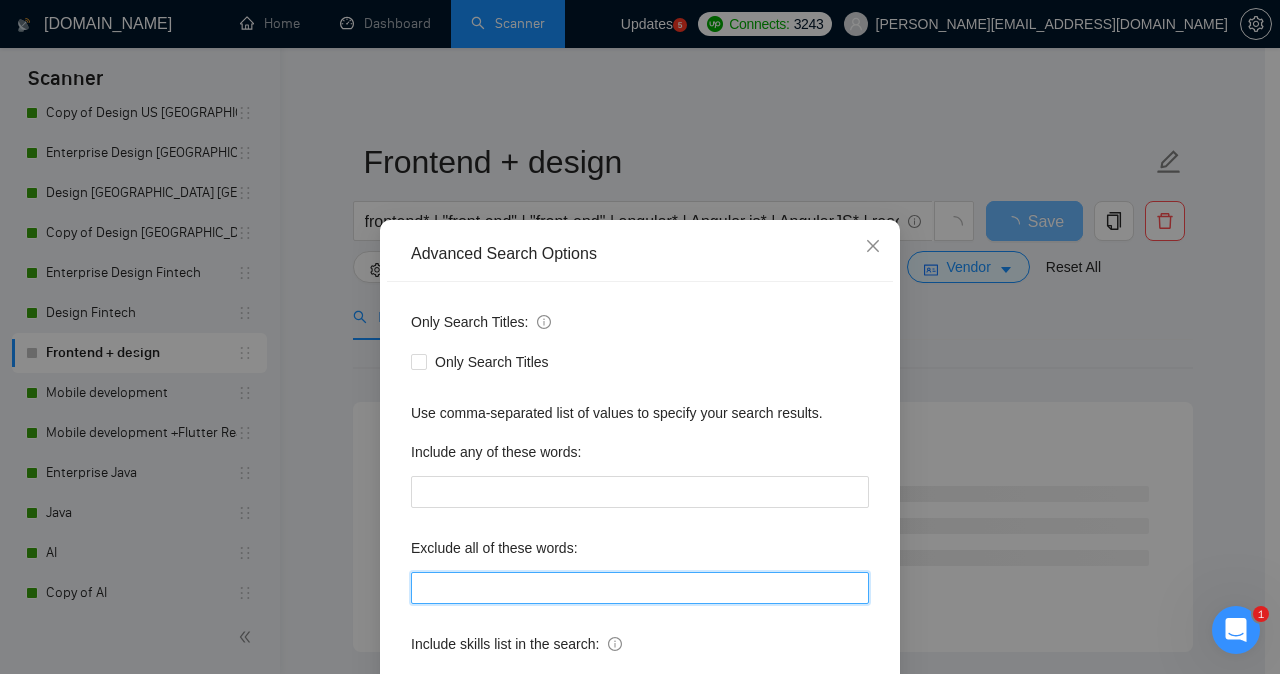 paste on ""share a loom video", MixPanel, Rive, CSS, mapbox*, "SaaS developer", "Build Dashboard", Replit, Zebra, apk, POSIX, (POSIX), "10x", ABP, snippet, repository, repo, Rails, "[DOMAIN_NAME]", Builder, ARM, "STM32", "one-page", Amplify, Autodesk, "2-3 hours", tonight, "No/Low Code", "Build the MVP", widget*, integration, Android, "Mobile APP", iOS, "(FREELANCERS ONLY", "(both frontend and backend)", "both frontend and backend", "no front end work", "mobile apps", Contentstack, PageSpeed, refactor*, "mobile applications", "full-stack developer", "Back-End Developer", Rudder, Auth0, Ruby, "fullstack software", "FREELANCER ONLY", python, StoryBlok, Solana, route*, schema, cognito, "Add-In", "create a video", "web developer", reCAPTCHA*, CAPTCHA*, Architect, Rust, Tauri, Nextcloud, [PERSON_NAME], "AI engineer", "PHP-CGI", "[DOMAIN_NAME]", "Progressive Web App", "(PWA)", pwa, "build a Minimum Viable Product", Storybook, guide, website, ProxyCurl, PeopleDataLabs, CoreSignal, Understrap, wordpress, "Backend Developer", "[DOMAIN_NAME]..." 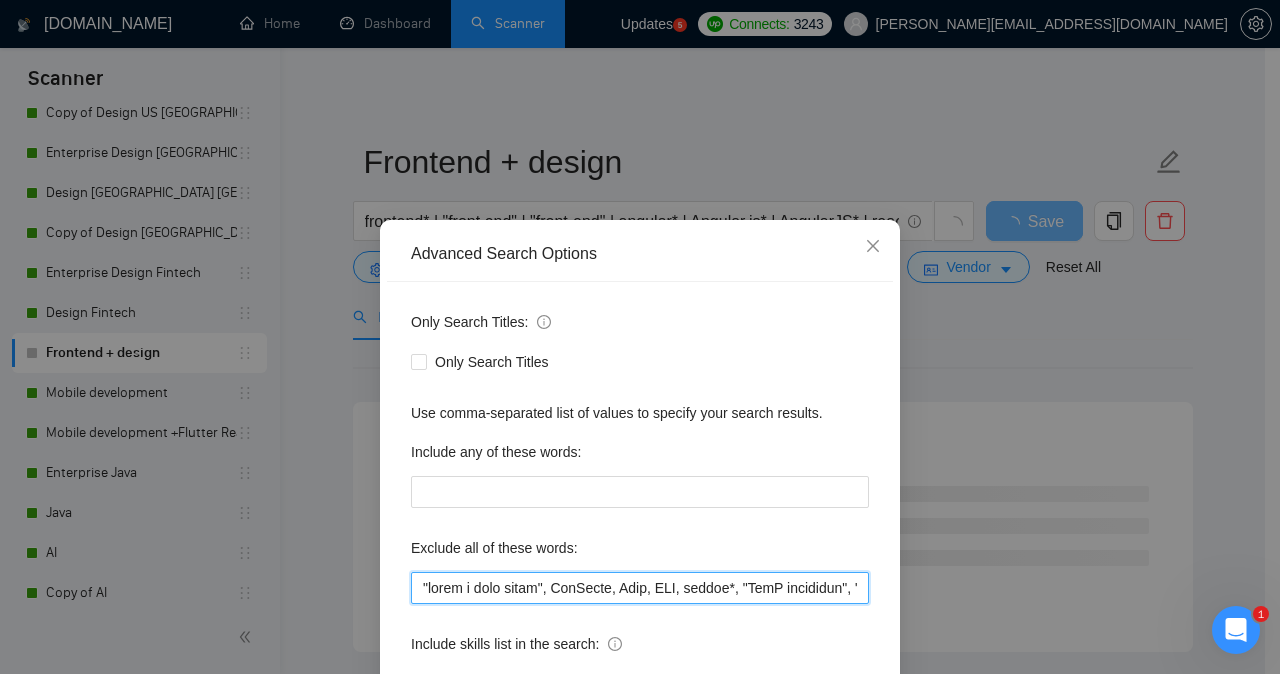 scroll, scrollTop: 0, scrollLeft: 23008, axis: horizontal 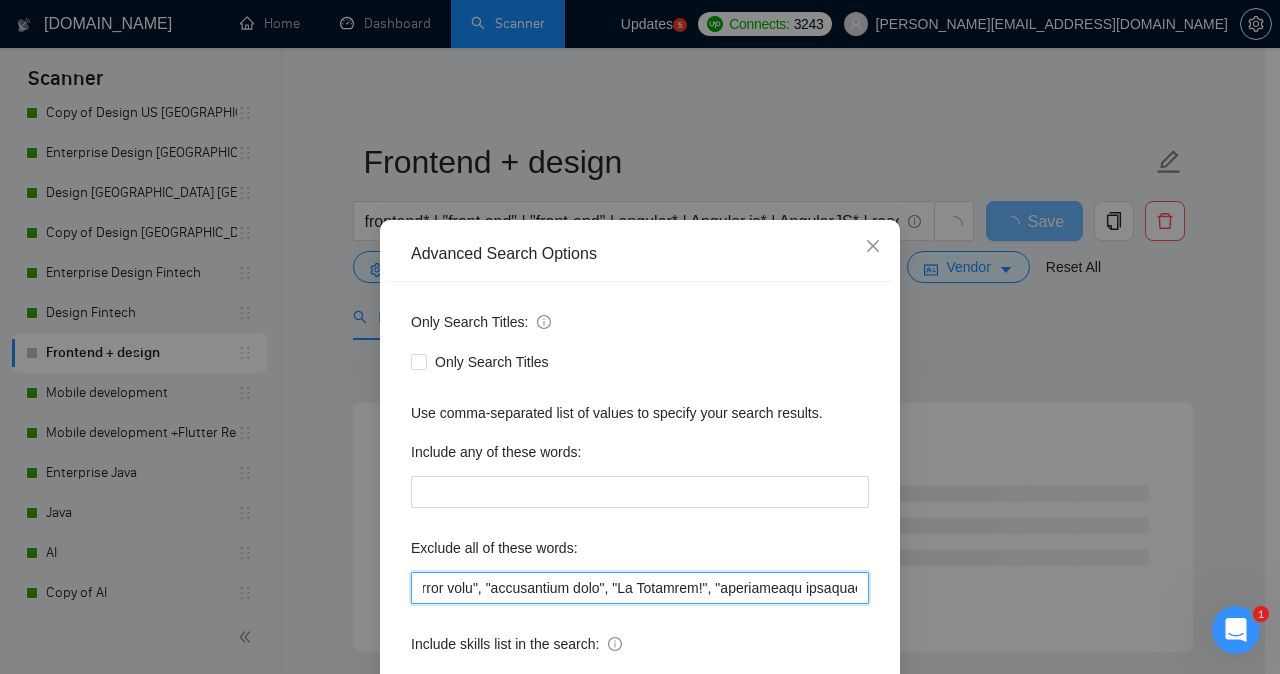 type on ""share a loom video", MixPanel, Rive, CSS, mapbox*, "SaaS developer", "Build Dashboard", Replit, Zebra, apk, POSIX, (POSIX), "10x", ABP, snippet, repository, repo, Rails, "[DOMAIN_NAME]", Builder, ARM, "STM32", "one-page", Amplify, Autodesk, "2-3 hours", tonight, "No/Low Code", "Build the MVP", widget*, integration, Android, "Mobile APP", iOS, "(FREELANCERS ONLY", "(both frontend and backend)", "both frontend and backend", "no front end work", "mobile apps", Contentstack, PageSpeed, refactor*, "mobile applications", "full-stack developer", "Back-End Developer", Rudder, Auth0, Ruby, "fullstack software", "FREELANCER ONLY", python, StoryBlok, Solana, route*, schema, cognito, "Add-In", "create a video", "web developer", reCAPTCHA*, CAPTCHA*, Architect, Rust, Tauri, Nextcloud, [PERSON_NAME], "AI engineer", "PHP-CGI", "[DOMAIN_NAME]", "Progressive Web App", "(PWA)", pwa, "build a Minimum Viable Product", Storybook, guide, website, ProxyCurl, PeopleDataLabs, CoreSignal, Understrap, wordpress, "Backend Developer", "[DOMAIN_NAME]..." 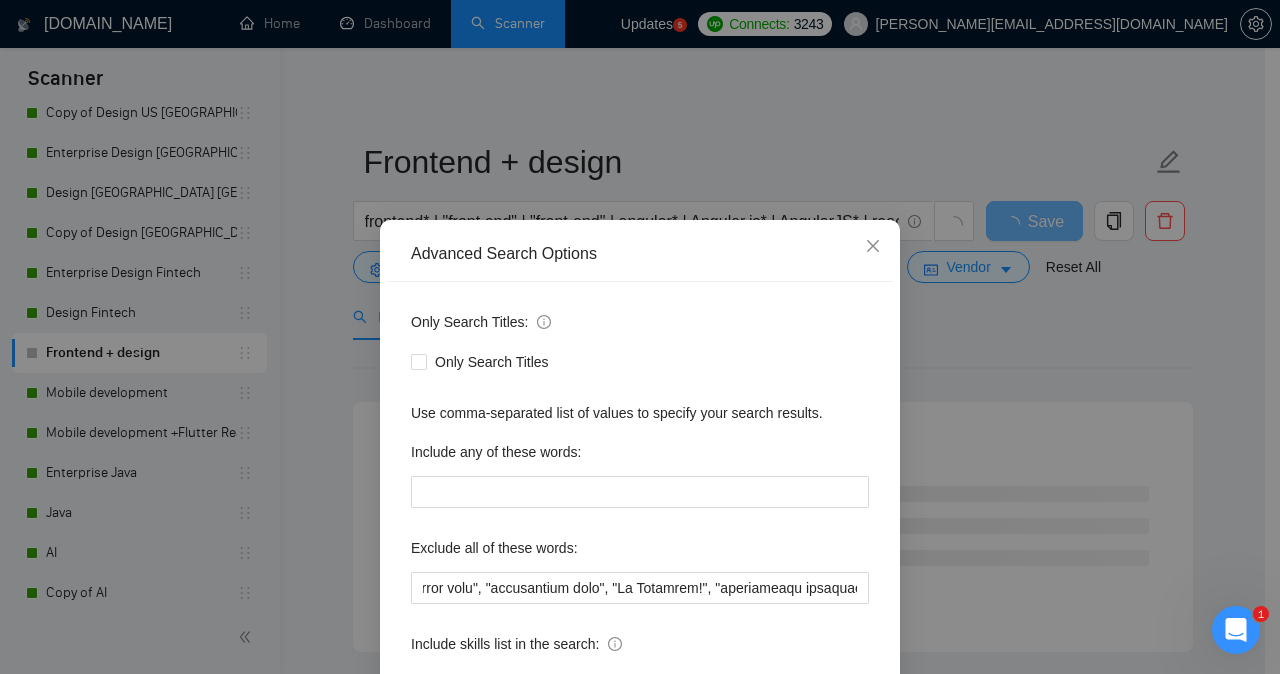 scroll, scrollTop: 0, scrollLeft: 0, axis: both 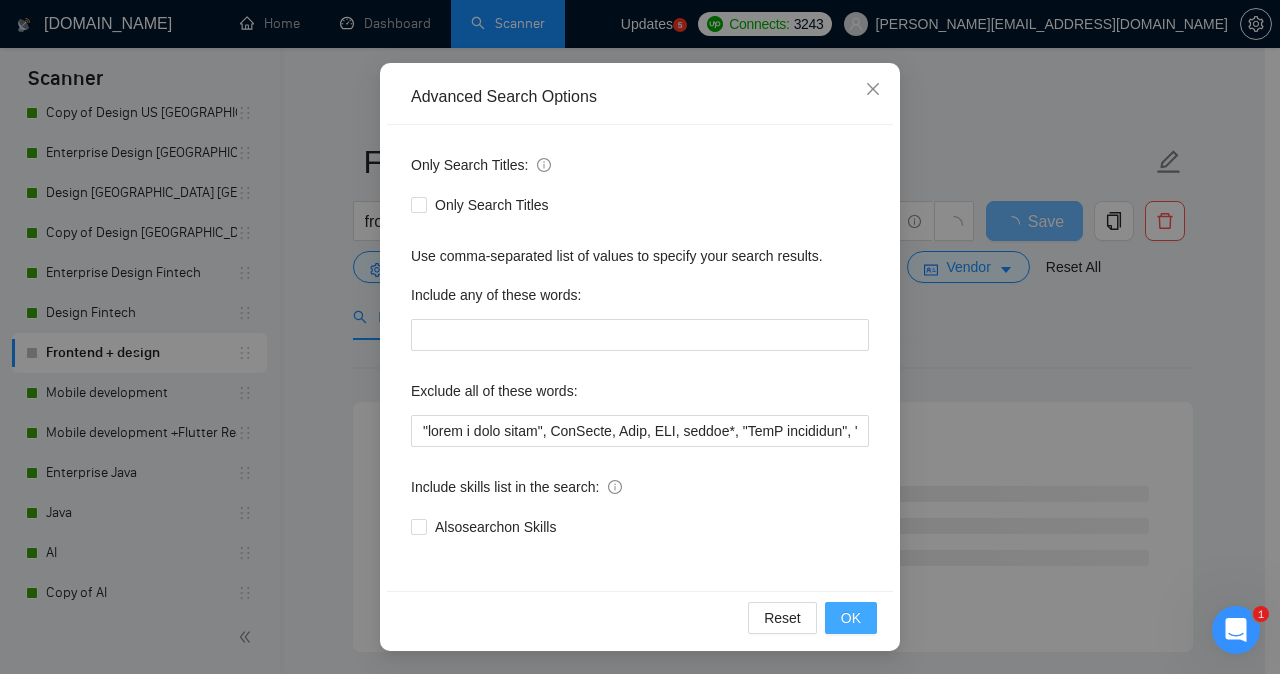 click on "OK" at bounding box center [851, 618] 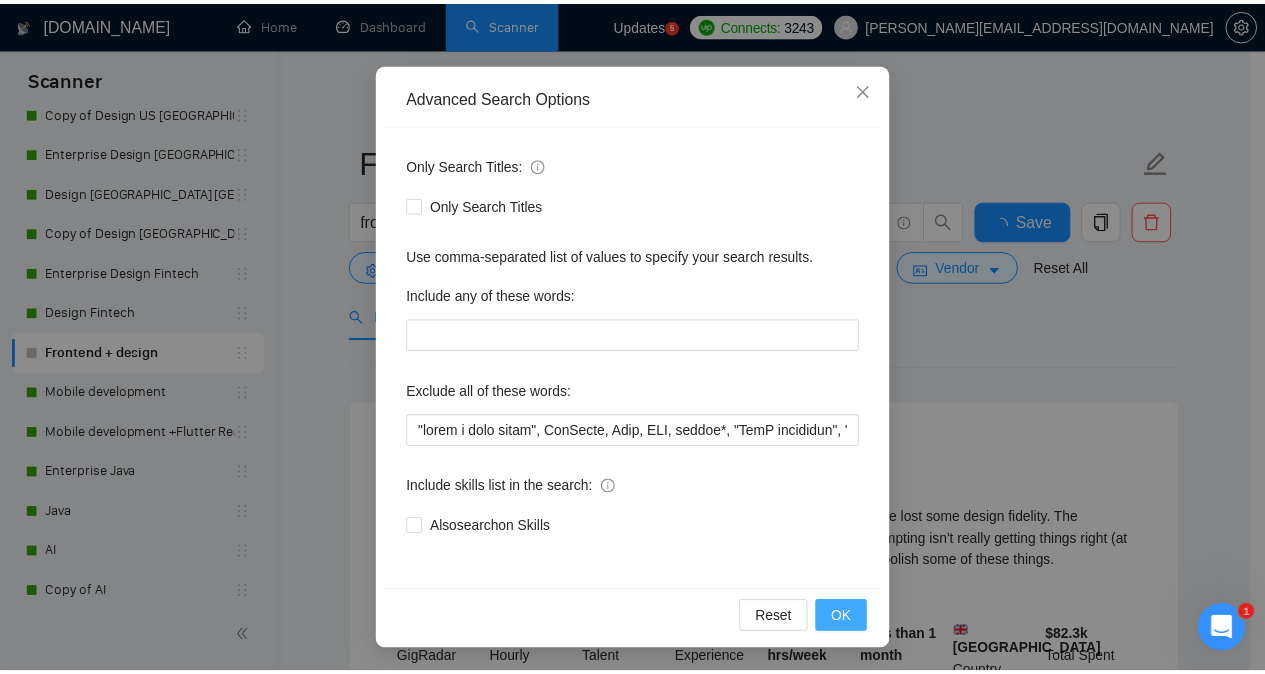 scroll, scrollTop: 57, scrollLeft: 0, axis: vertical 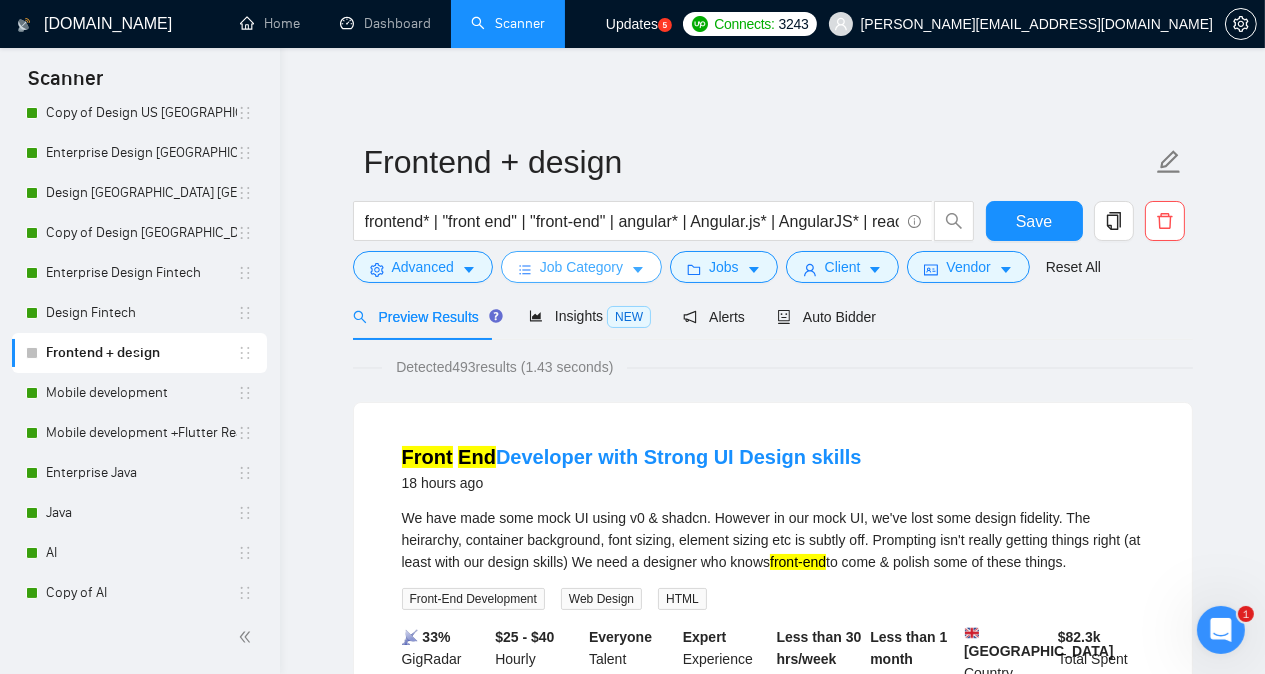 click on "Job Category" at bounding box center (581, 267) 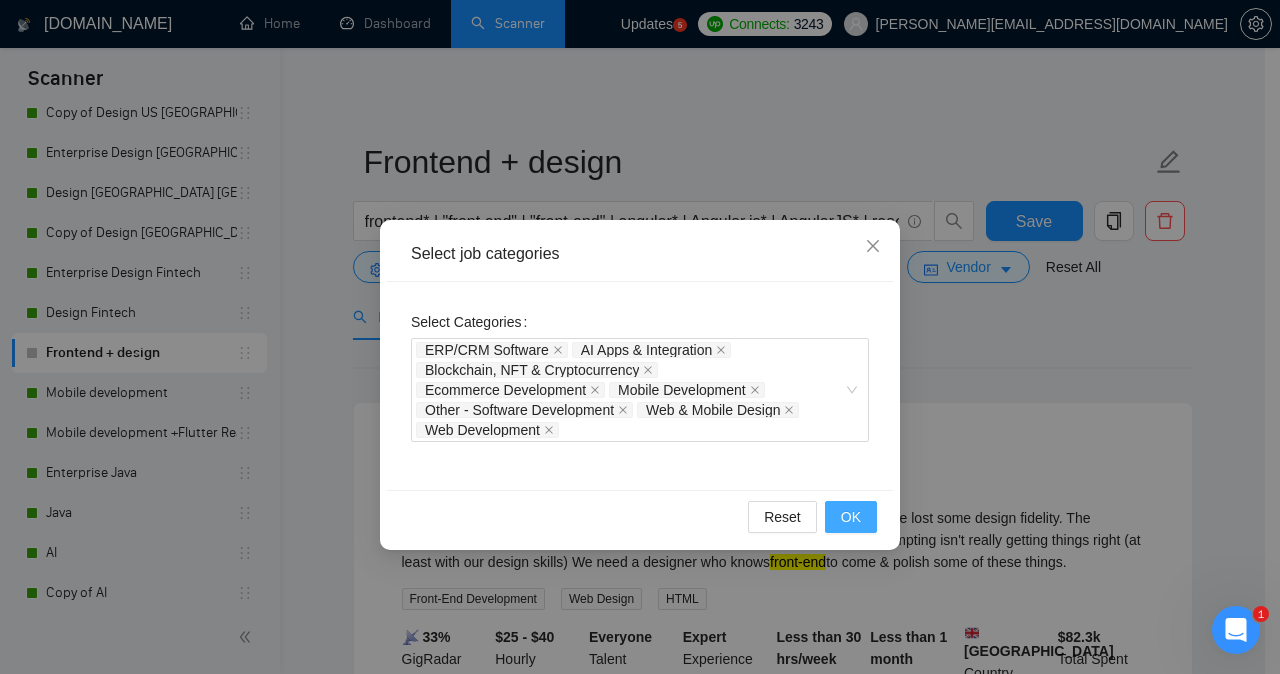 click on "OK" at bounding box center (851, 517) 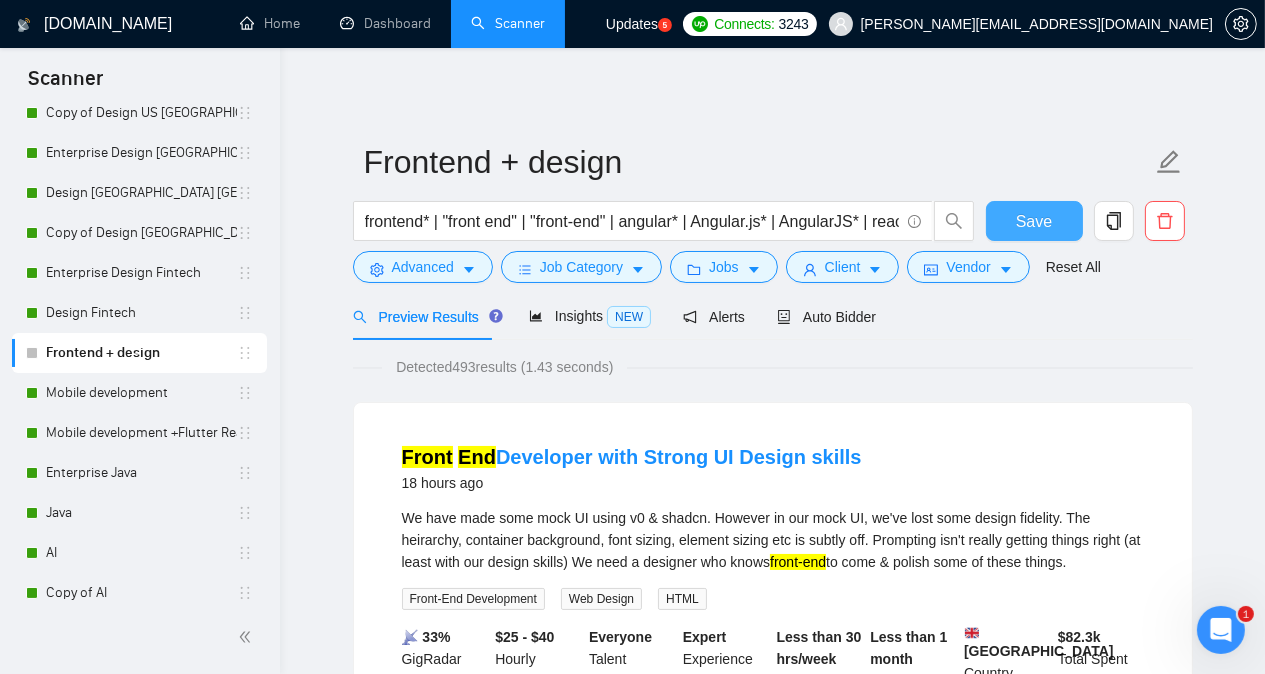 click on "Save" at bounding box center [1034, 221] 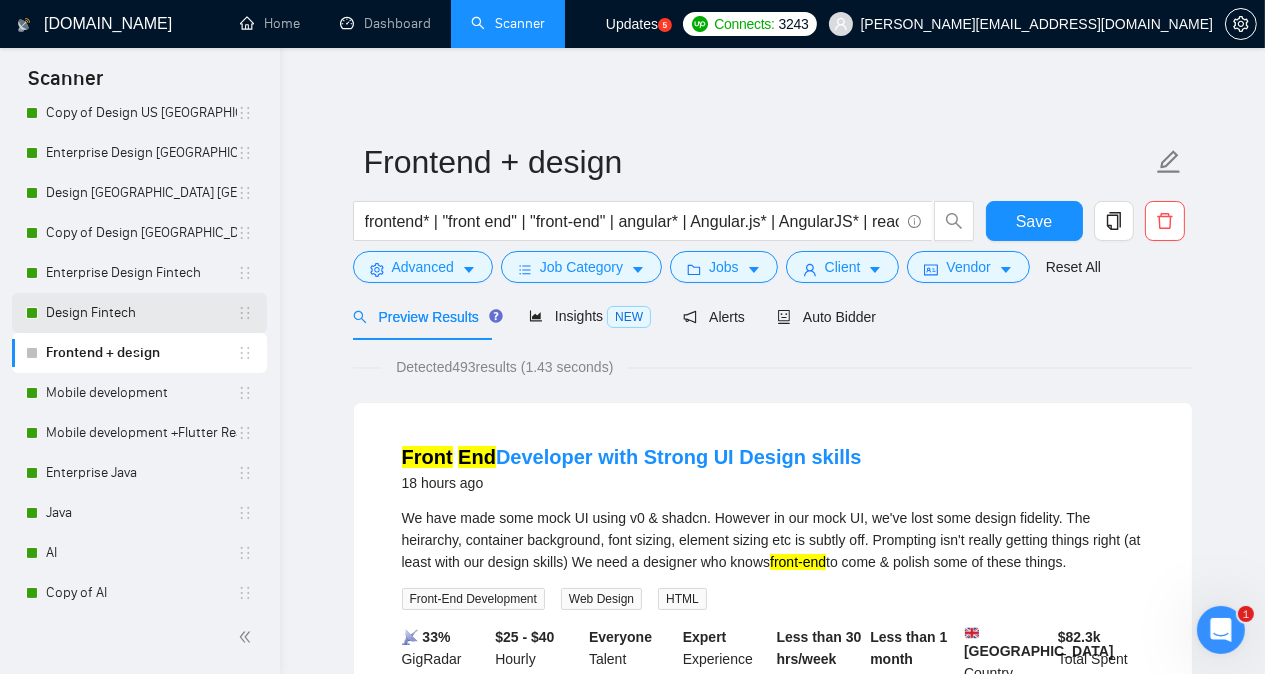 click on "Design Fintech" at bounding box center [141, 313] 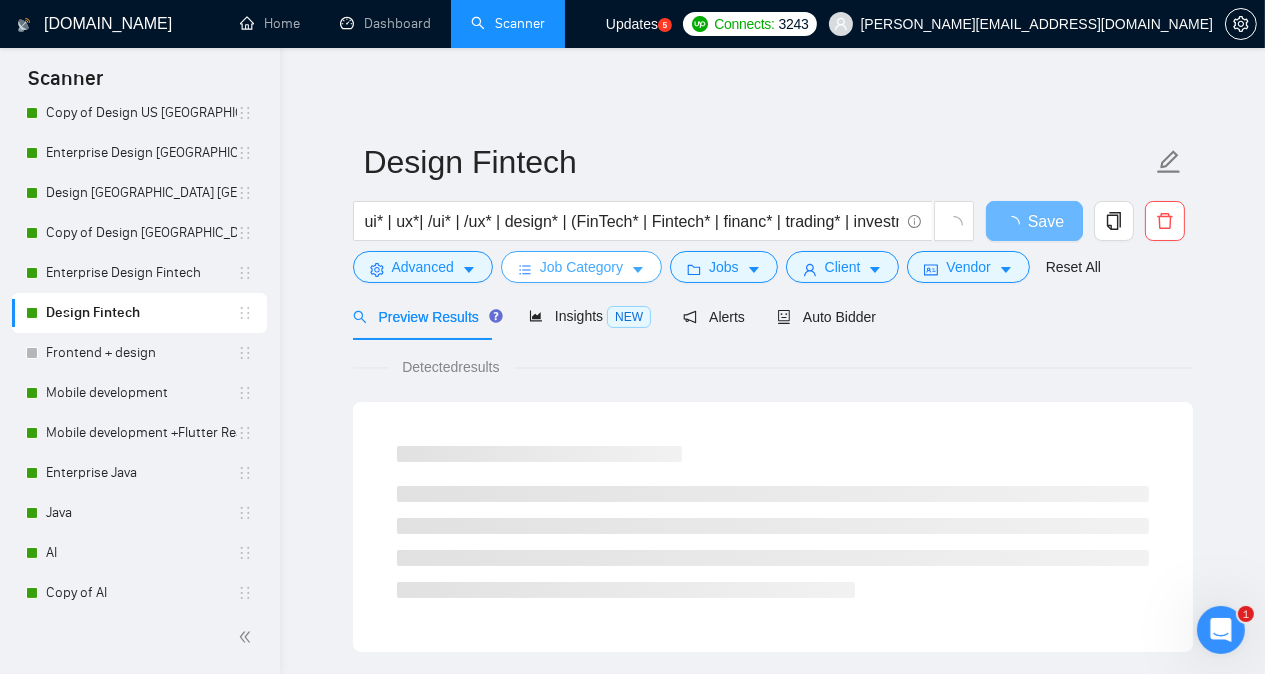 click on "Job Category" at bounding box center [581, 267] 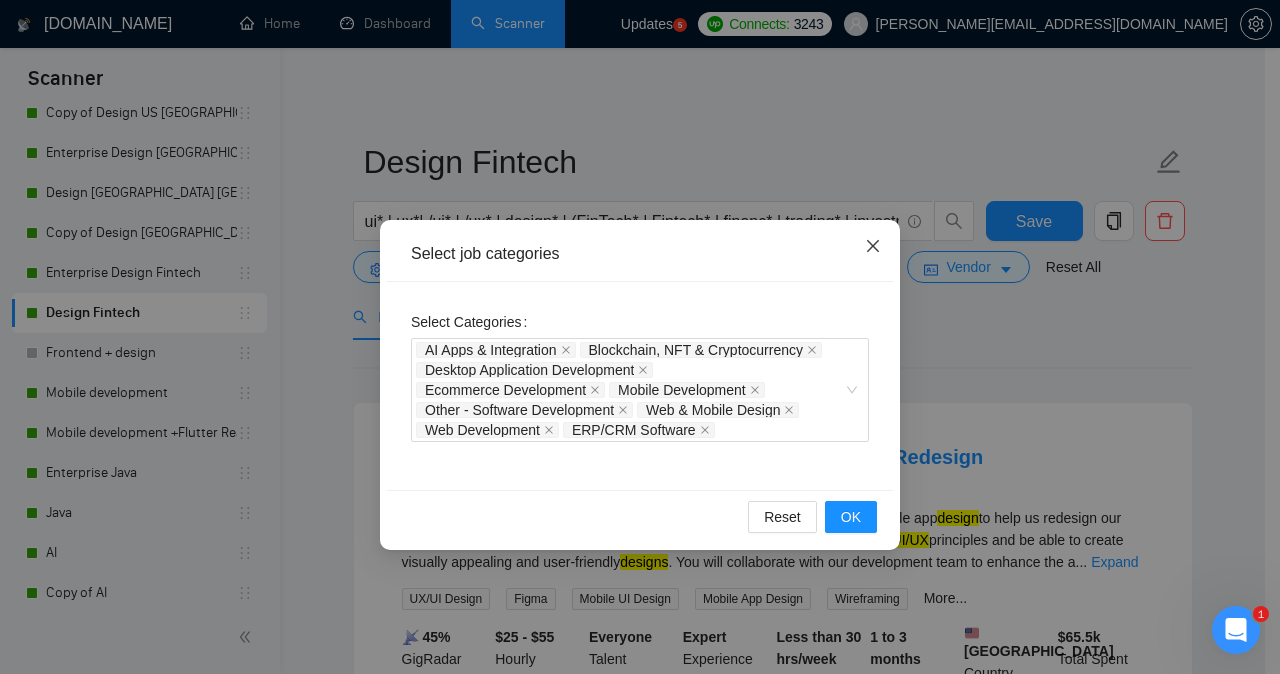 click 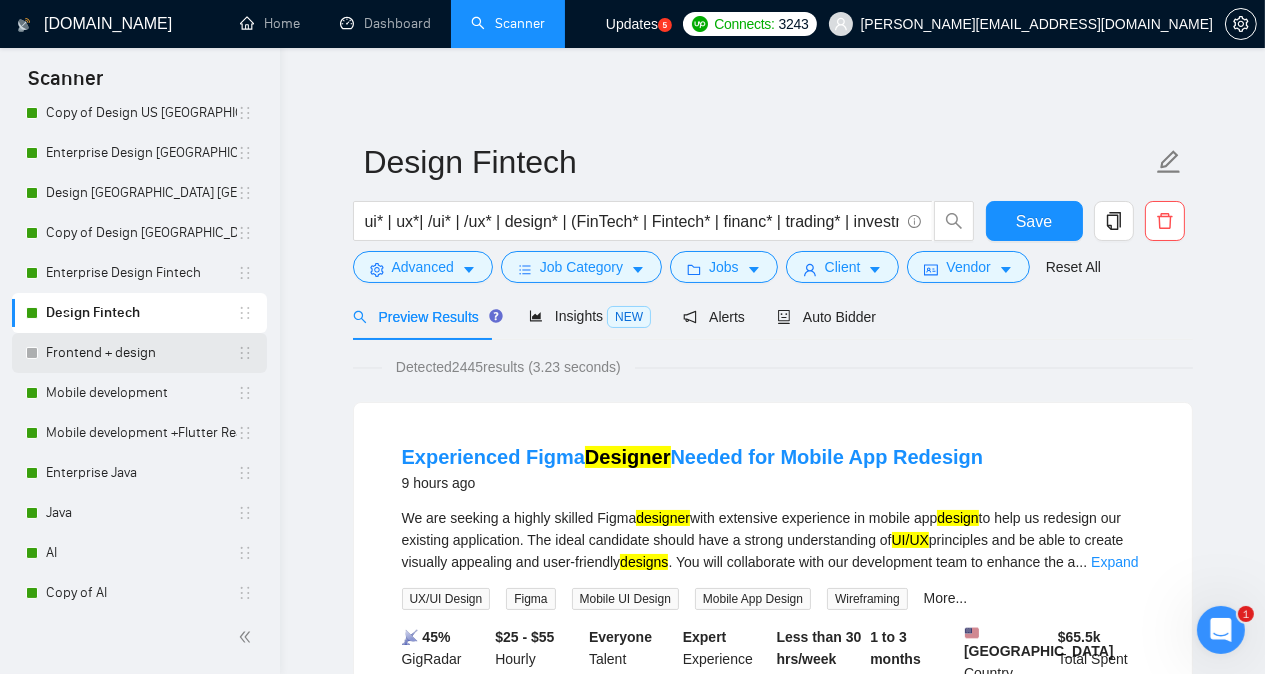 click on "Frontend + design" at bounding box center (141, 353) 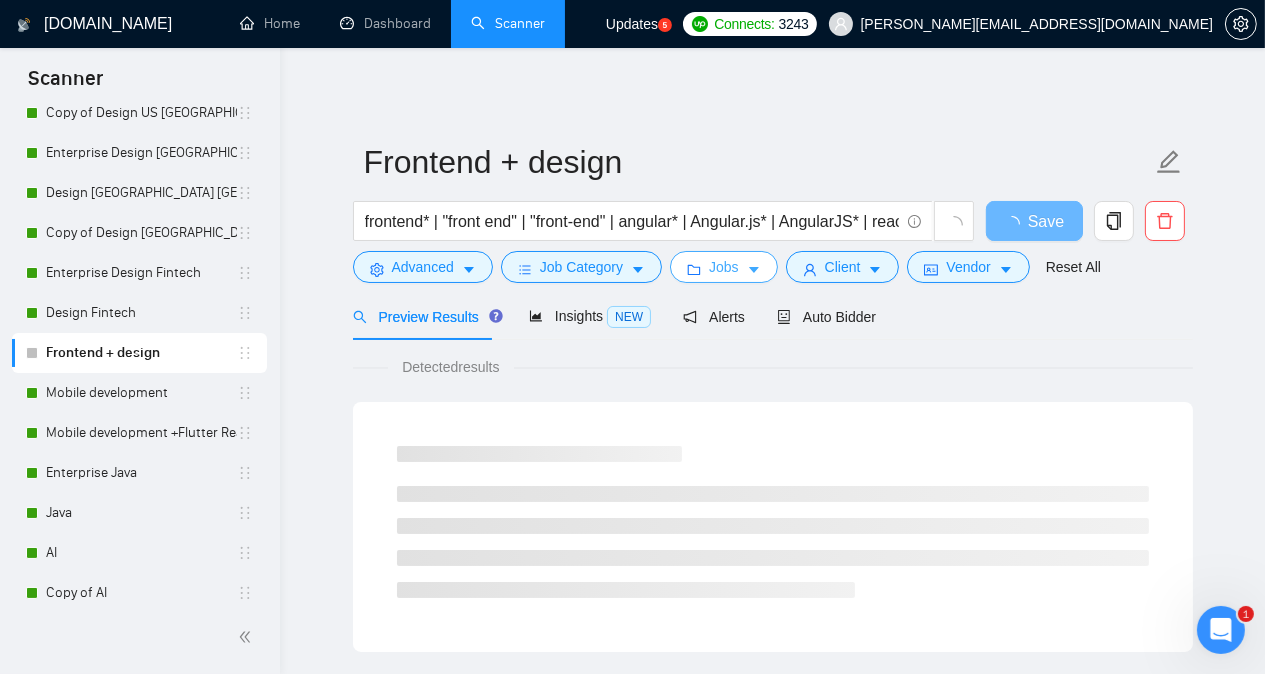 click on "Jobs" at bounding box center [724, 267] 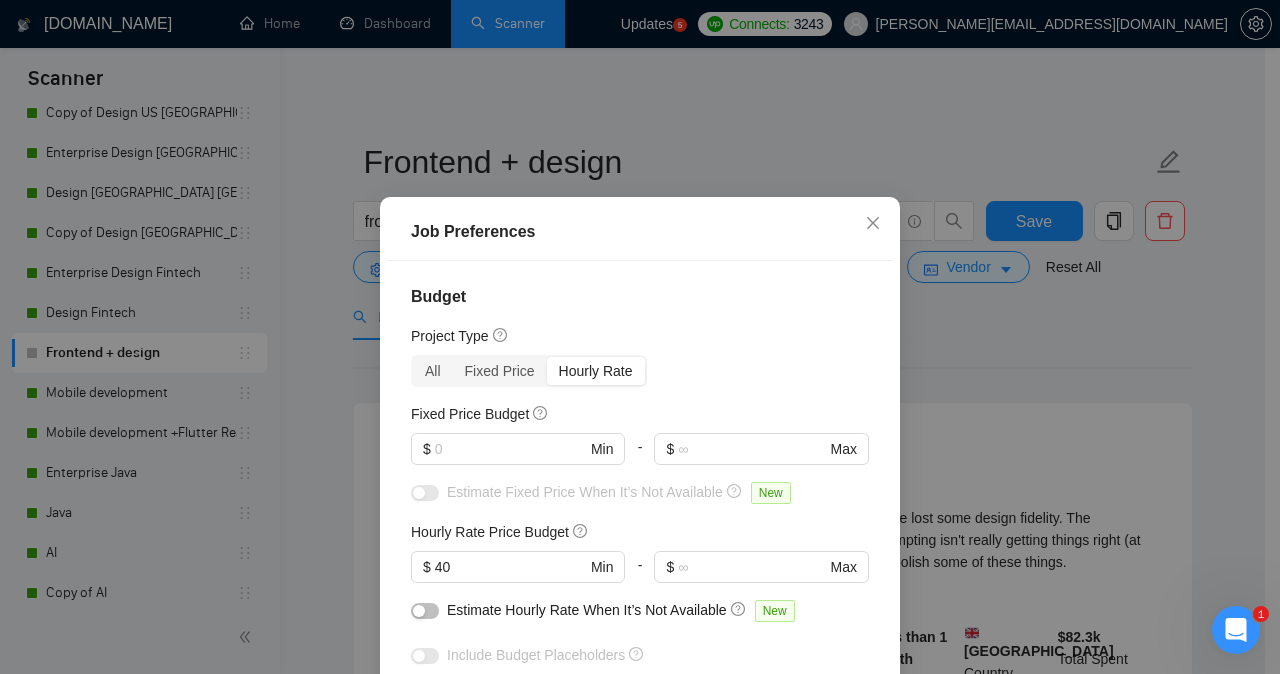 click on "Job Preferences Budget Project Type All Fixed Price Hourly Rate   Fixed Price Budget $ Min - $ Max Estimate Fixed Price When It’s Not Available New   Hourly Rate Price Budget $ 40 Min - $ Max Estimate Hourly Rate When It’s Not Available New Include Budget Placeholders Include Jobs with Unspecified Budget   Connects Price New Min - Max Project Duration   Unspecified Less than 1 month 1 to 3 months 3 to 6 months More than 6 months Hourly Workload   Unspecified <30 hrs/week >30 hrs/week Hours TBD Unsure Job Posting Questions New   Any posting questions Description Preferences Description Size New   Any description size Reset OK" at bounding box center (640, 337) 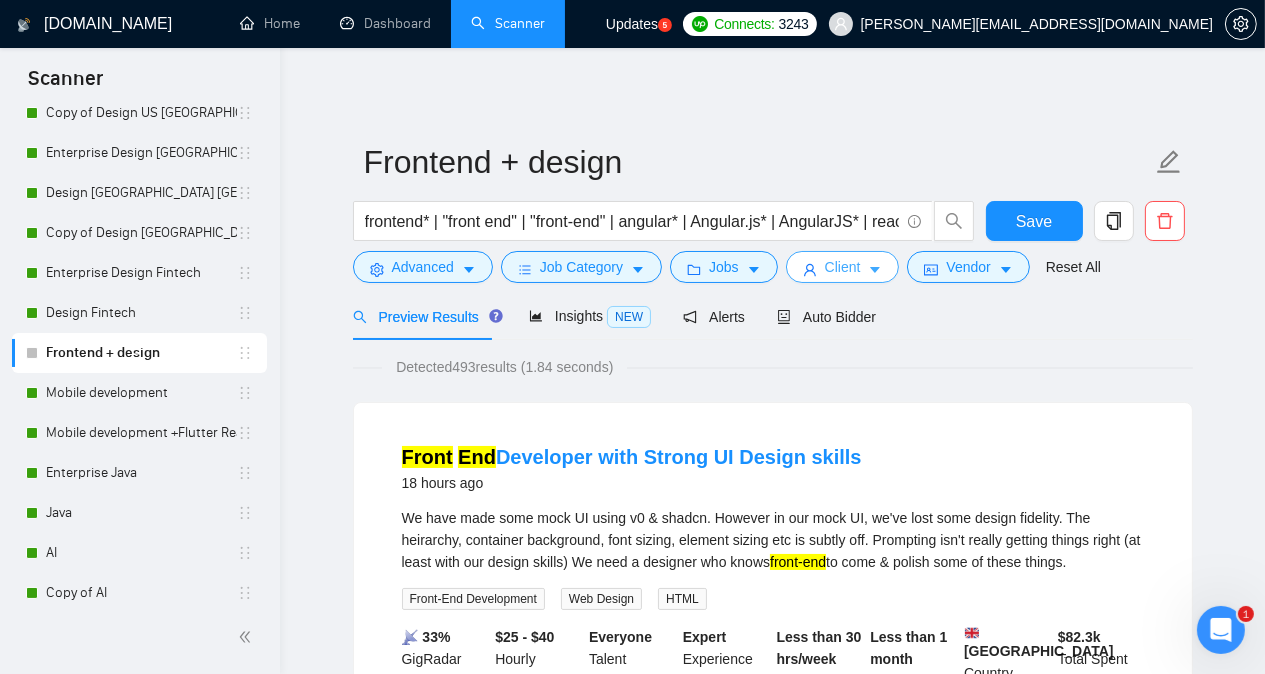 click 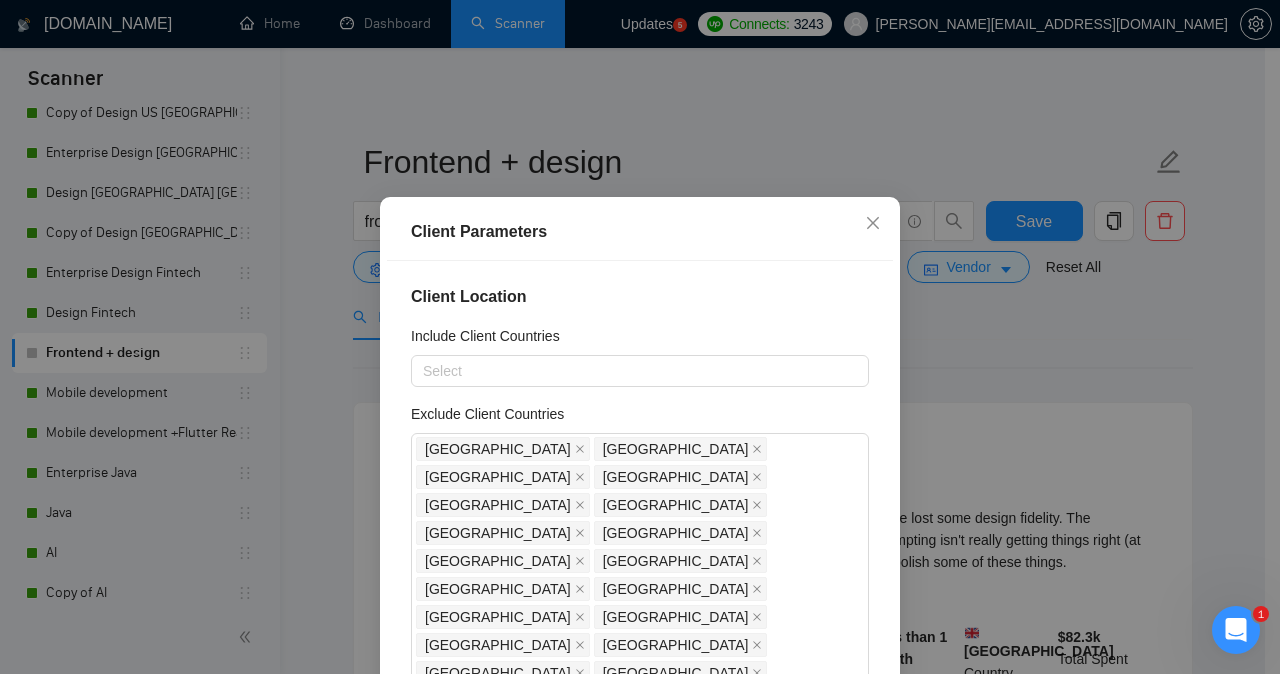 click on "Client Parameters Client Location Include Client Countries   Select Exclude Client Countries [GEOGRAPHIC_DATA] [GEOGRAPHIC_DATA] [GEOGRAPHIC_DATA] [GEOGRAPHIC_DATA] [GEOGRAPHIC_DATA] [GEOGRAPHIC_DATA] [GEOGRAPHIC_DATA] [GEOGRAPHIC_DATA] [GEOGRAPHIC_DATA] [GEOGRAPHIC_DATA] [GEOGRAPHIC_DATA] [GEOGRAPHIC_DATA] [GEOGRAPHIC_DATA] [GEOGRAPHIC_DATA] [GEOGRAPHIC_DATA] [GEOGRAPHIC_DATA] [GEOGRAPHIC_DATA] [GEOGRAPHIC_DATA] [GEOGRAPHIC_DATA] [GEOGRAPHIC_DATA] [GEOGRAPHIC_DATA] [GEOGRAPHIC_DATA] [GEOGRAPHIC_DATA] [GEOGRAPHIC_DATA] [GEOGRAPHIC_DATA] [GEOGRAPHIC_DATA] [GEOGRAPHIC_DATA] [GEOGRAPHIC_DATA] [GEOGRAPHIC_DATA] [GEOGRAPHIC_DATA] [GEOGRAPHIC_DATA] [GEOGRAPHIC_DATA] [GEOGRAPHIC_DATA] [GEOGRAPHIC_DATA] [GEOGRAPHIC_DATA] [GEOGRAPHIC_DATA] [GEOGRAPHIC_DATA] [GEOGRAPHIC_DATA] [GEOGRAPHIC_DATA] [GEOGRAPHIC_DATA] [US_STATE] [GEOGRAPHIC_DATA] [GEOGRAPHIC_DATA] [GEOGRAPHIC_DATA] [GEOGRAPHIC_DATA] [GEOGRAPHIC_DATA] [GEOGRAPHIC_DATA] [GEOGRAPHIC_DATA] [GEOGRAPHIC_DATA] [GEOGRAPHIC_DATA] [GEOGRAPHIC_DATA] [GEOGRAPHIC_DATA] [GEOGRAPHIC_DATA] [GEOGRAPHIC_DATA] [GEOGRAPHIC_DATA] [GEOGRAPHIC_DATA] [GEOGRAPHIC_DATA] [GEOGRAPHIC_DATA] [GEOGRAPHIC_DATA] [GEOGRAPHIC_DATA] [GEOGRAPHIC_DATA] [GEOGRAPHIC_DATA] [GEOGRAPHIC_DATA] [GEOGRAPHIC_DATA] [GEOGRAPHIC_DATA] [GEOGRAPHIC_DATA] [GEOGRAPHIC_DATA] [GEOGRAPHIC_DATA] [GEOGRAPHIC_DATA] [GEOGRAPHIC_DATA] [GEOGRAPHIC_DATA] [GEOGRAPHIC_DATA] [GEOGRAPHIC_DATA] [GEOGRAPHIC_DATA] [GEOGRAPHIC_DATA] [GEOGRAPHIC_DATA] [GEOGRAPHIC_DATA] [GEOGRAPHIC_DATA] [GEOGRAPHIC_DATA] [GEOGRAPHIC_DATA] [GEOGRAPHIC_DATA] [GEOGRAPHIC_DATA] [GEOGRAPHIC_DATA] [GEOGRAPHIC_DATA] [GEOGRAPHIC_DATA] [GEOGRAPHIC_DATA] [GEOGRAPHIC_DATA] [GEOGRAPHIC_DATA] [GEOGRAPHIC_DATA] [GEOGRAPHIC_DATA] [GEOGRAPHIC_DATA][DATE] [GEOGRAPHIC_DATA] [GEOGRAPHIC_DATA] [GEOGRAPHIC_DATA] [US_STATE] [GEOGRAPHIC_DATA] [GEOGRAPHIC_DATA] [GEOGRAPHIC_DATA]" at bounding box center (640, 337) 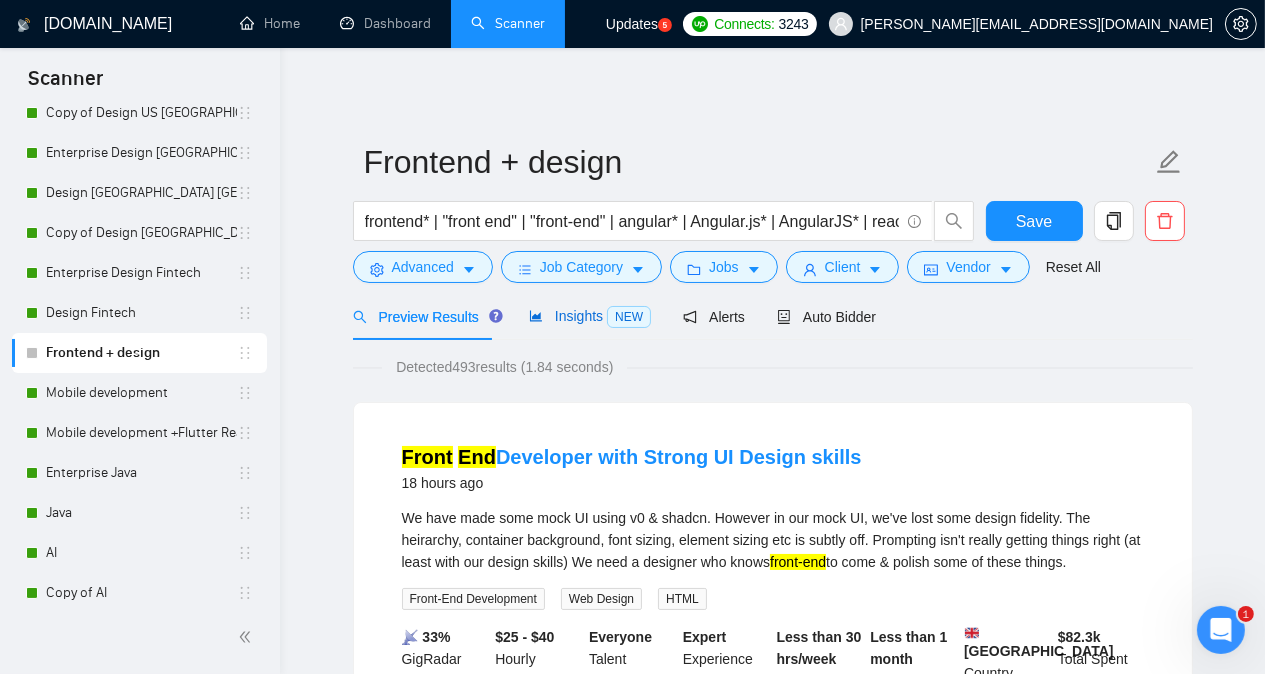click on "Insights NEW" at bounding box center (590, 316) 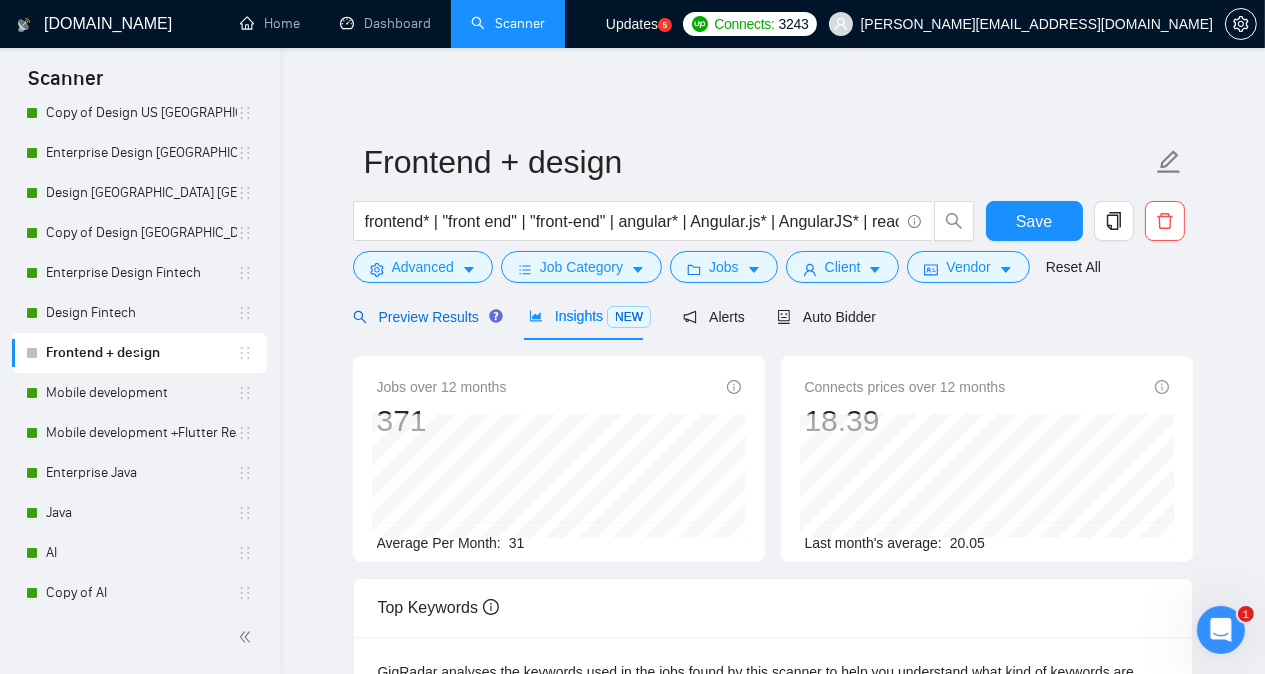 click on "Preview Results" at bounding box center (425, 317) 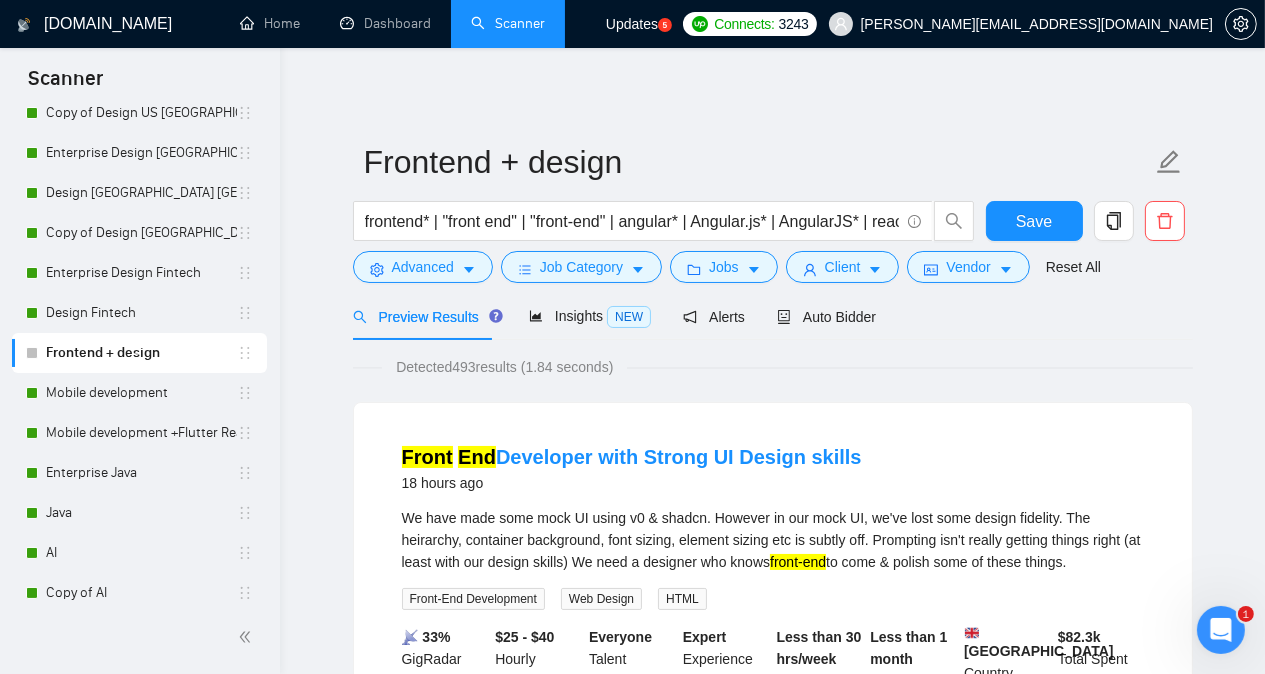 click on "Frontend + design frontend* | "front end" | "front-end" | angular* | Angular.js* | AngularJS* | react | react.js | reactJS | next.js | nextJS Save Advanced   Job Category   Jobs   Client   Vendor   Reset All Preview Results Insights NEW Alerts Auto Bidder Detected   493  results   (1.84 seconds) Front   End  Developer with Strong UI Design skills 18 hours ago We have made some mock UI using v0 & shadcn.
However in our mock UI, we've lost some design fidelity.
The heirarchy, container background, font sizing, element sizing etc is subtly off.
Prompting isn't really getting things right (at least with our design skills)
We need a designer who knows  front-end  to come & polish some of these things. Front-End Development Web Design HTML 📡   33% GigRadar Score   $25 - $40 Hourly Everyone Talent Preference Expert Experience Level Less than 30 hrs/week Hourly Load Less than 1 month Duration   [GEOGRAPHIC_DATA] Country $ 82.3k Total Spent $22.19 Avg Rate Paid 10-99 Company Size Verified Payment Verified ⭐️" at bounding box center (772, 2489) 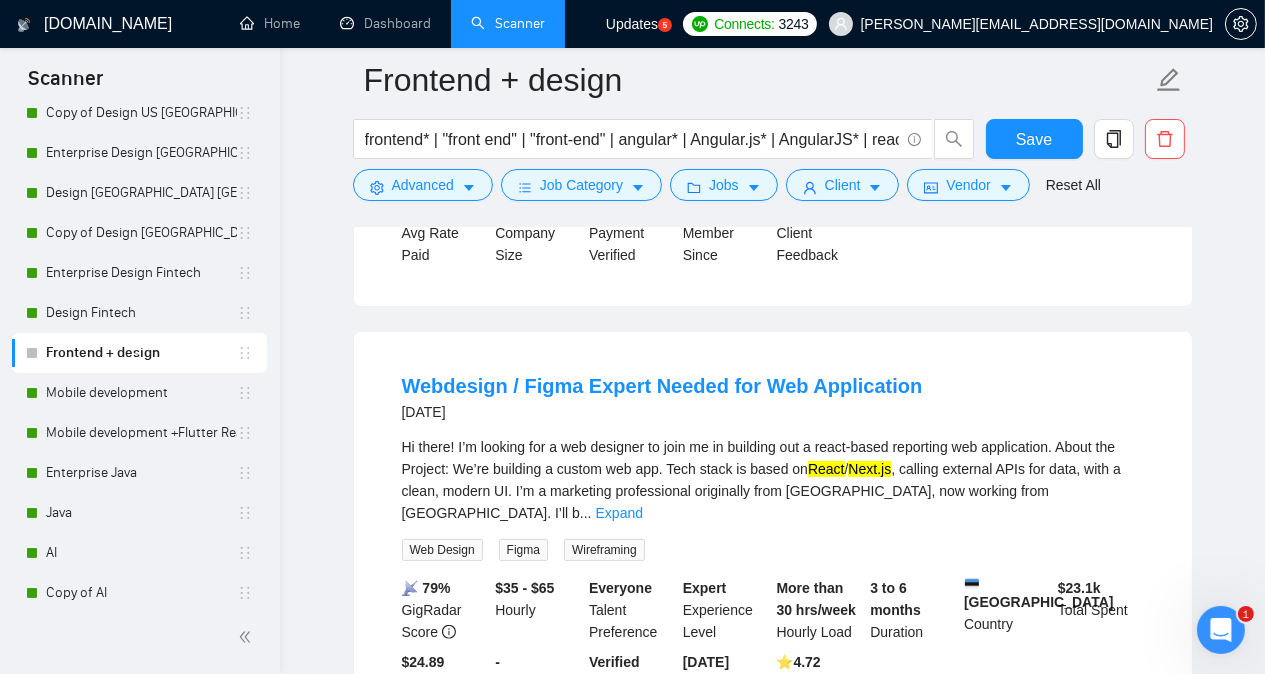 scroll, scrollTop: 600, scrollLeft: 0, axis: vertical 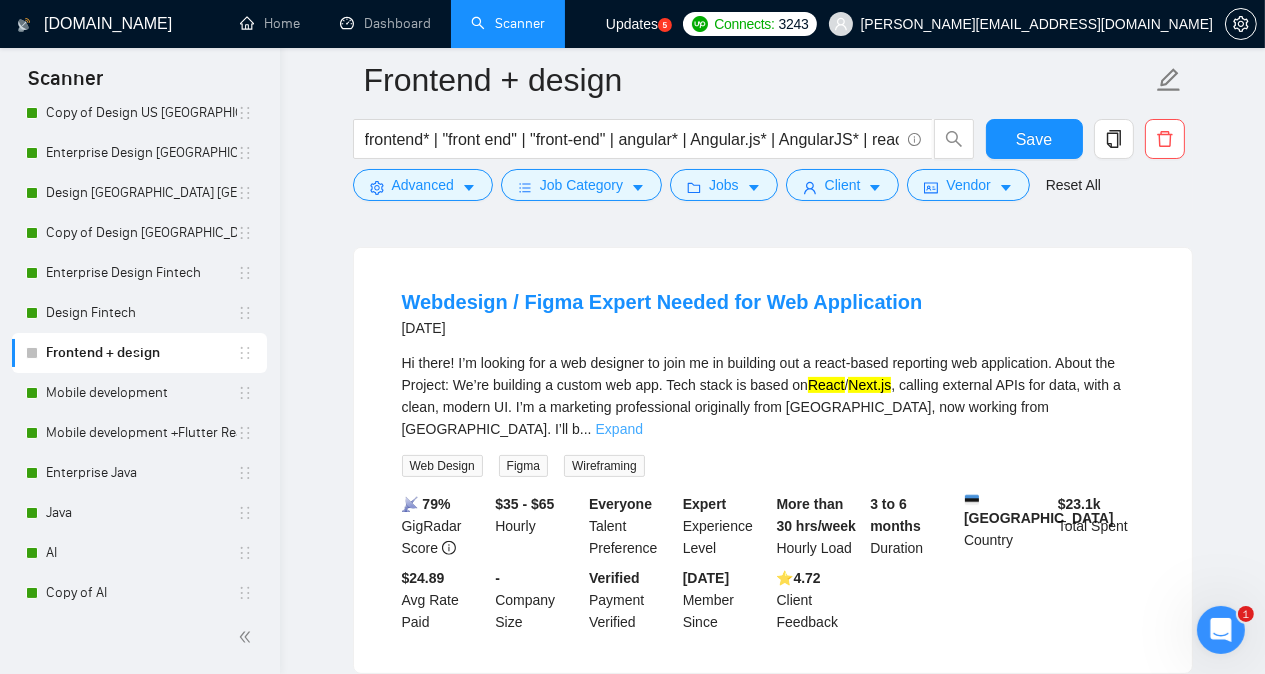 click on "Expand" at bounding box center (619, 429) 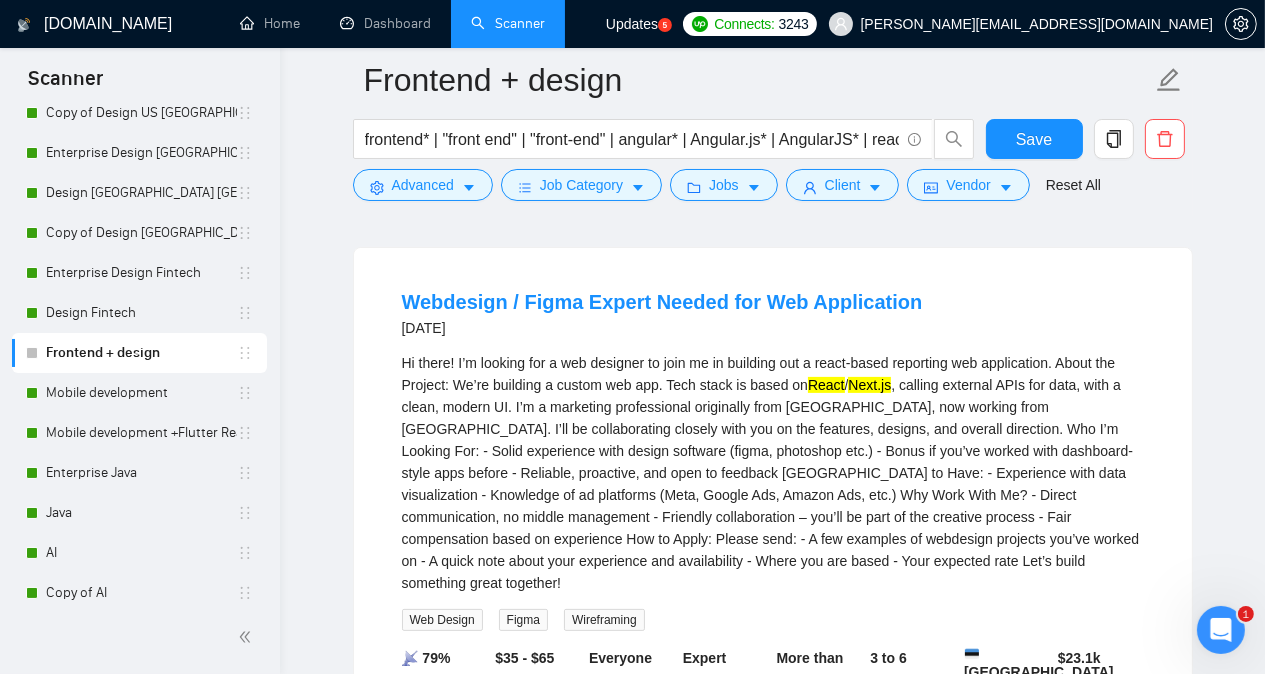 click on "[DOMAIN_NAME] Home Dashboard Scanner Updates
5
Connects: 3243 [PERSON_NAME][EMAIL_ADDRESS][DOMAIN_NAME] Frontend + design frontend* | "front end" | "front-end" | angular* | Angular.js* | AngularJS* | react | react.js | reactJS | next.js | nextJS Save Advanced   Job Category   Jobs   Client   Vendor   Reset All Preview Results Insights NEW Alerts Auto Bidder Detected   493  results   (1.84 seconds) Front   End  Developer with Strong UI Design skills 18 hours ago We have made some mock UI using v0 & shadcn.
However in our mock UI, we've lost some design fidelity.
The heirarchy, container background, font sizing, element sizing etc is subtly off.
Prompting isn't really getting things right (at least with our design skills)
We need a designer who knows  front-end  to come & polish some of these things. Front-End Development Web Design HTML 📡   33% GigRadar Score   $25 - $40 Hourly Everyone Talent Preference Expert Experience Level Less than 30 hrs/week Hourly Load   $" at bounding box center [772, 2011] 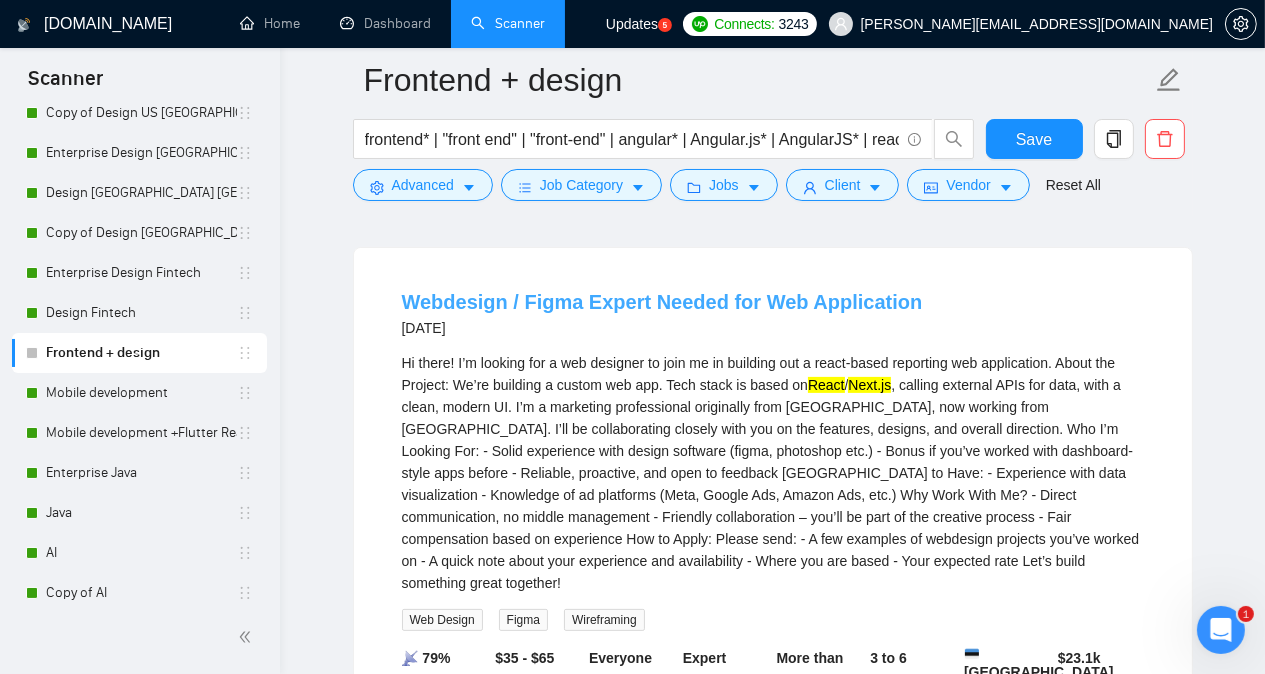 click on "Webdesign / Figma Expert Needed for Web Application" at bounding box center [662, 302] 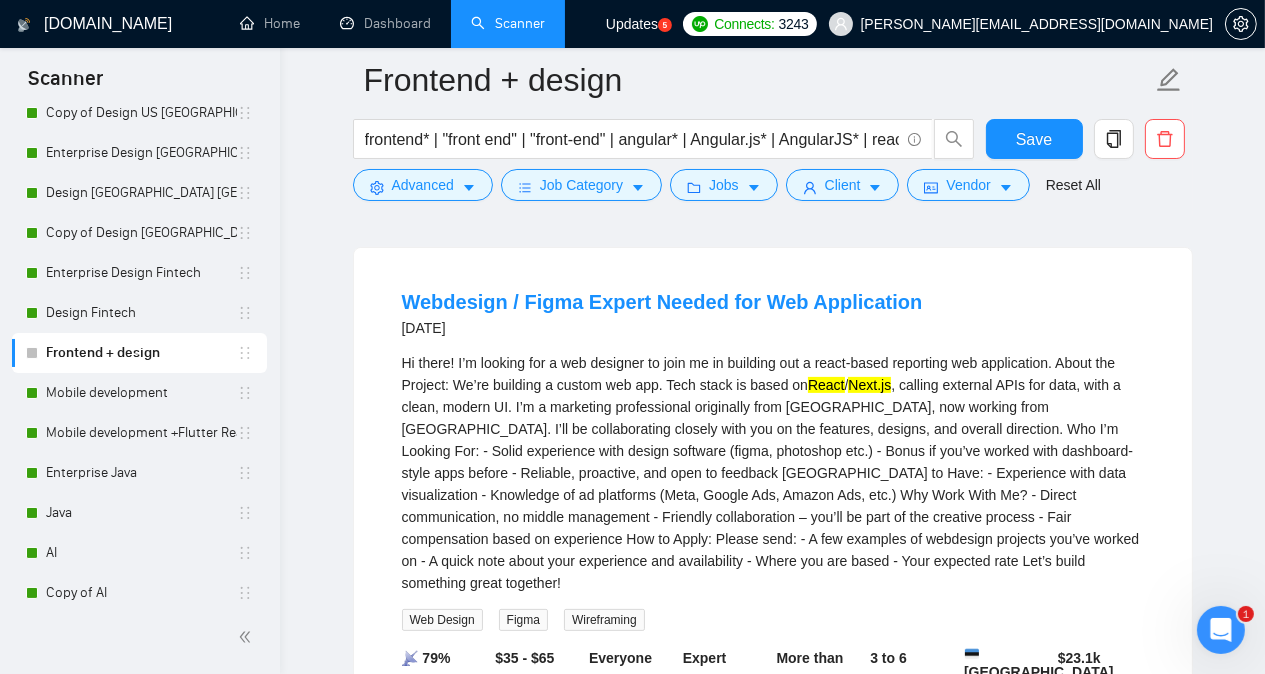 click on "[DOMAIN_NAME] Home Dashboard Scanner Updates
5
Connects: 3243 [PERSON_NAME][EMAIL_ADDRESS][DOMAIN_NAME] Frontend + design frontend* | "front end" | "front-end" | angular* | Angular.js* | AngularJS* | react | react.js | reactJS | next.js | nextJS Save Advanced   Job Category   Jobs   Client   Vendor   Reset All Preview Results Insights NEW Alerts Auto Bidder Detected   493  results   (1.84 seconds) Front   End  Developer with Strong UI Design skills 18 hours ago We have made some mock UI using v0 & shadcn.
However in our mock UI, we've lost some design fidelity.
The heirarchy, container background, font sizing, element sizing etc is subtly off.
Prompting isn't really getting things right (at least with our design skills)
We need a designer who knows  front-end  to come & polish some of these things. Front-End Development Web Design HTML 📡   33% GigRadar Score   $25 - $40 Hourly Everyone Talent Preference Expert Experience Level Less than 30 hrs/week Hourly Load   $" at bounding box center [772, 2011] 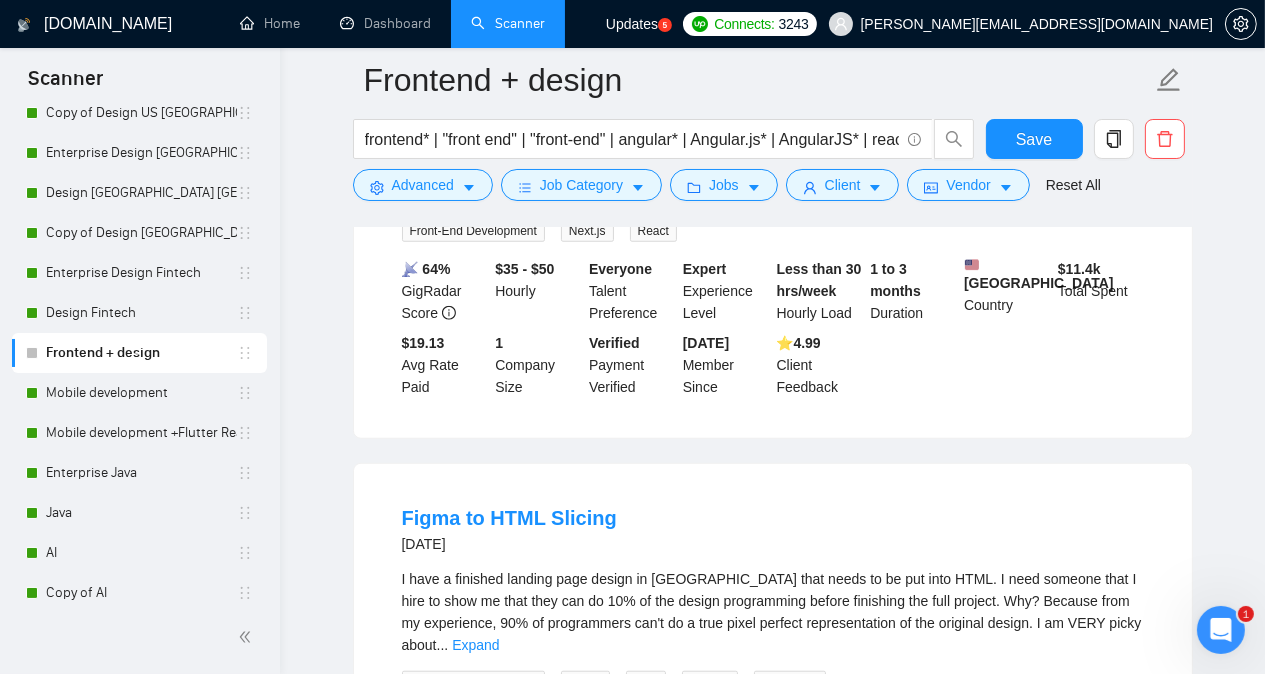 scroll, scrollTop: 2040, scrollLeft: 0, axis: vertical 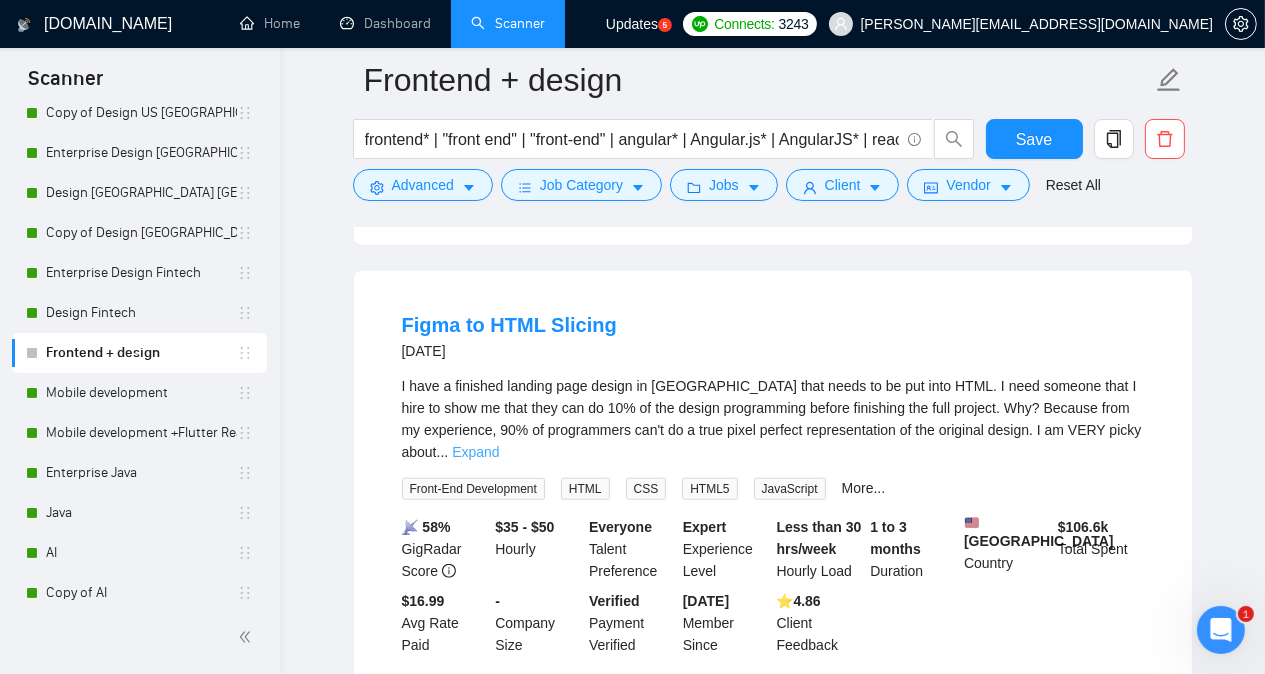 click on "Expand" at bounding box center (475, 452) 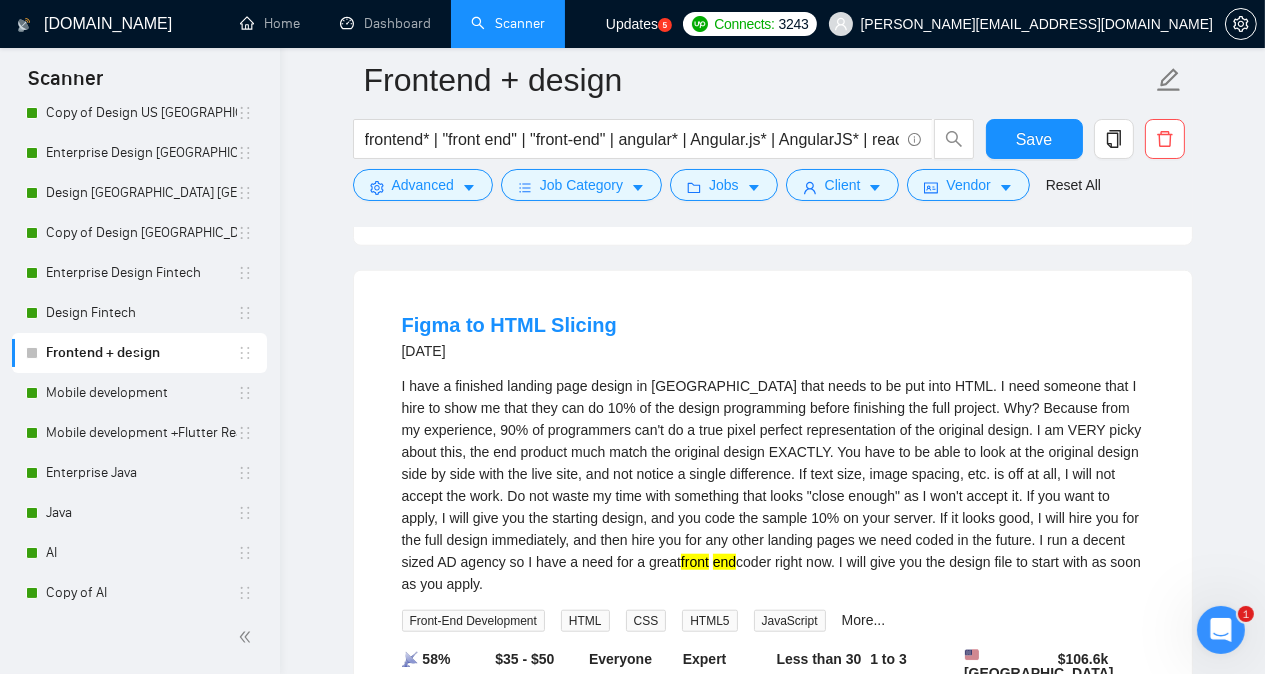 click on "Figma to HTML Slicing [DATE] front   end  coder right now.
I will give you the design file to start with as soon as you apply. Front-End Development HTML CSS HTML5 JavaScript More... 📡   58% GigRadar Score   $35 - $50 Hourly Everyone Talent Preference Expert Experience Level Less than 30 hrs/week Hourly Load 1 to 3 months Duration   [GEOGRAPHIC_DATA] Country $ 106.6k Total Spent $16.99 Avg Rate Paid - Company Size Verified Payment Verified [DATE] Member Since ⭐️  4.86 Client Feedback" at bounding box center (773, 549) 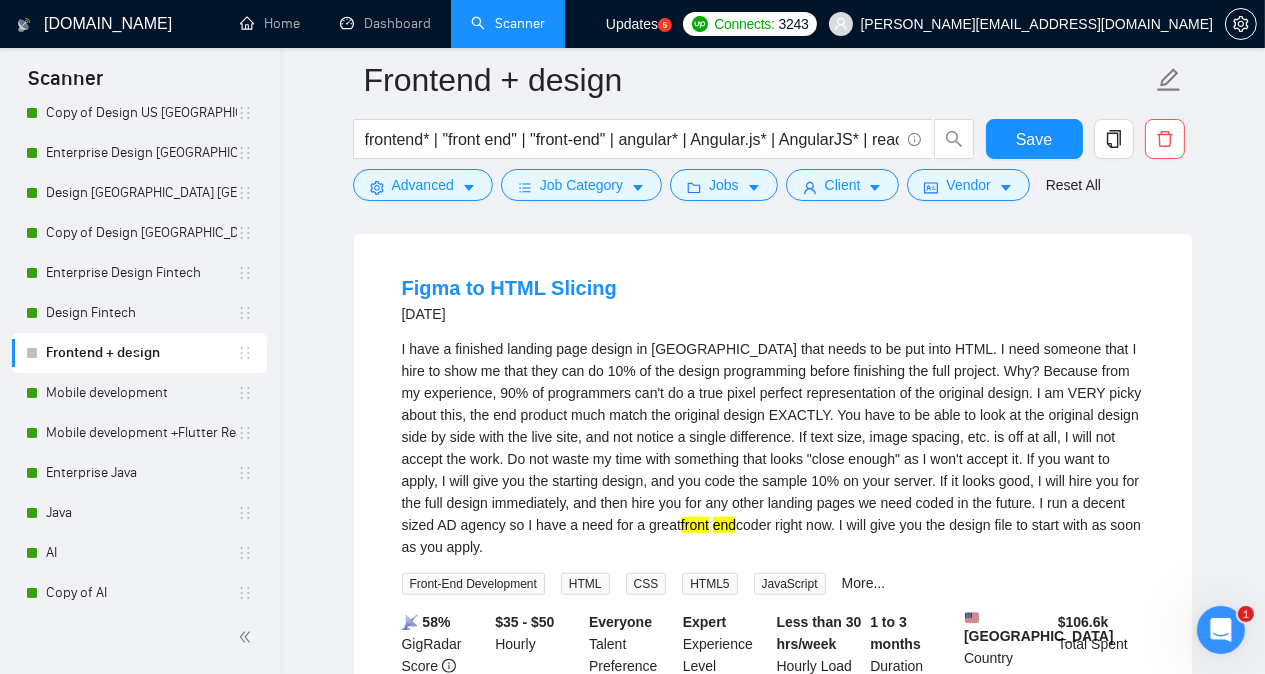 scroll, scrollTop: 2040, scrollLeft: 0, axis: vertical 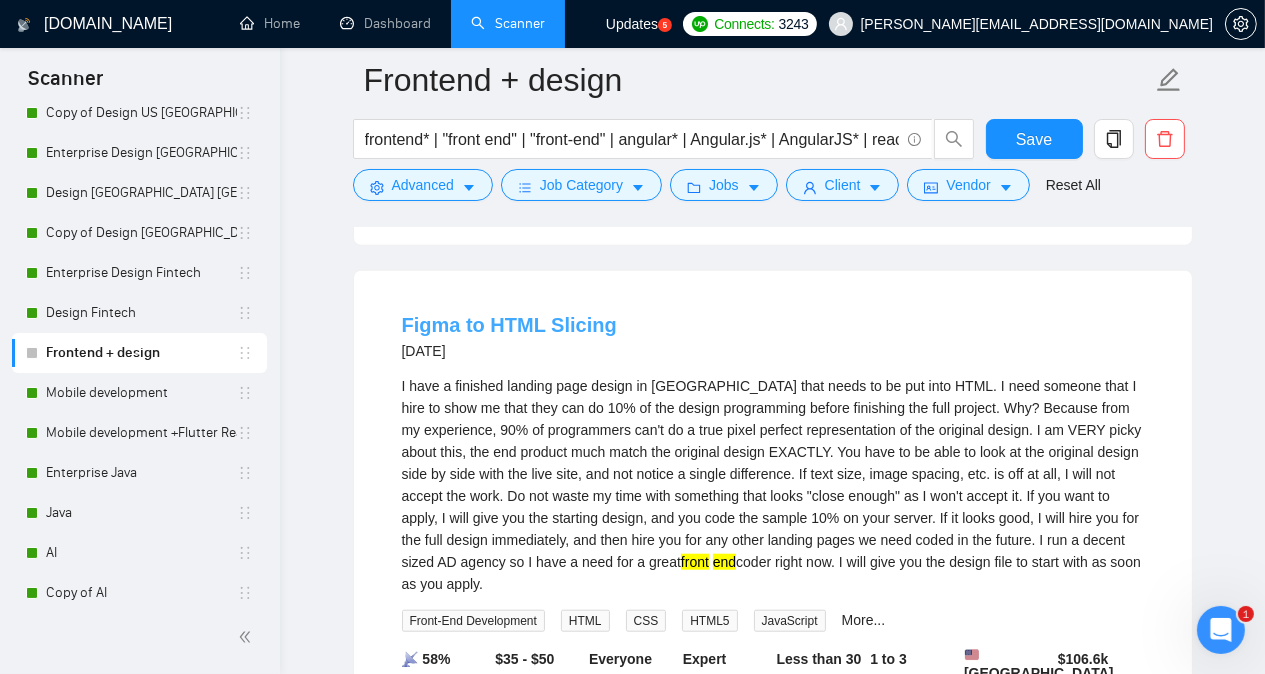 click on "Figma to HTML Slicing" at bounding box center (509, 325) 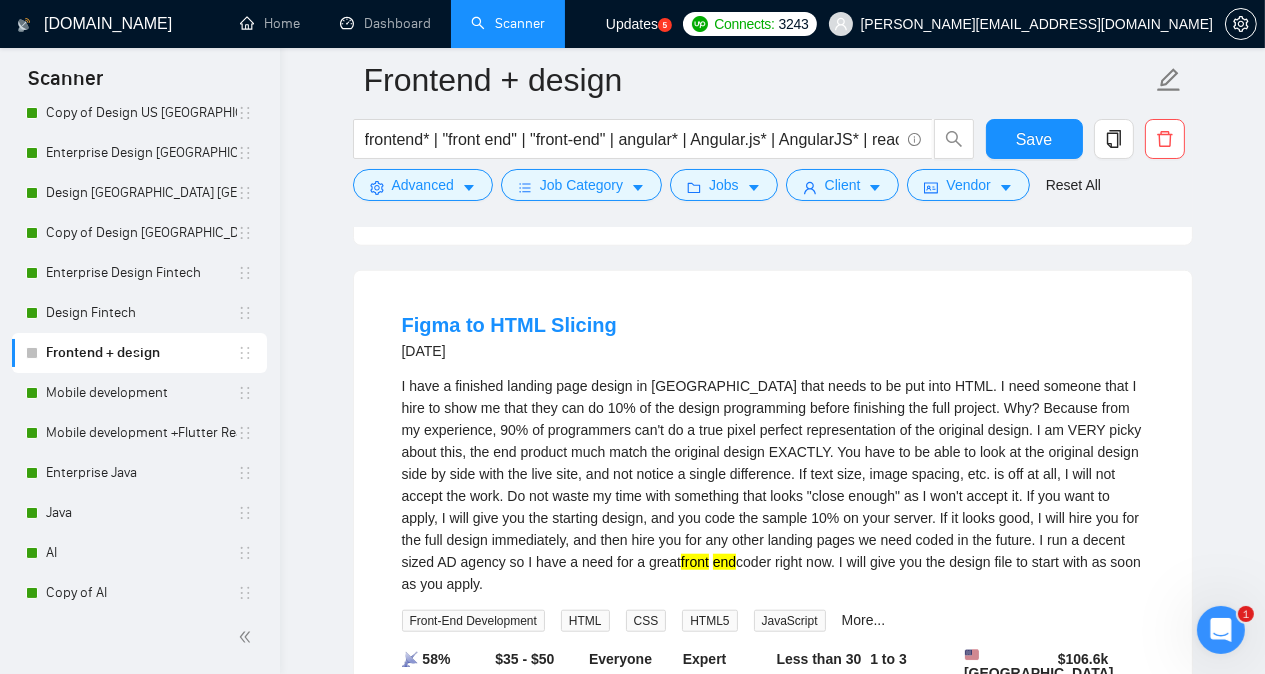 click on "Frontend + design frontend* | "front end" | "front-end" | angular* | Angular.js* | AngularJS* | react | react.js | reactJS | next.js | nextJS Save Advanced   Job Category   Jobs   Client   Vendor   Reset All Preview Results Insights NEW Alerts Auto Bidder Detected   493  results   (1.84 seconds) Front   End  Developer with Strong UI Design skills 18 hours ago We have made some mock UI using v0 & shadcn.
However in our mock UI, we've lost some design fidelity.
The heirarchy, container background, font sizing, element sizing etc is subtly off.
Prompting isn't really getting things right (at least with our design skills)
We need a designer who knows  front-end  to come & polish some of these things. Front-End Development Web Design HTML 📡   33% GigRadar Score   $25 - $40 Hourly Everyone Talent Preference Expert Experience Level Less than 30 hrs/week Hourly Load Less than 1 month Duration   [GEOGRAPHIC_DATA] Country $ 82.3k Total Spent $22.19 Avg Rate Paid 10-99 Company Size Verified Payment Verified ⭐️" at bounding box center (772, 600) 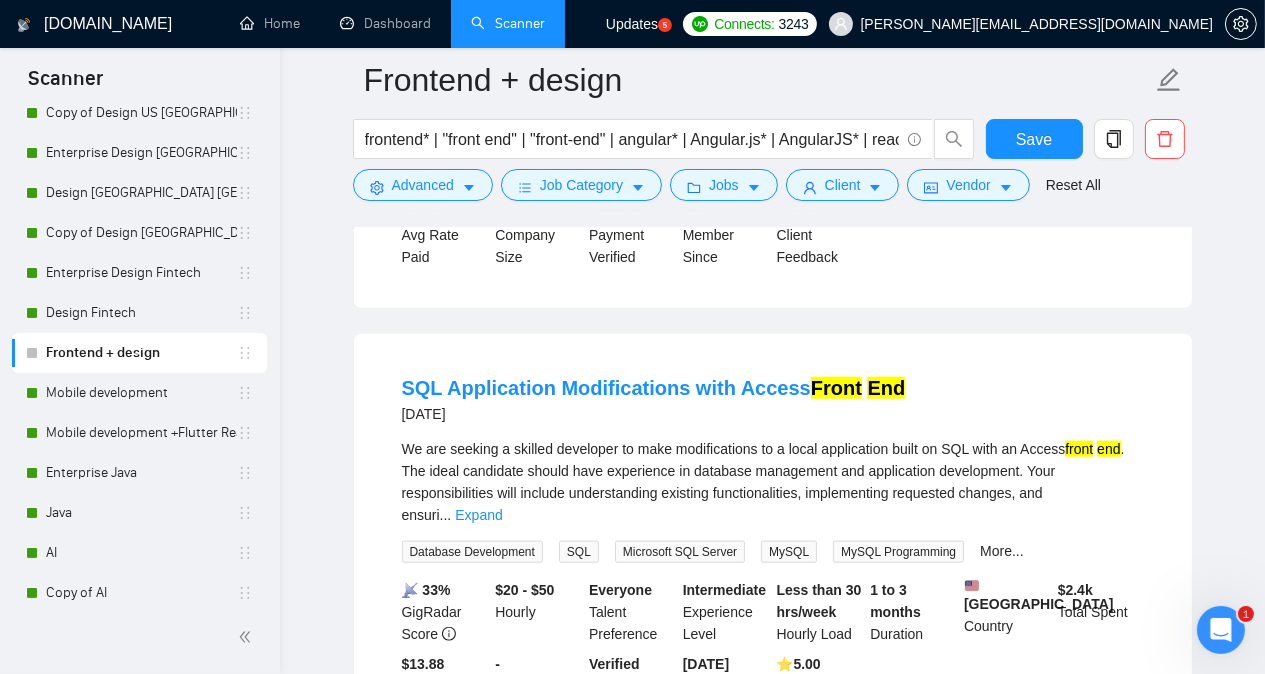 scroll, scrollTop: 2600, scrollLeft: 0, axis: vertical 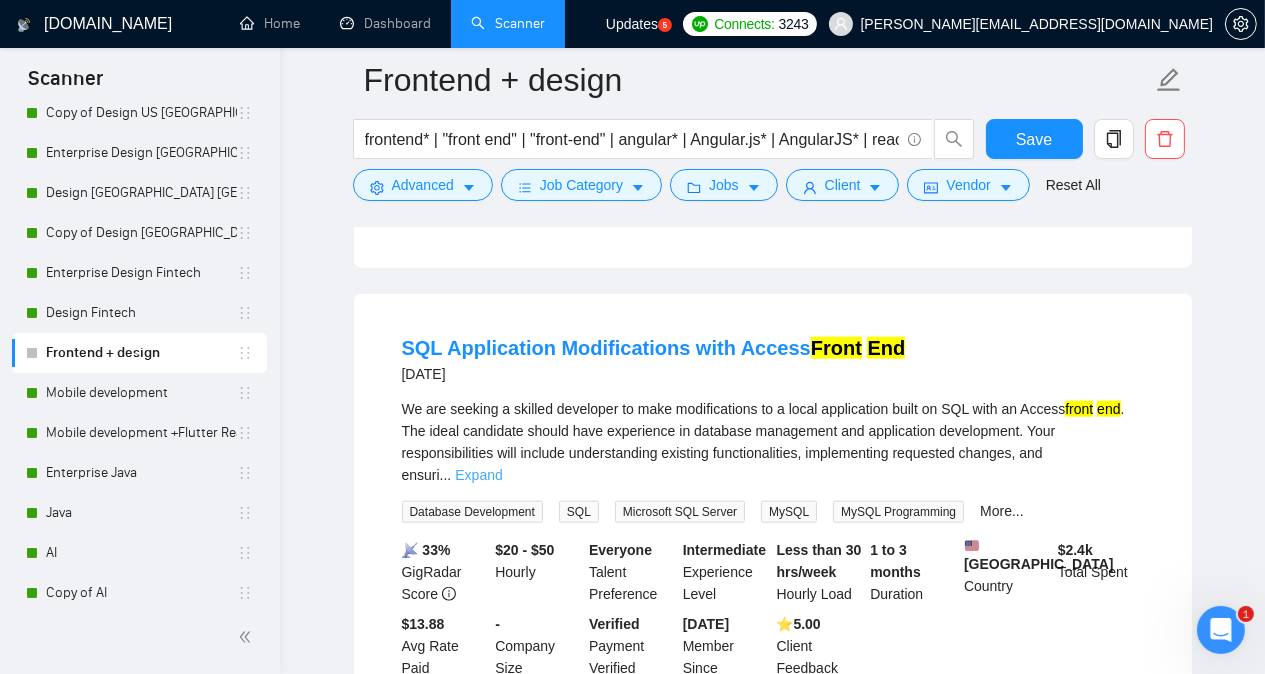 click on "Expand" at bounding box center (478, 475) 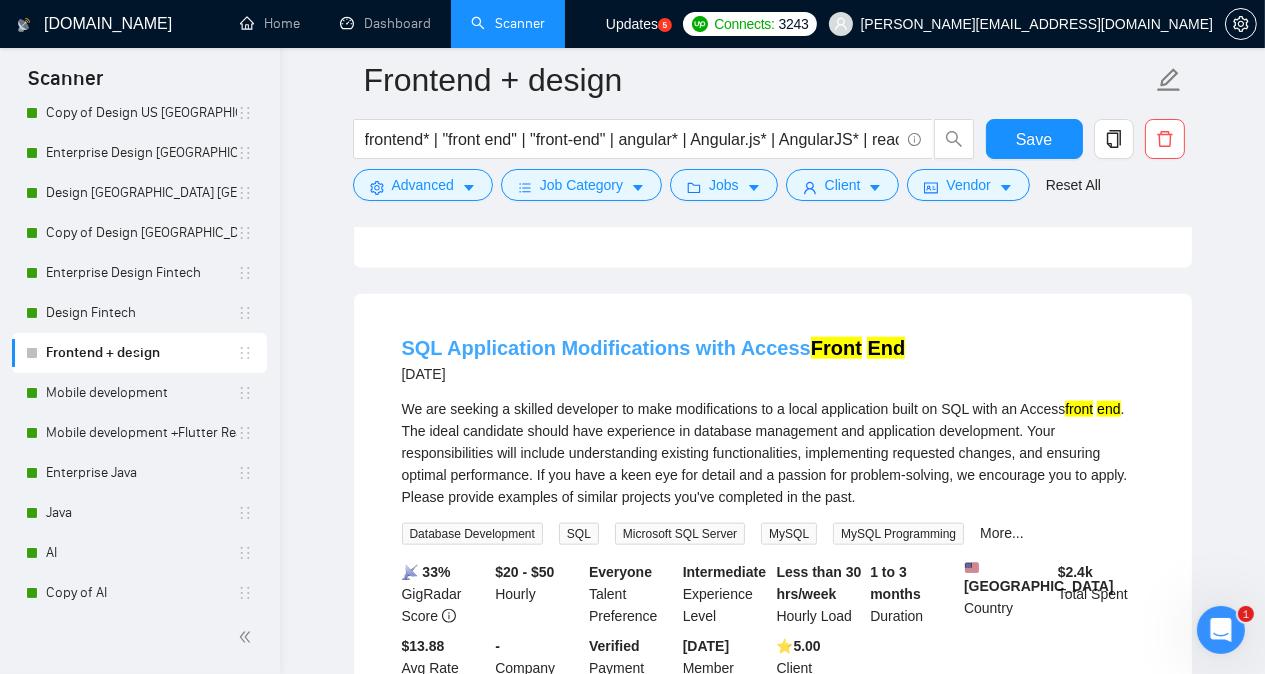 click on "SQL Application Modifications with Access  Front   End" at bounding box center (654, 348) 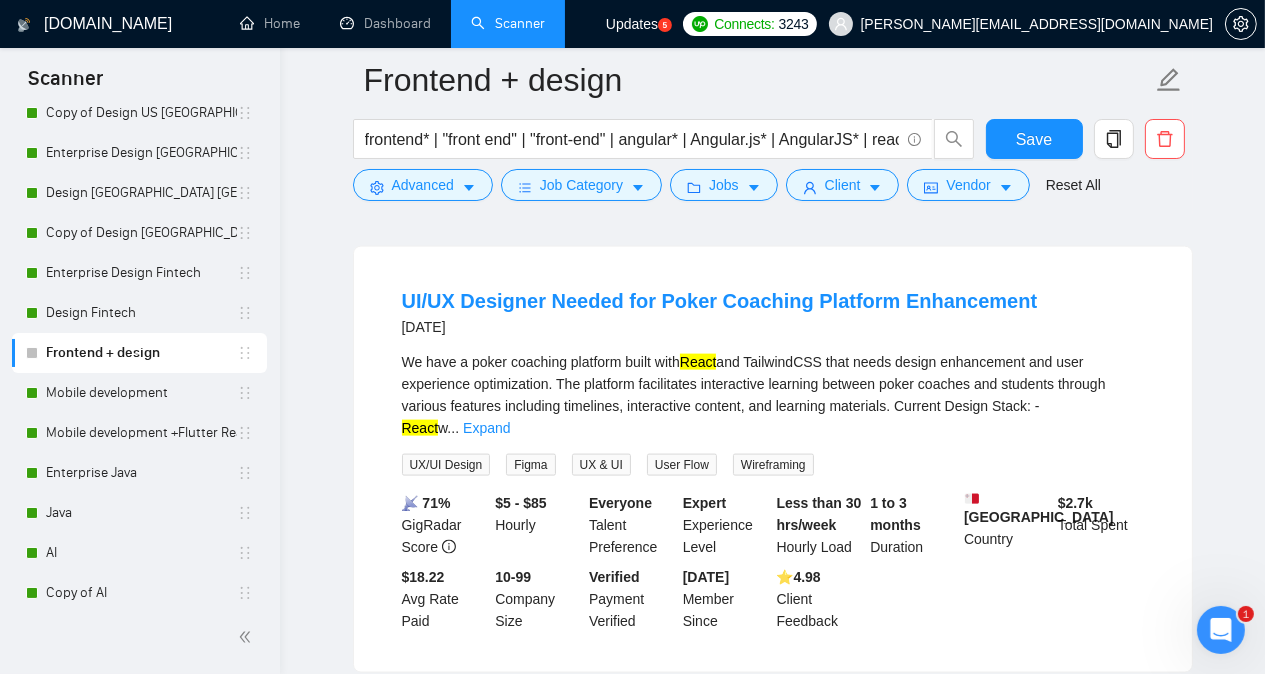 scroll, scrollTop: 3160, scrollLeft: 0, axis: vertical 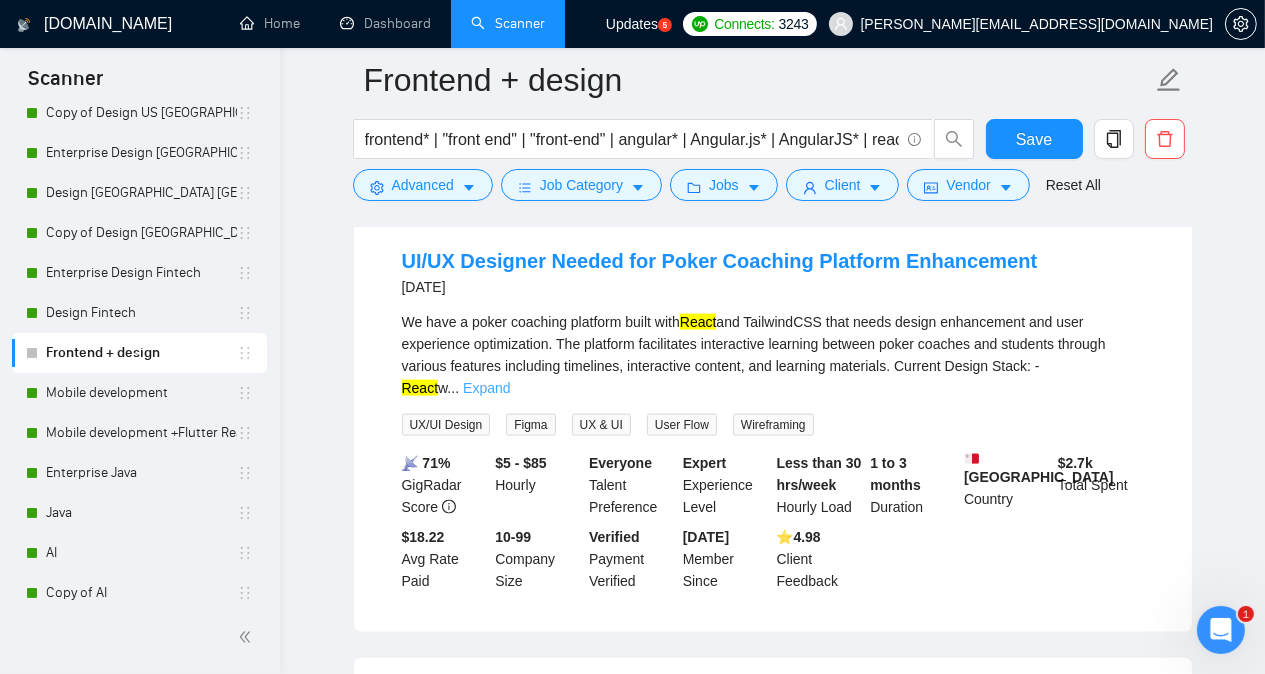 click on "Expand" at bounding box center [486, 388] 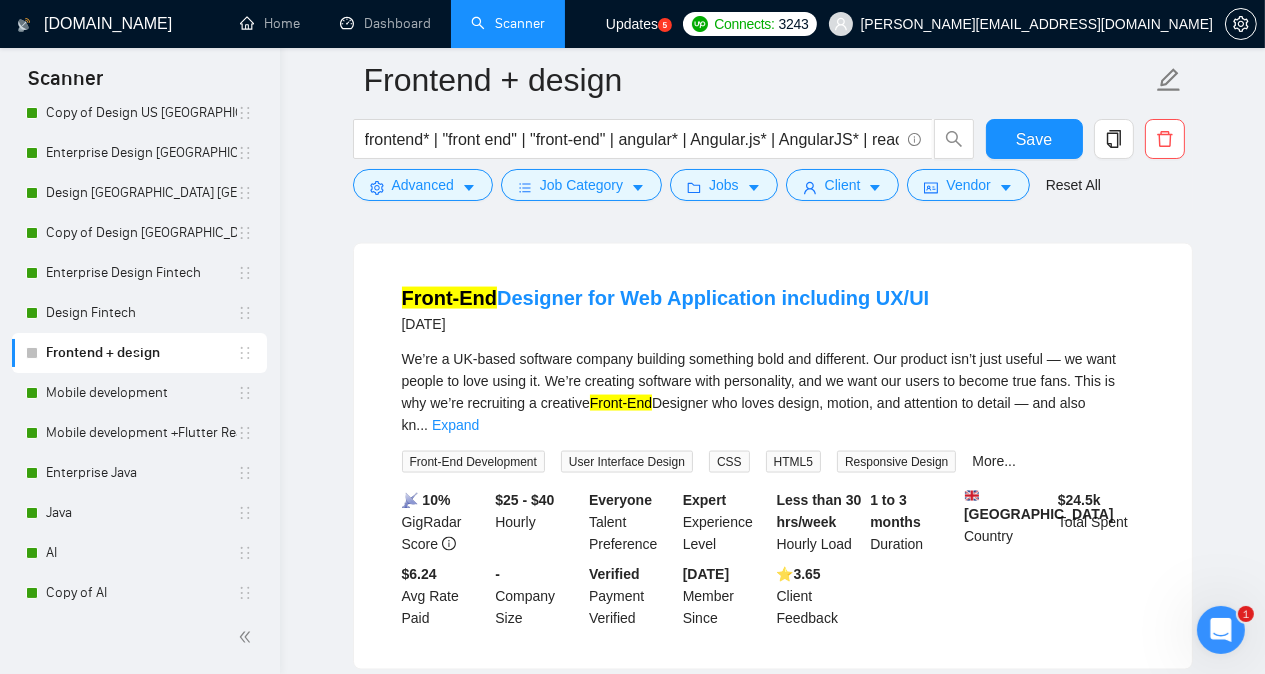 scroll, scrollTop: 3600, scrollLeft: 0, axis: vertical 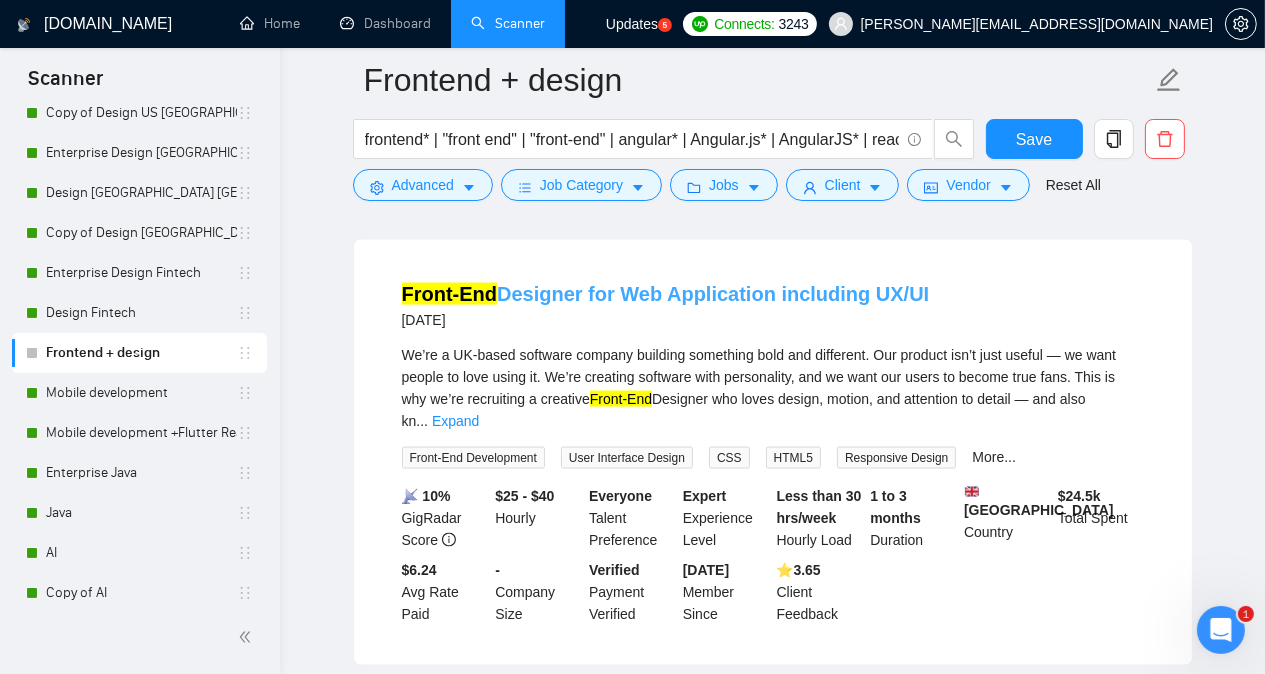 click on "Front-End  Designer for Web Application including UX/UI" at bounding box center [666, 294] 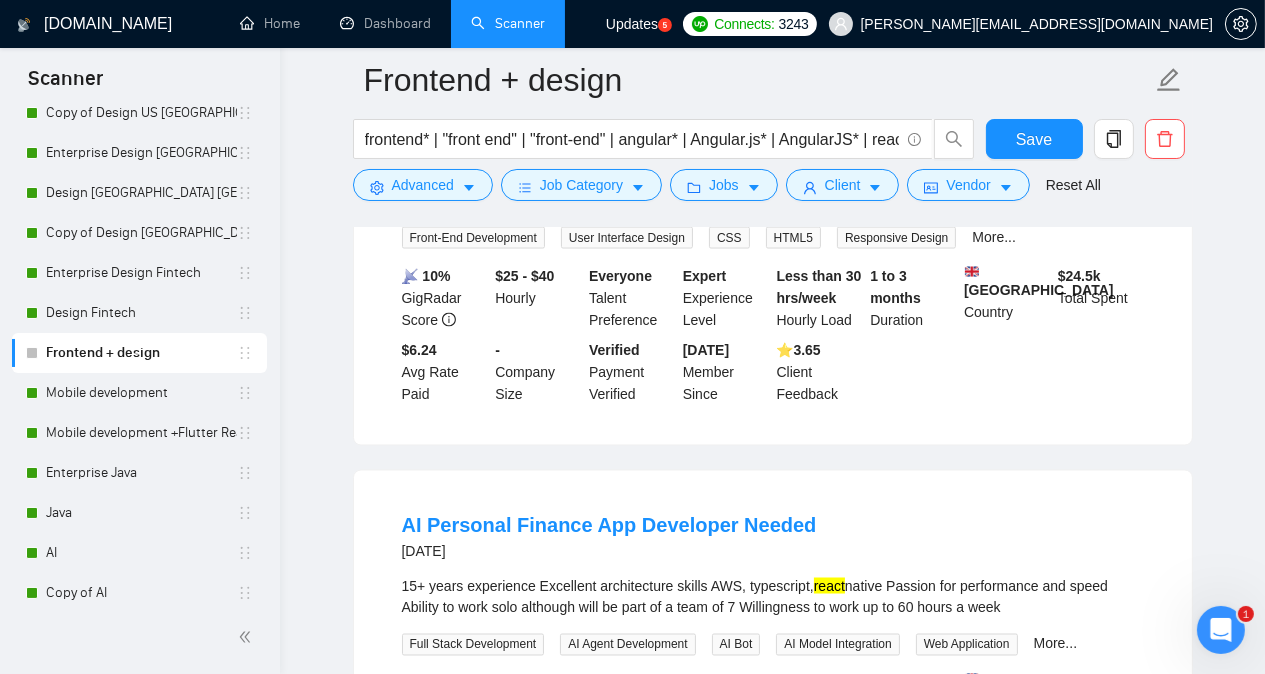 scroll, scrollTop: 4000, scrollLeft: 0, axis: vertical 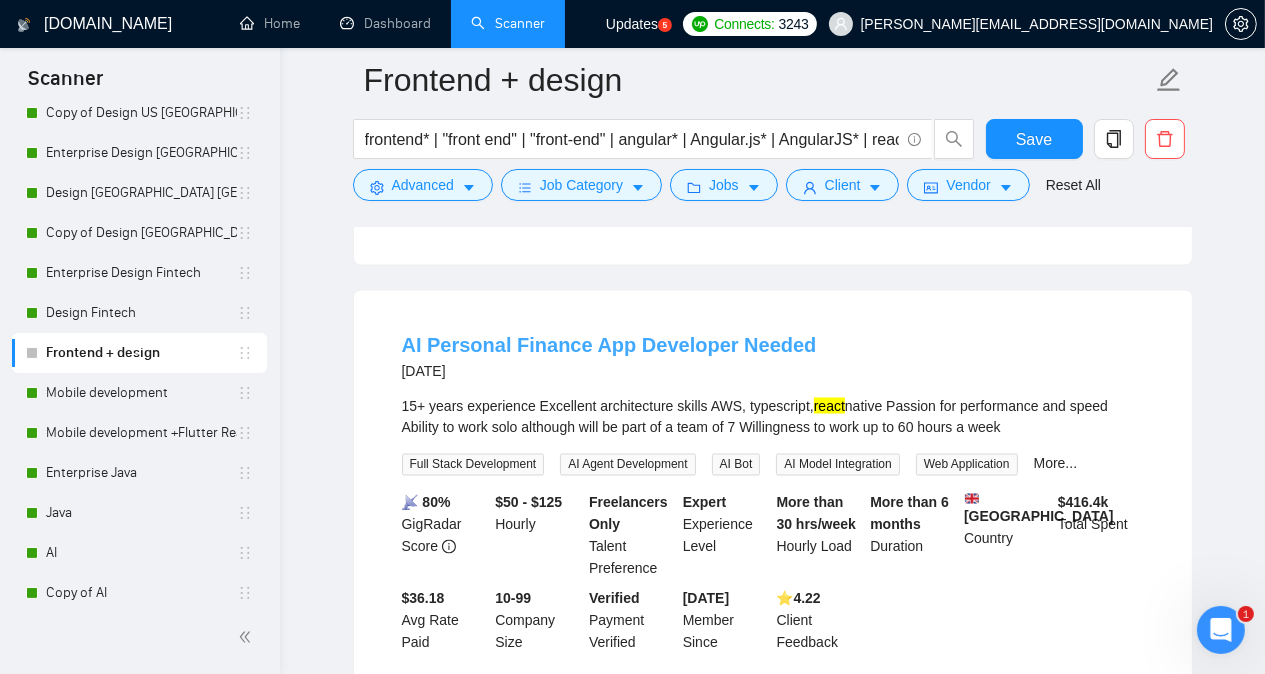 click on "AI Personal Finance App Developer Needed" at bounding box center (609, 345) 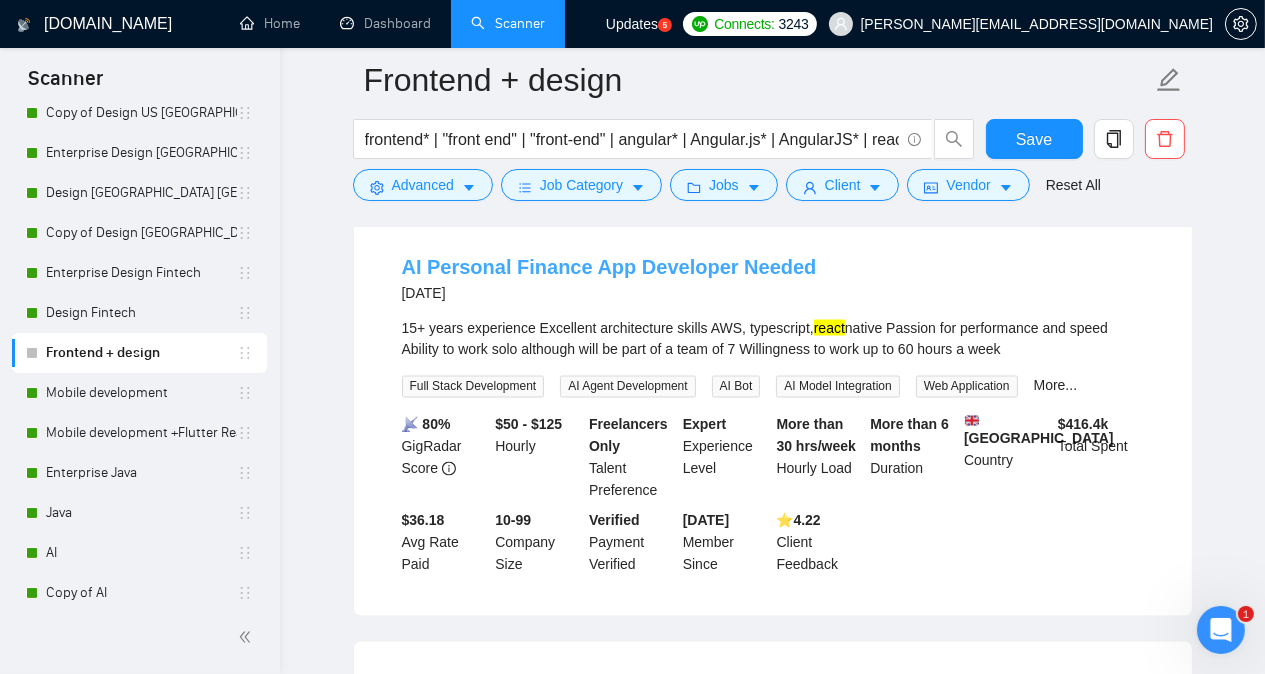 scroll, scrollTop: 4080, scrollLeft: 0, axis: vertical 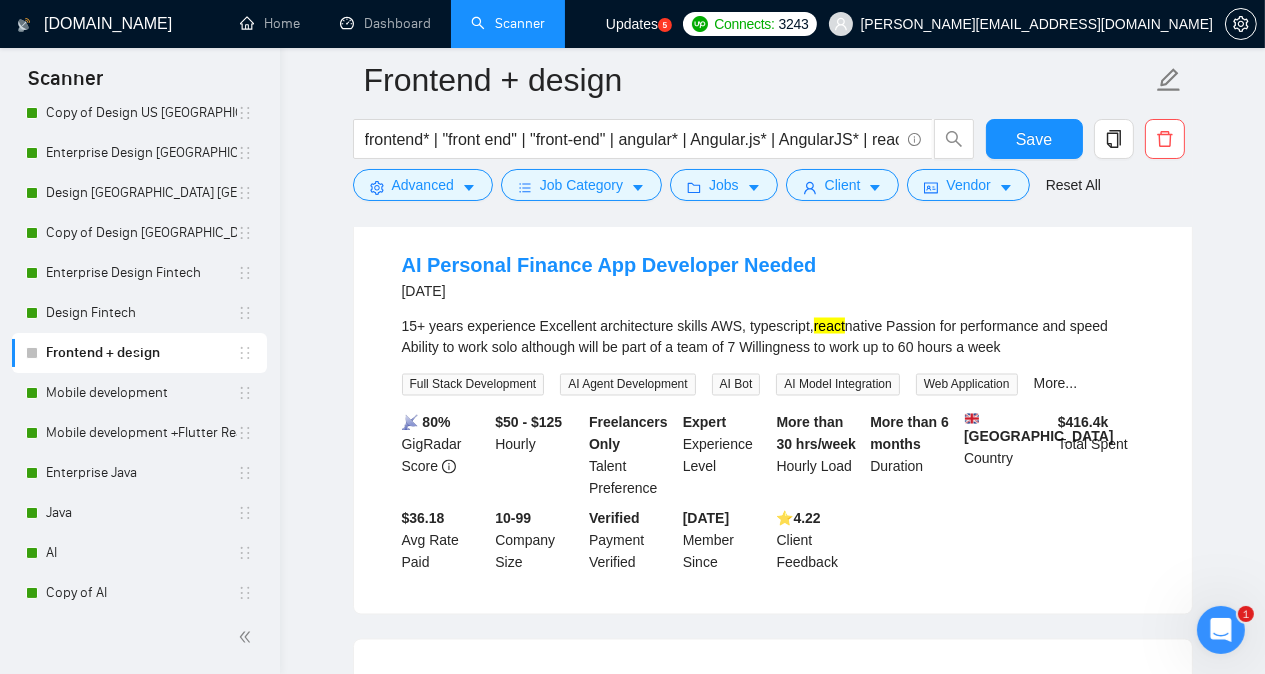 click on "Frontend + design frontend* | "front end" | "front-end" | angular* | Angular.js* | AngularJS* | react | react.js | reactJS | next.js | nextJS Save Advanced   Job Category   Jobs   Client   Vendor   Reset All Preview Results Insights NEW Alerts Auto Bidder Detected   493  results   (1.84 seconds) Front   End  Developer with Strong UI Design skills 18 hours ago We have made some mock UI using v0 & shadcn.
However in our mock UI, we've lost some design fidelity.
The heirarchy, container background, font sizing, element sizing etc is subtly off.
Prompting isn't really getting things right (at least with our design skills)
We need a designer who knows  front-end  to come & polish some of these things. Front-End Development Web Design HTML 📡   33% GigRadar Score   $25 - $40 Hourly Everyone Talent Preference Expert Experience Level Less than 30 hrs/week Hourly Load Less than 1 month Duration   [GEOGRAPHIC_DATA] Country $ 82.3k Total Spent $22.19 Avg Rate Paid 10-99 Company Size Verified Payment Verified ⭐️" at bounding box center (772, -1418) 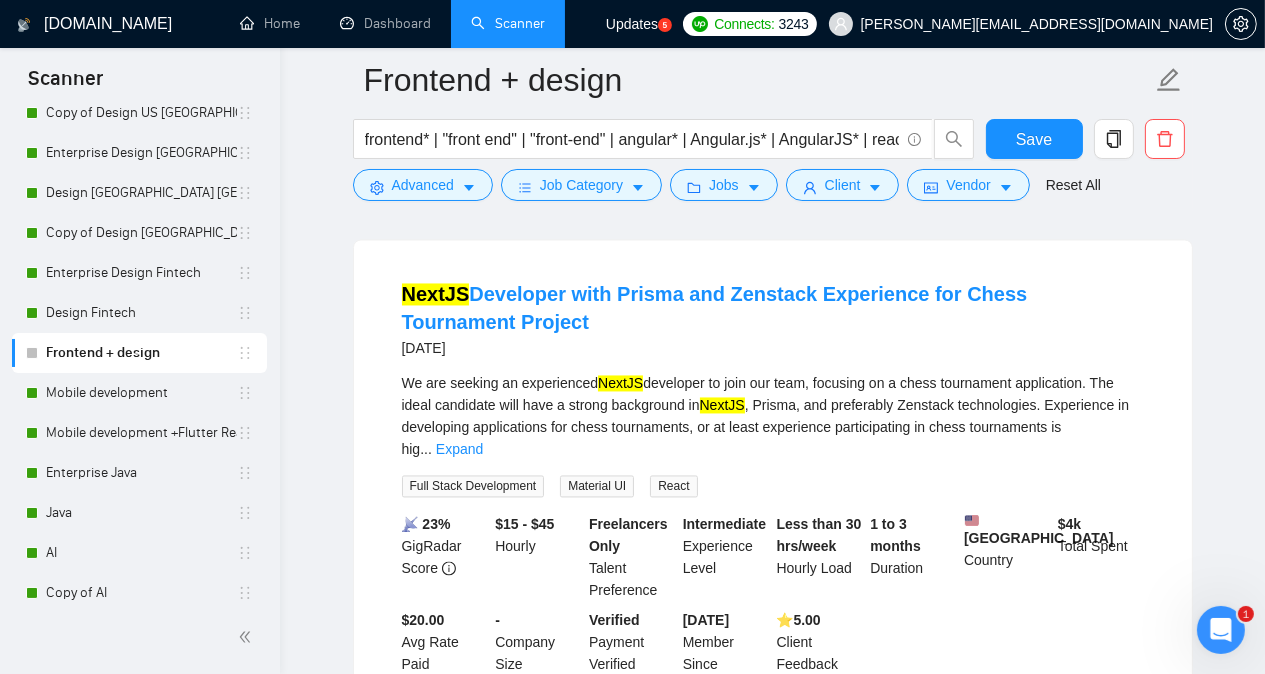 scroll, scrollTop: 4520, scrollLeft: 0, axis: vertical 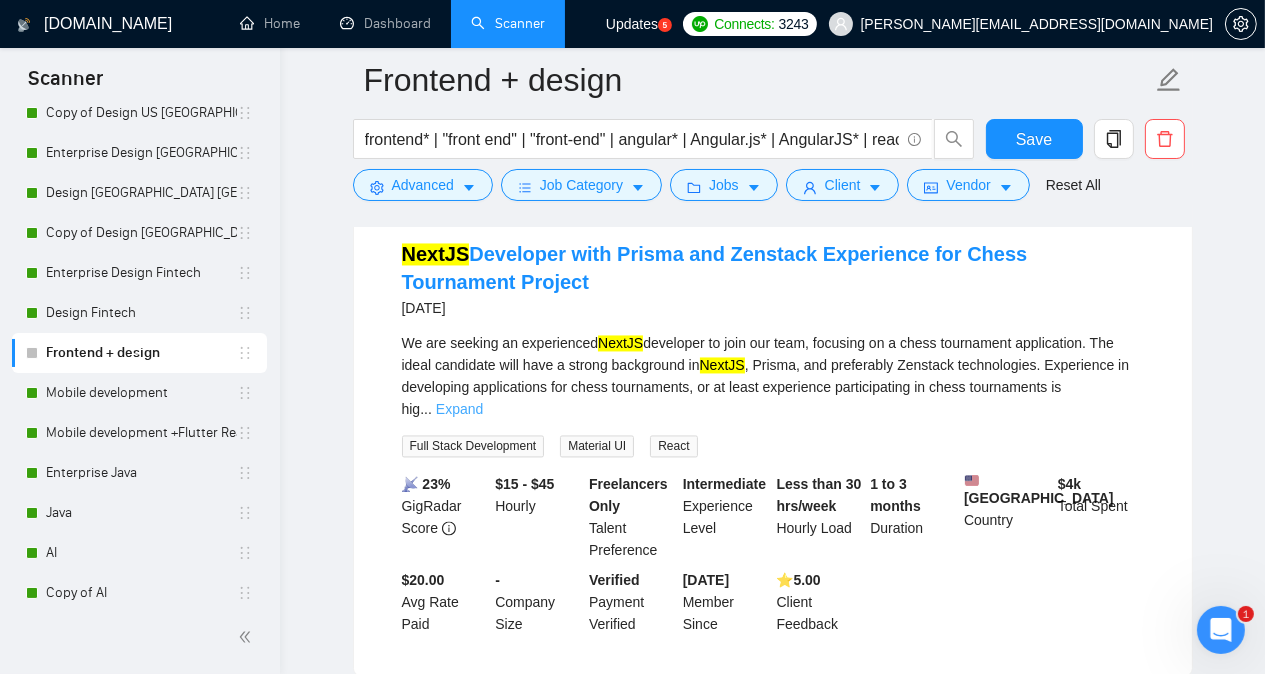 click on "Expand" at bounding box center [459, 409] 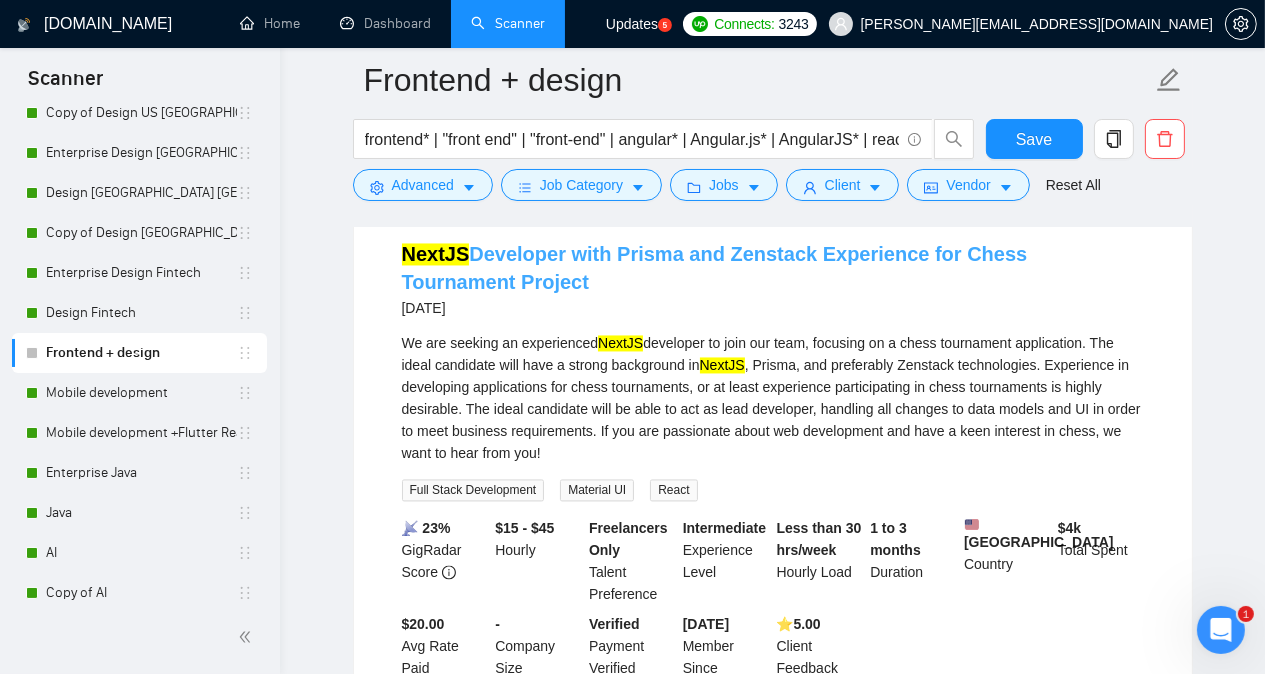 click on "NextJS  Developer with [PERSON_NAME] and Zenstack Experience for Chess Tournament Project" at bounding box center (715, 268) 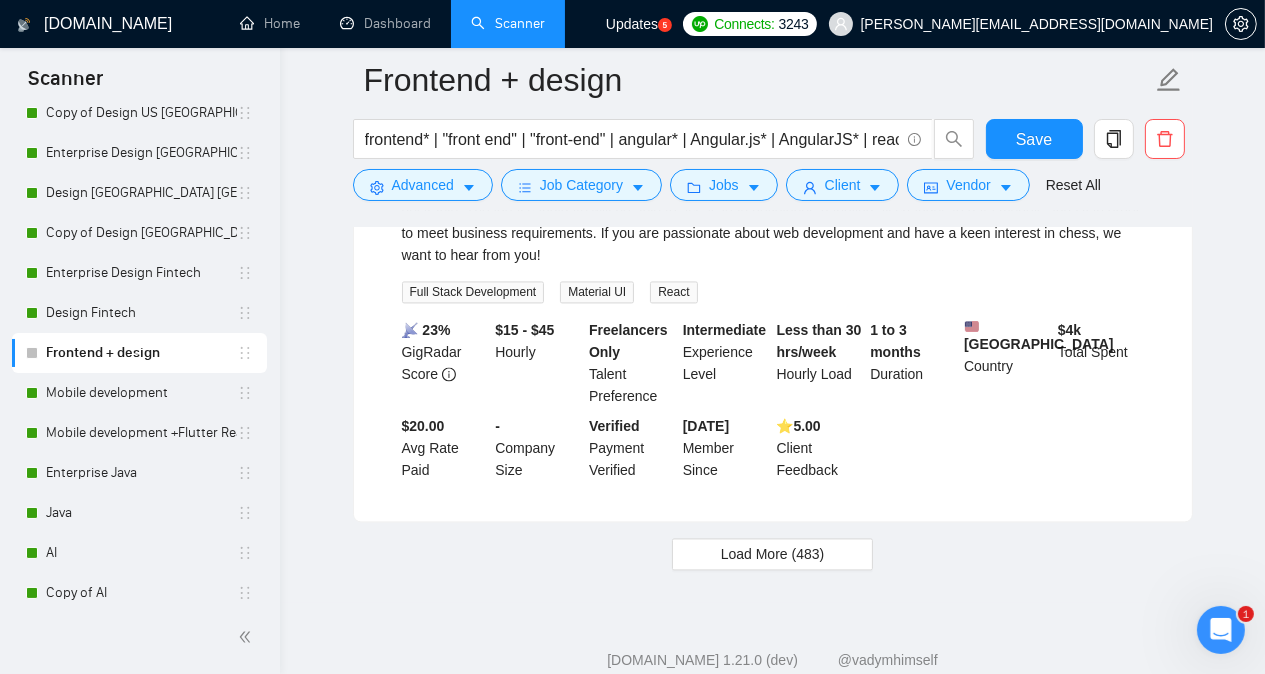 scroll, scrollTop: 4755, scrollLeft: 0, axis: vertical 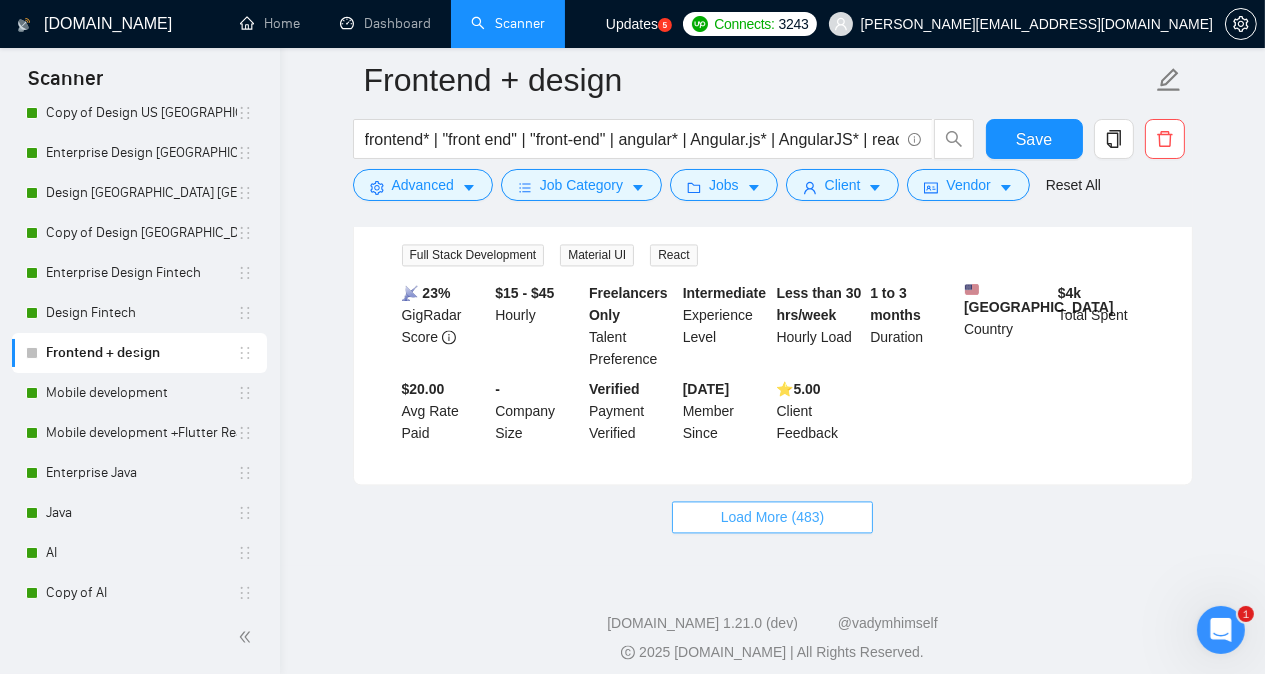 click on "Load More (483)" at bounding box center [773, 517] 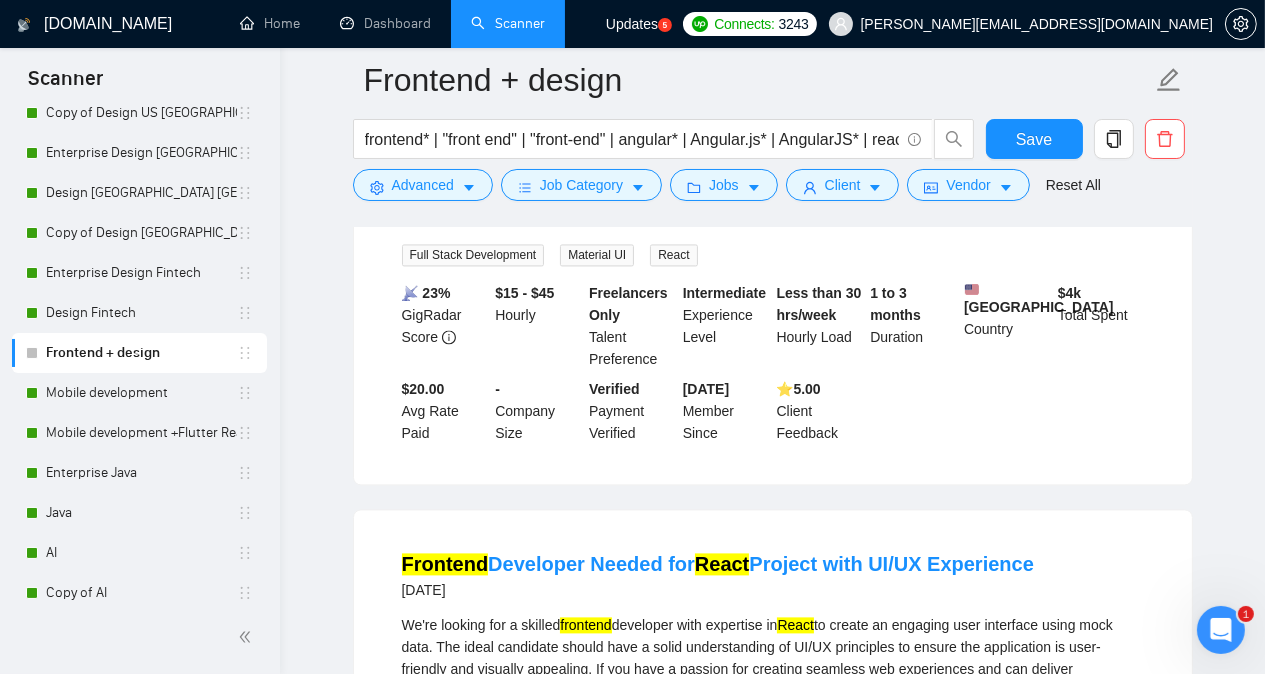 type 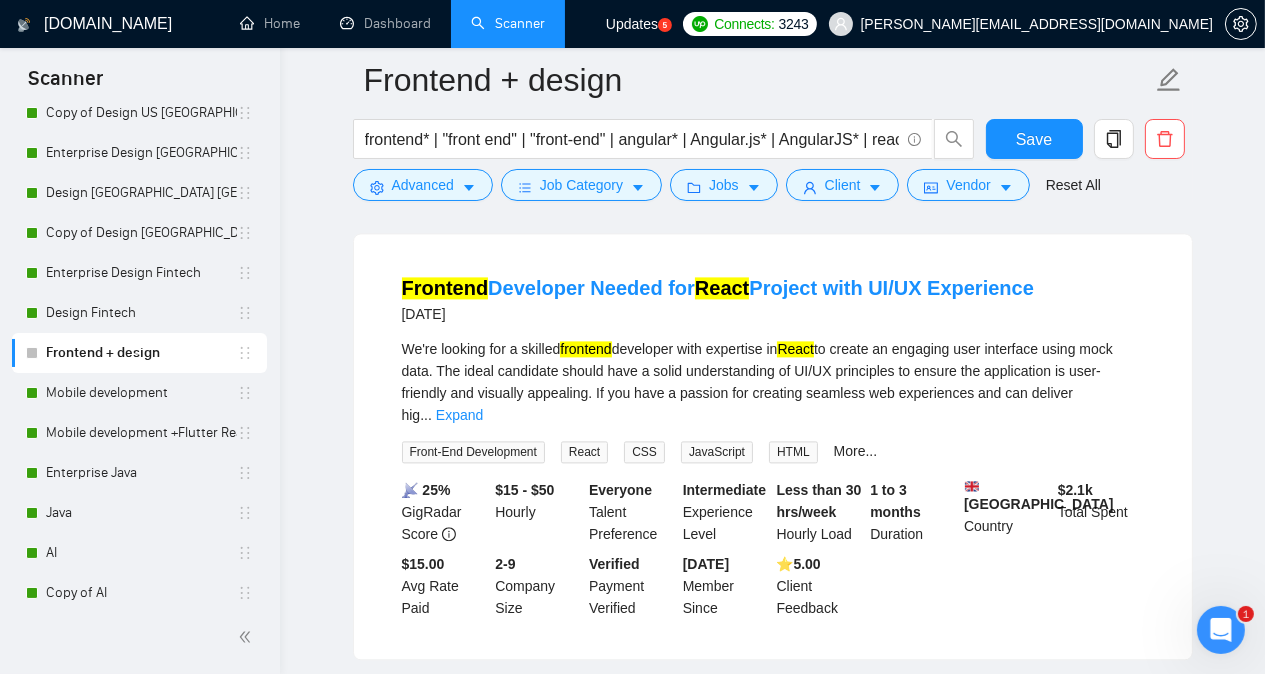 scroll, scrollTop: 5035, scrollLeft: 0, axis: vertical 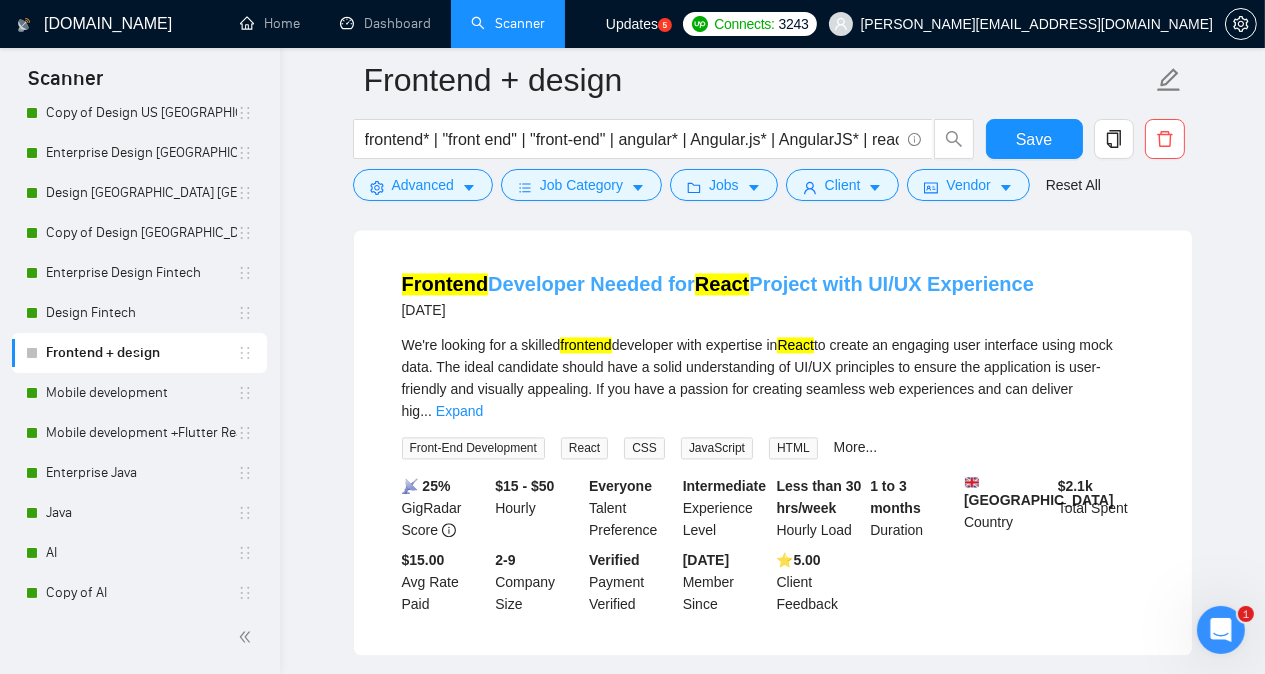 click on "Frontend  Developer Needed for  React  Project with UI/UX Experience" at bounding box center [718, 284] 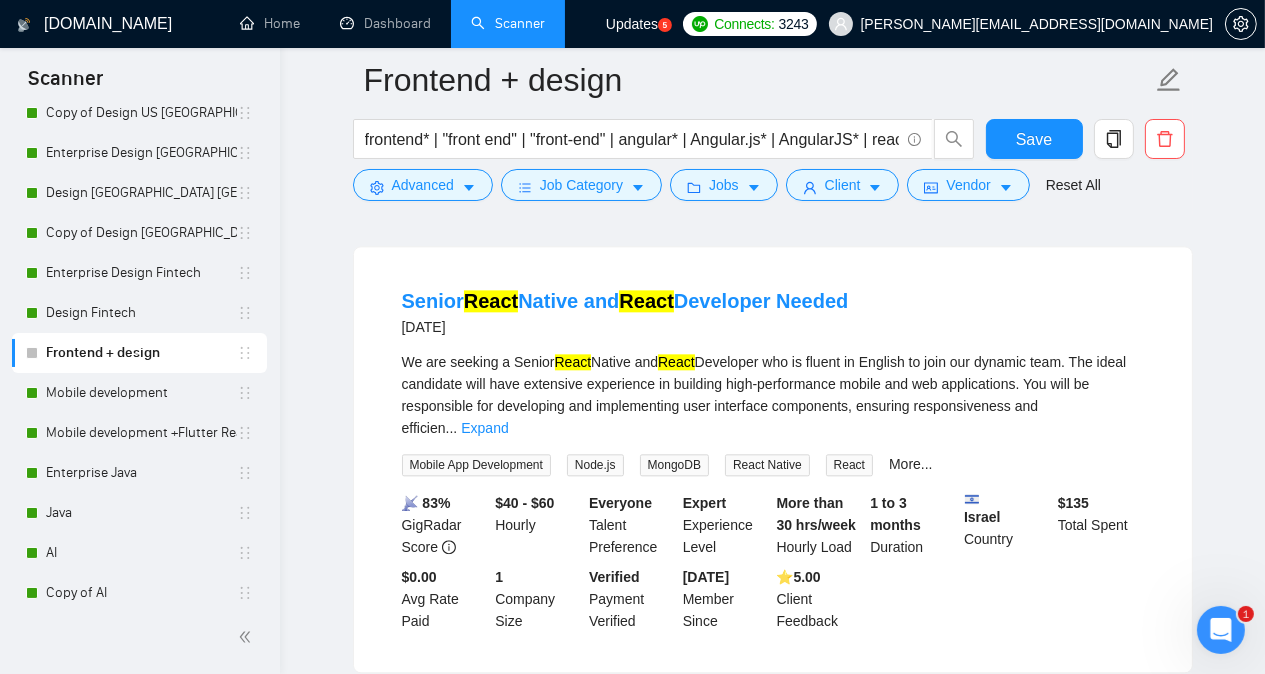 scroll, scrollTop: 5475, scrollLeft: 0, axis: vertical 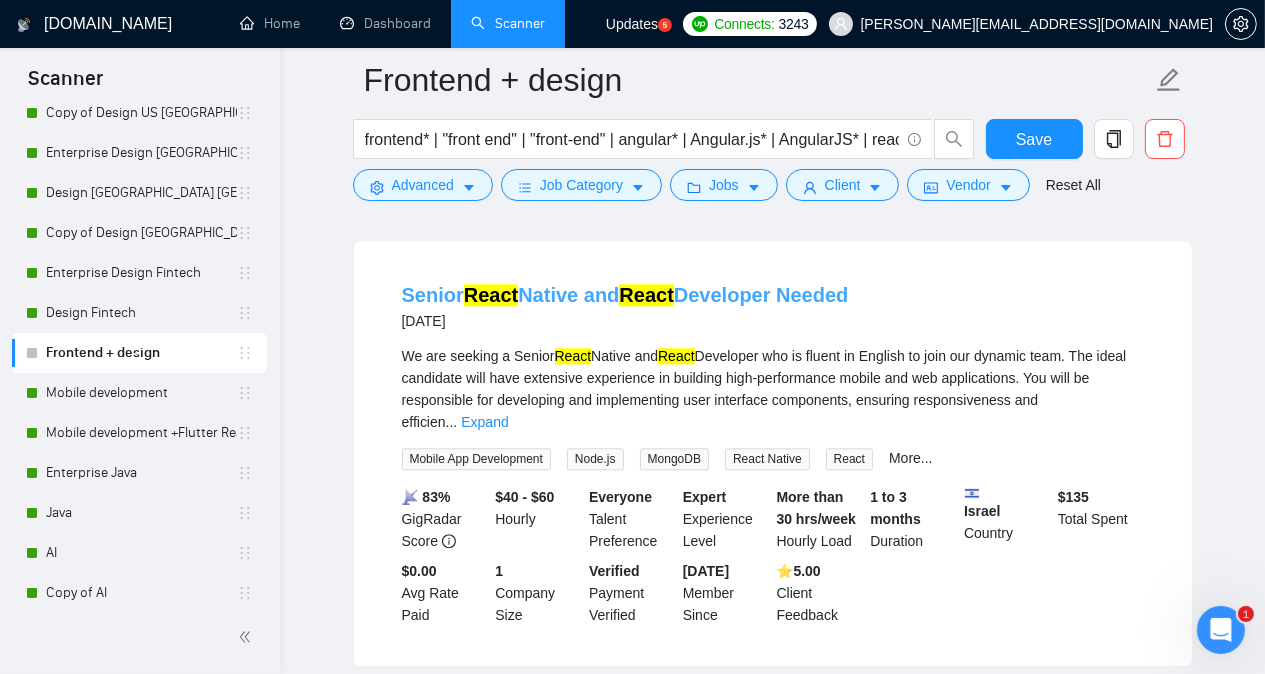 click on "Senior  React  Native and  React  Developer Needed" at bounding box center [625, 295] 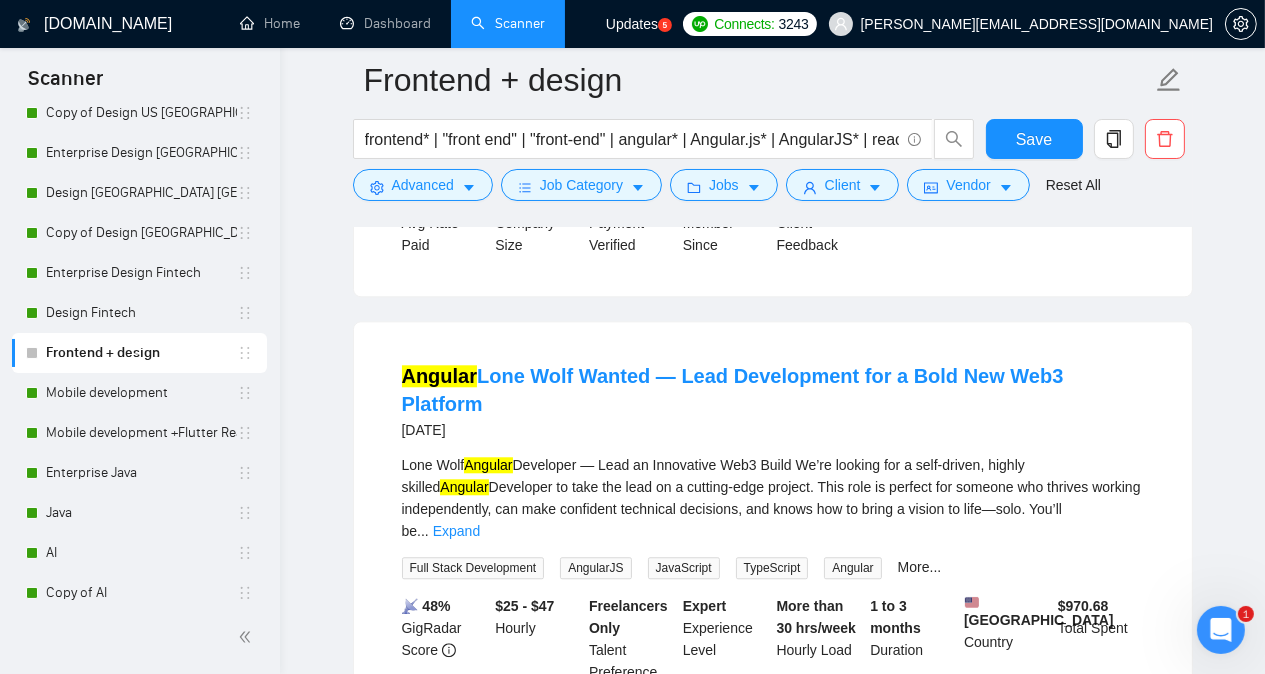 scroll, scrollTop: 5915, scrollLeft: 0, axis: vertical 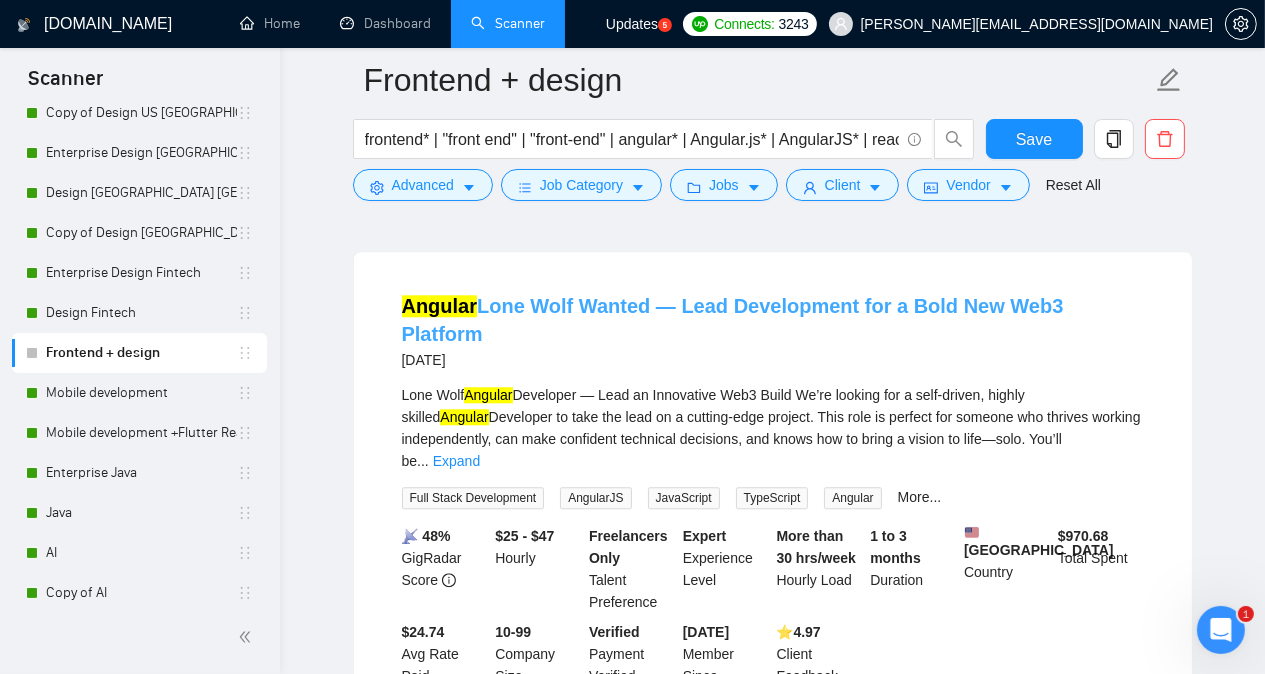click on "Angular  Lone Wolf Wanted — Lead Development for a Bold New Web3 Platform" at bounding box center (733, 320) 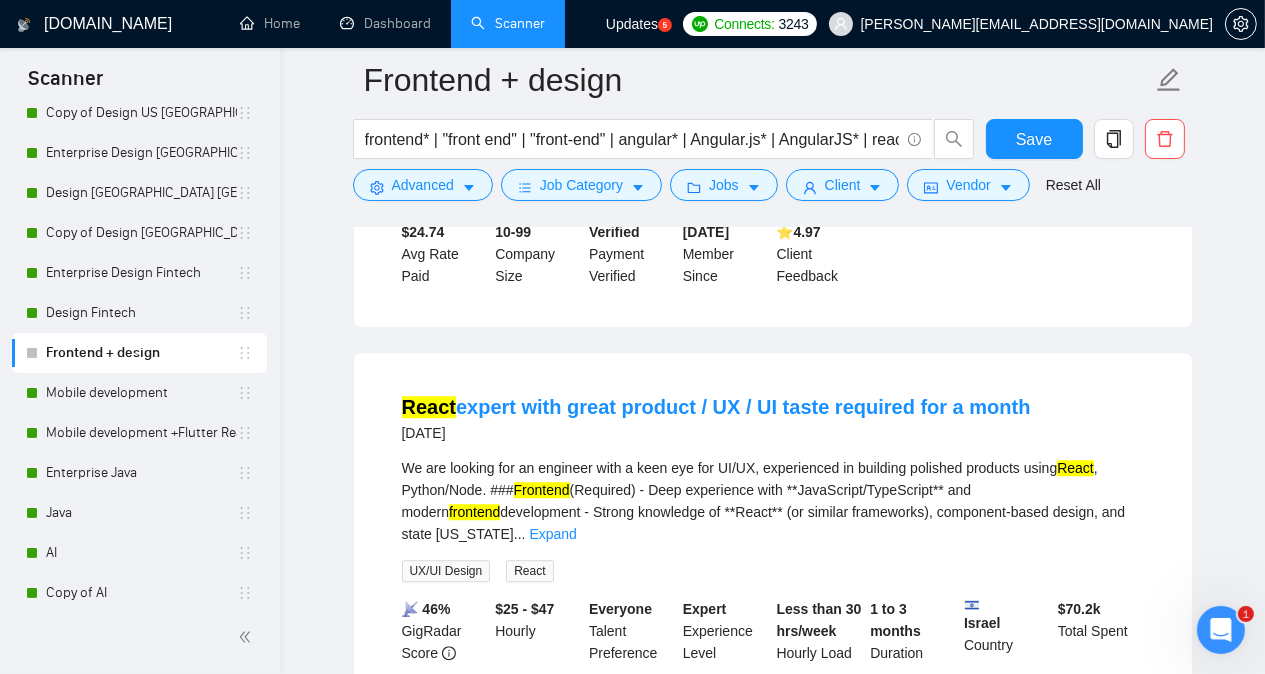 scroll, scrollTop: 6355, scrollLeft: 0, axis: vertical 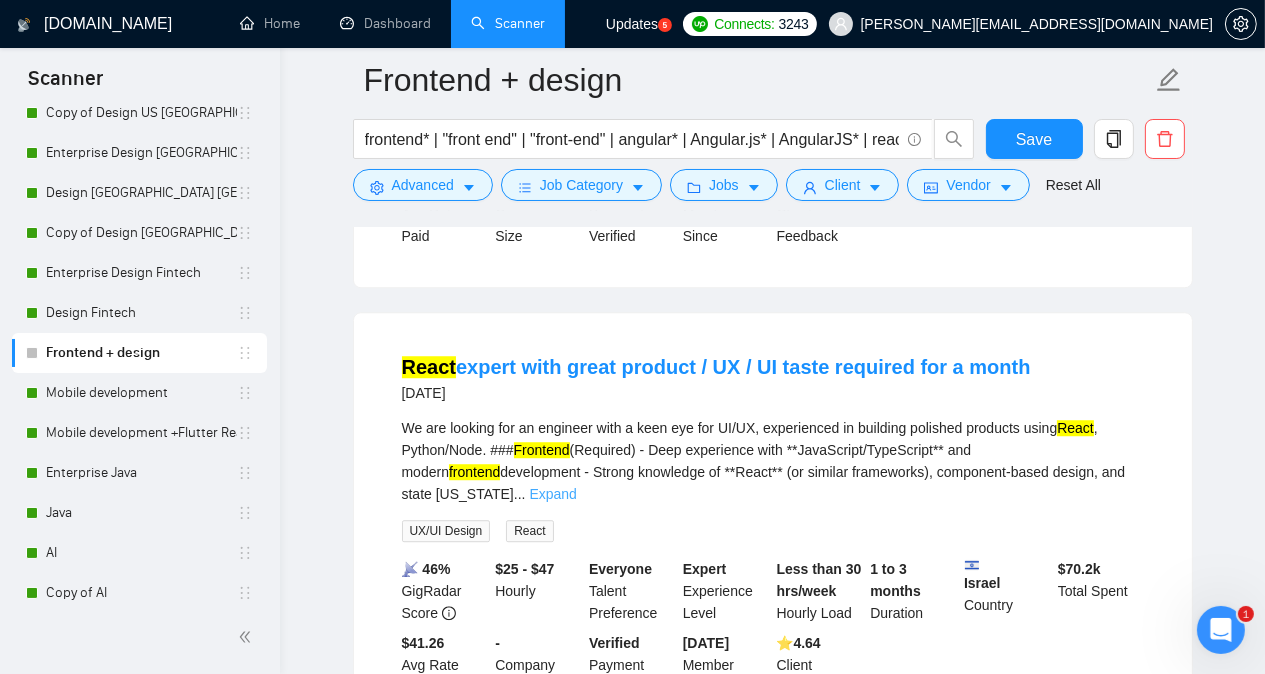 click on "Expand" at bounding box center (552, 494) 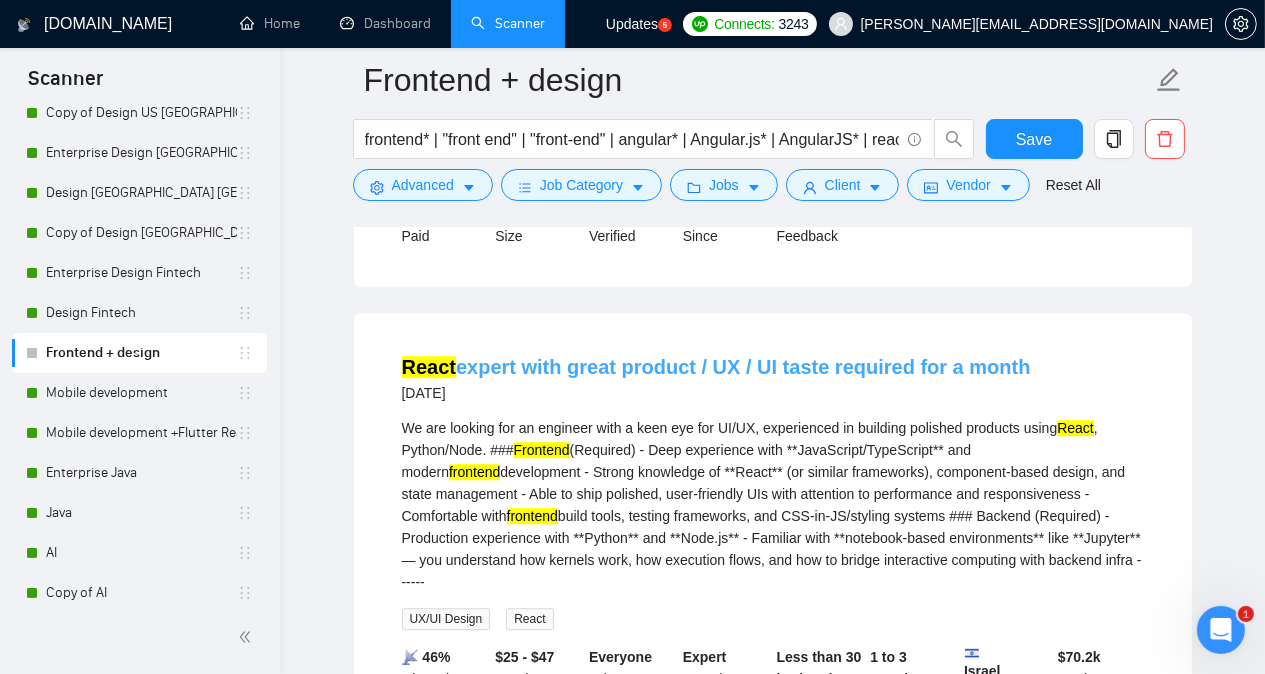 click on "React  expert with great product / UX / UI taste required for a month" at bounding box center (716, 367) 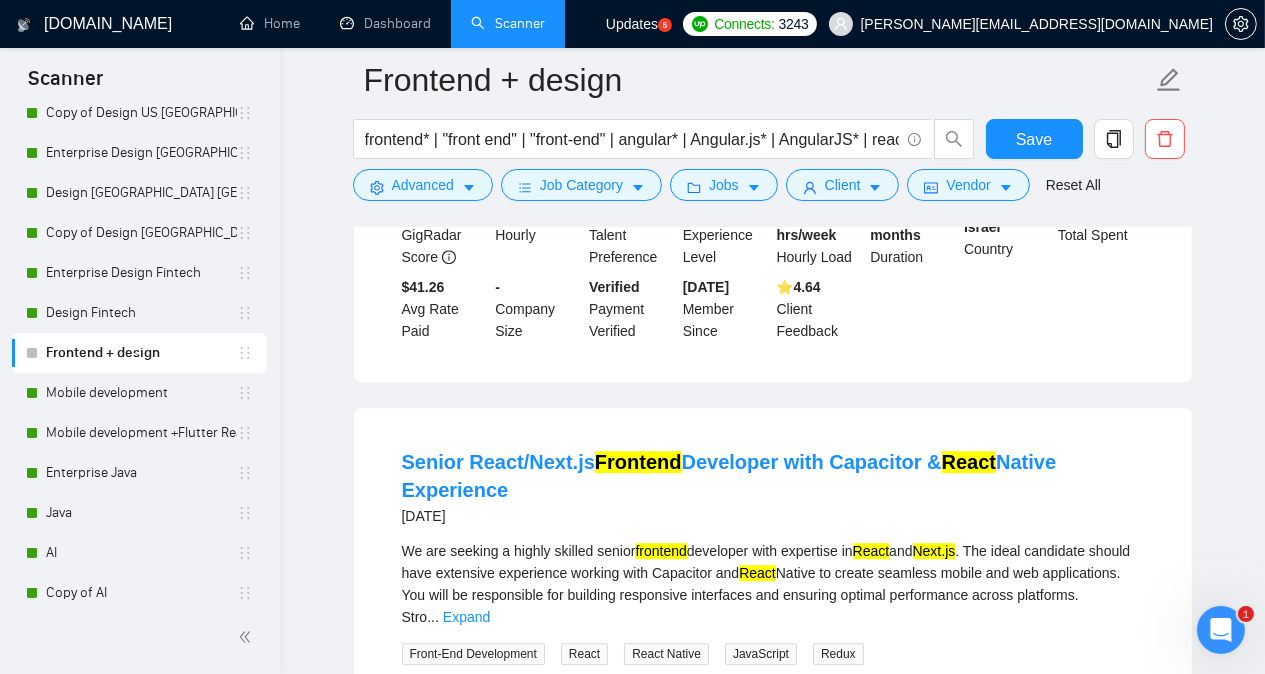 scroll, scrollTop: 6835, scrollLeft: 0, axis: vertical 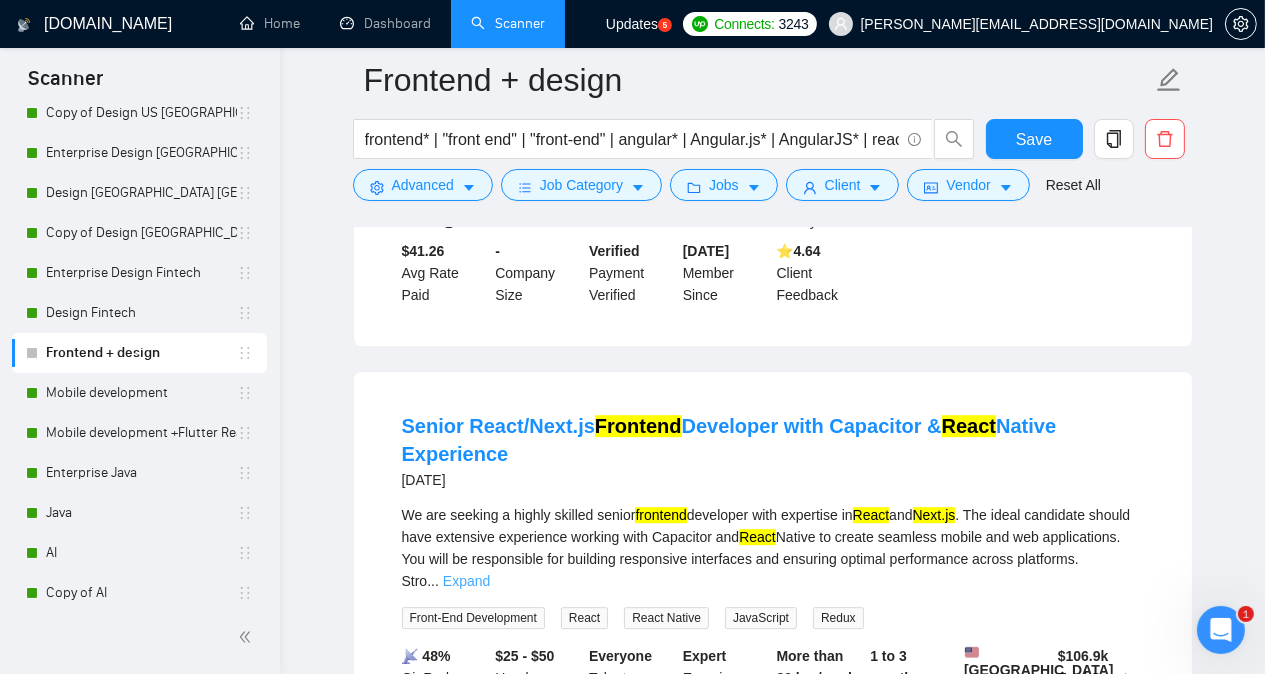 click on "Expand" at bounding box center [466, 581] 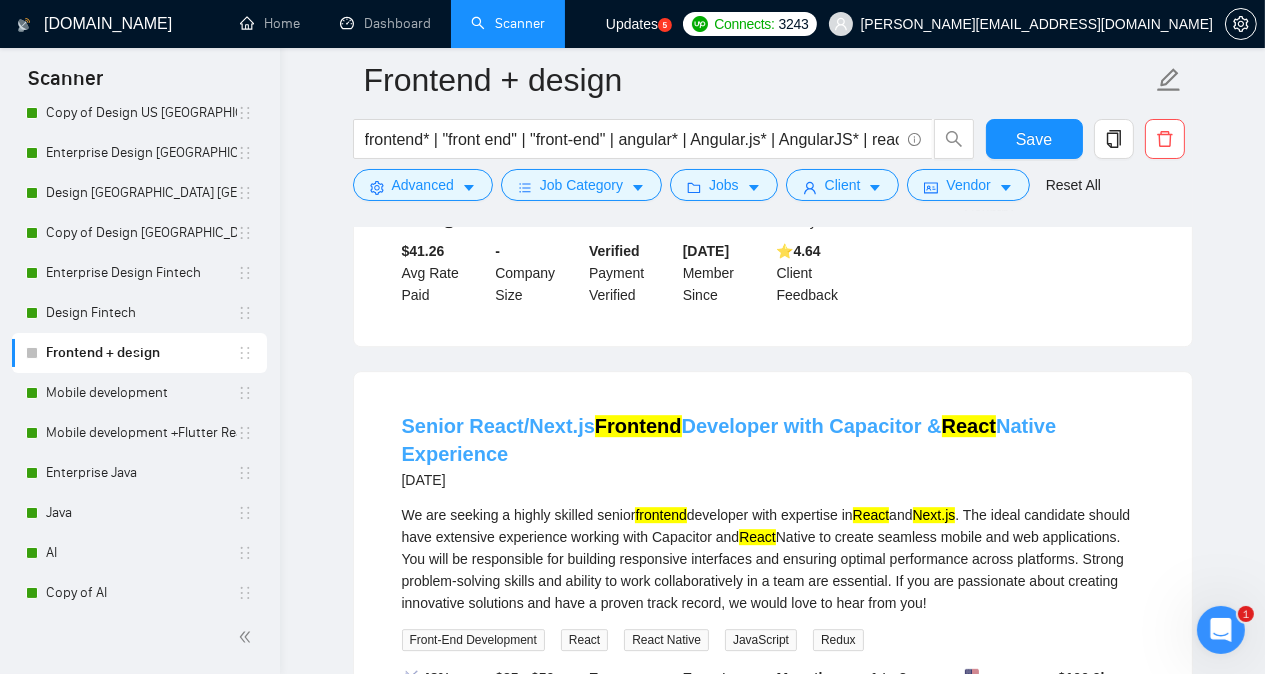 click on "Senior React/Next.js  Frontend  Developer with Capacitor &  React  Native Experience" at bounding box center [729, 440] 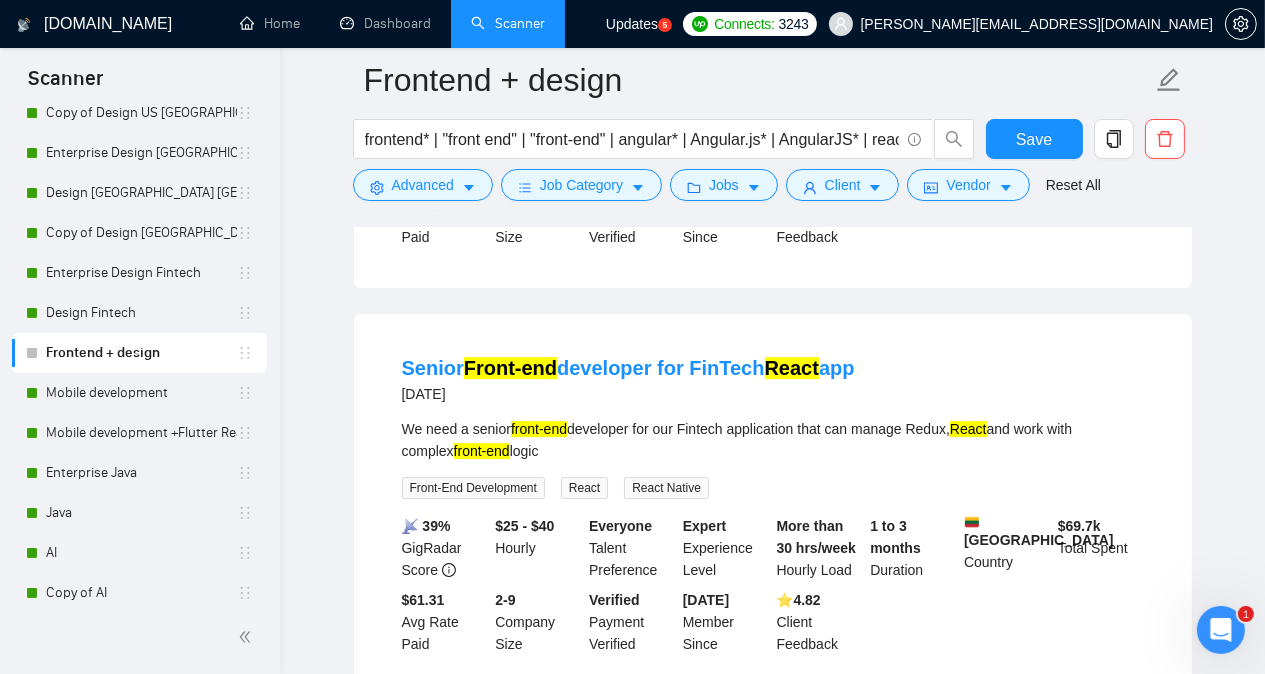 scroll, scrollTop: 7355, scrollLeft: 0, axis: vertical 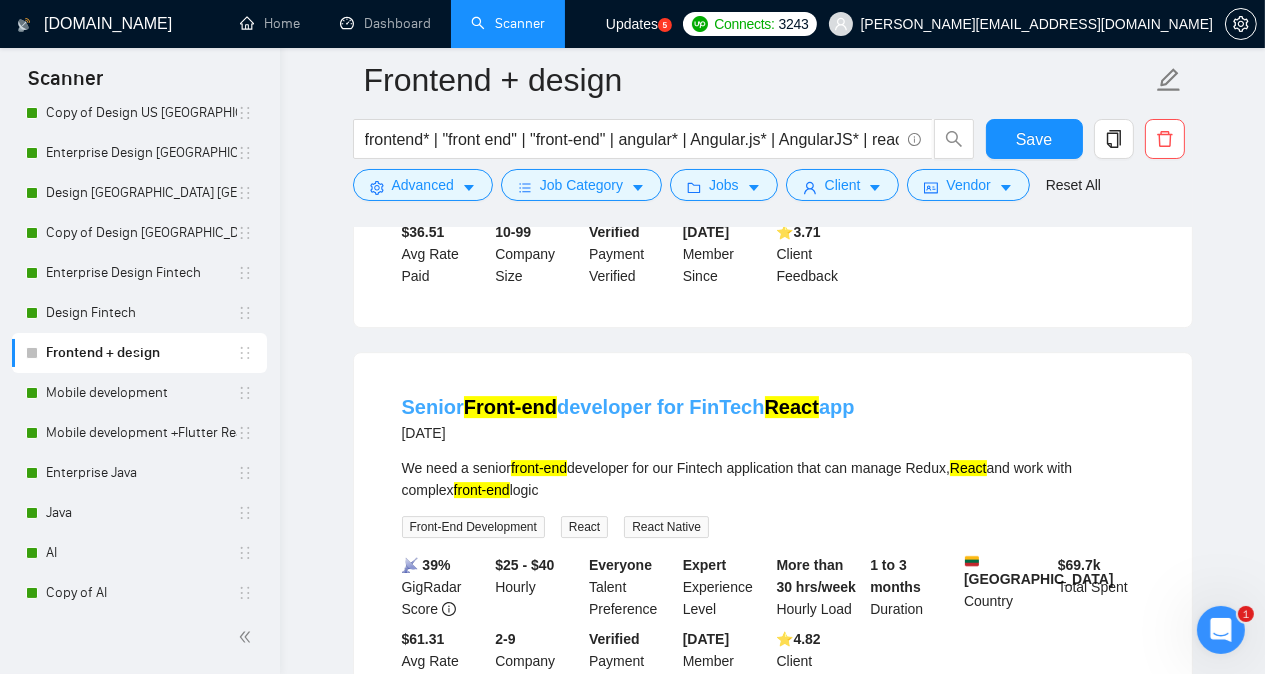 click on "Senior  Front-end  developer for FinTech  React  app" at bounding box center (628, 407) 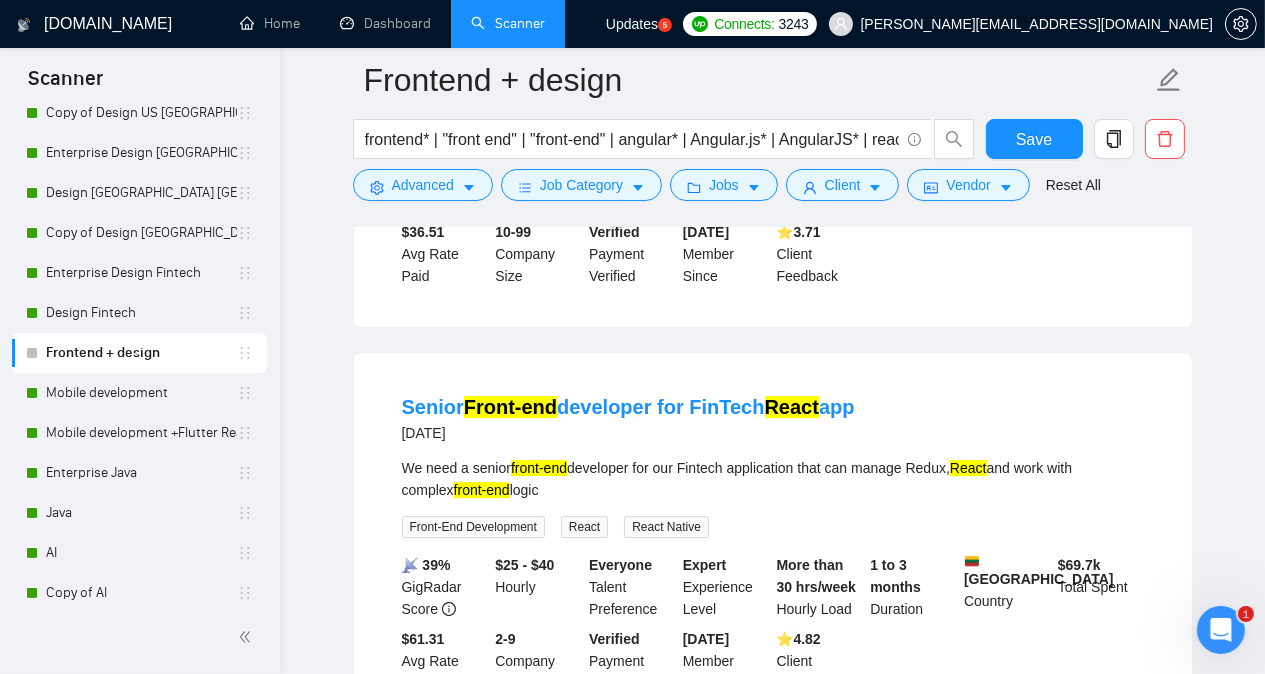 click on "Frontend + design frontend* | "front end" | "front-end" | angular* | Angular.js* | AngularJS* | react | react.js | reactJS | next.js | nextJS Save Advanced   Job Category   Jobs   Client   Vendor   Reset All Preview Results Insights NEW Alerts Auto Bidder Detected   493  results   (1.84 seconds) Front   End  Developer with Strong UI Design skills 18 hours ago We have made some mock UI using v0 & shadcn.
However in our mock UI, we've lost some design fidelity.
The heirarchy, container background, font sizing, element sizing etc is subtly off.
Prompting isn't really getting things right (at least with our design skills)
We need a designer who knows  front-end  to come & polish some of these things. Front-End Development Web Design HTML 📡   33% GigRadar Score   $25 - $40 Hourly Everyone Talent Preference Expert Experience Level Less than 30 hrs/week Hourly Load Less than 1 month Duration   [GEOGRAPHIC_DATA] Country $ 82.3k Total Spent $22.19 Avg Rate Paid 10-99 Company Size Verified Payment Verified ⭐️" at bounding box center [772, -2377] 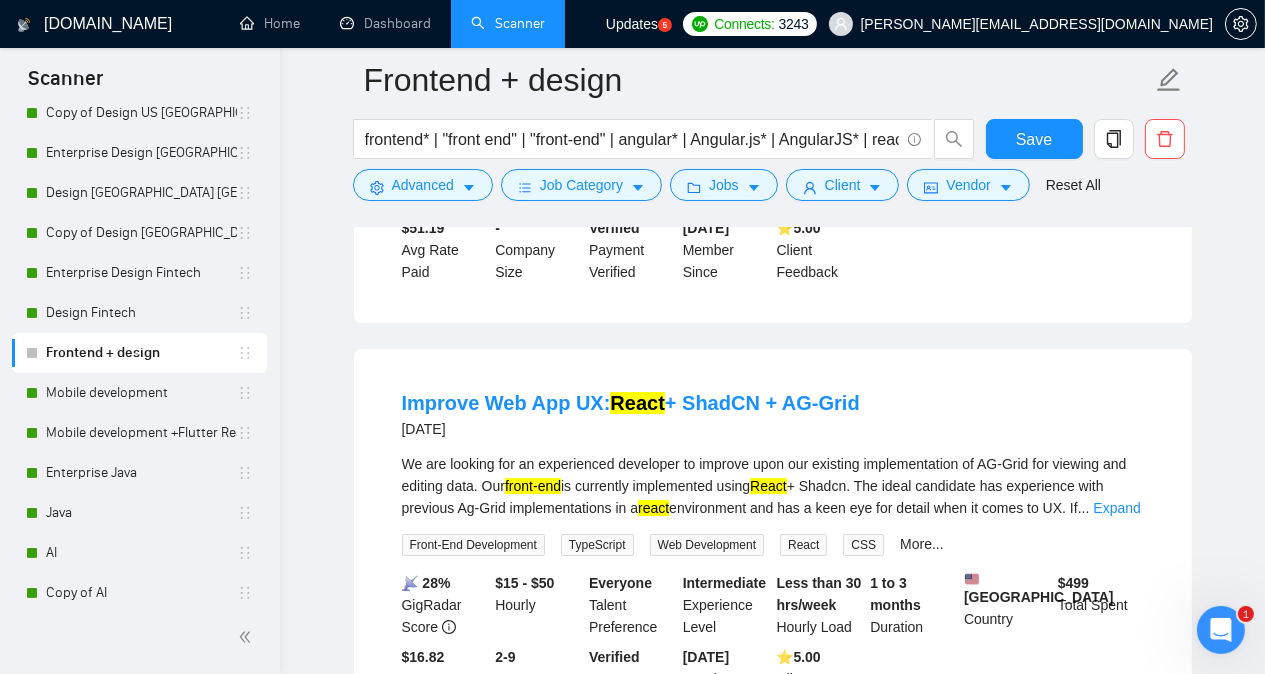 scroll, scrollTop: 8235, scrollLeft: 0, axis: vertical 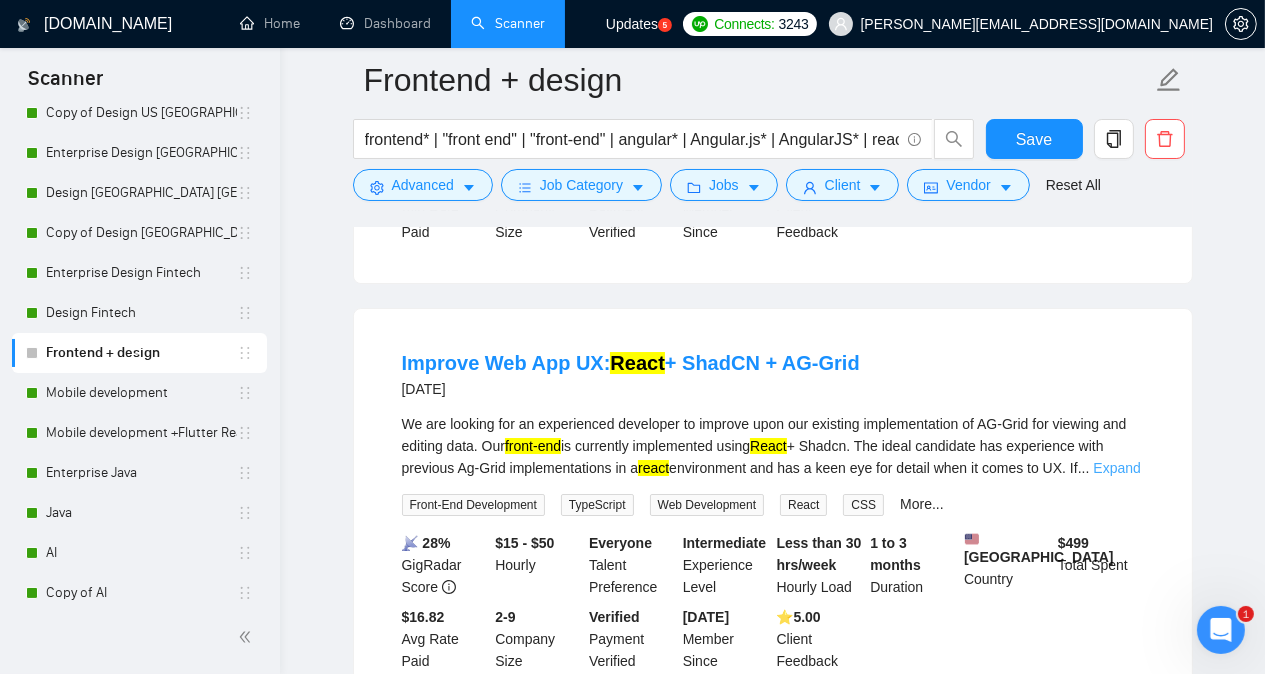 click on "Expand" at bounding box center [1116, 468] 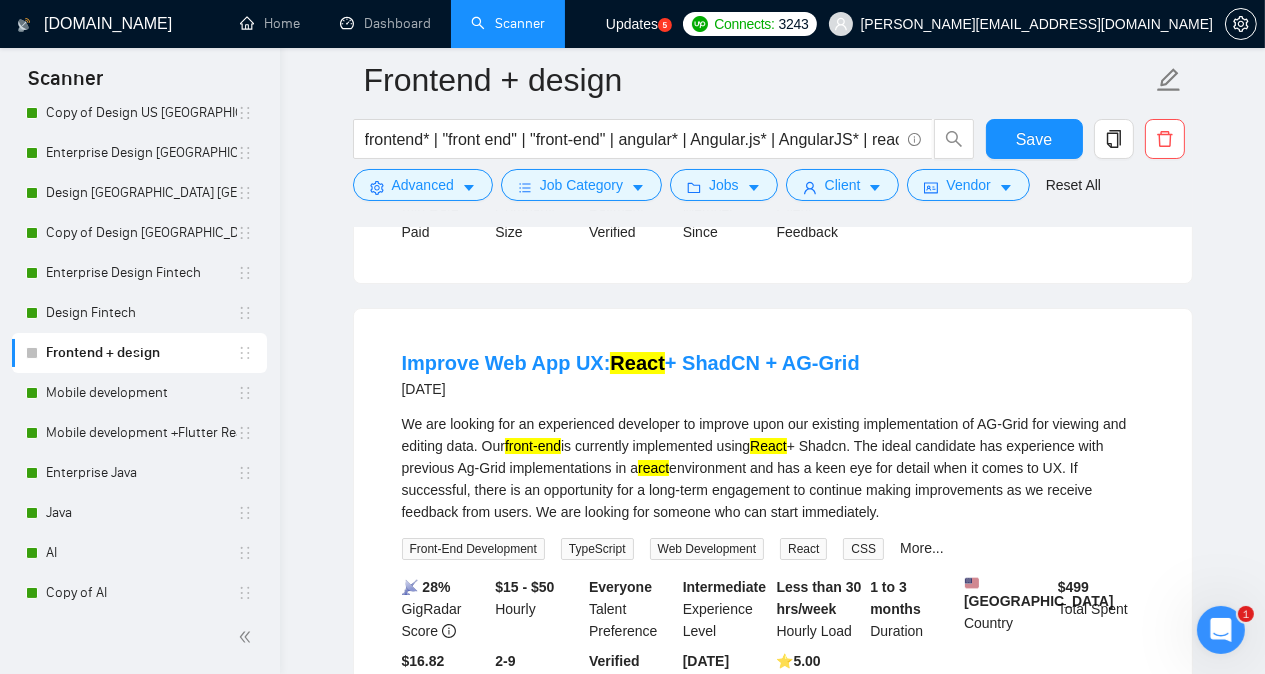 click on "Frontend + design frontend* | "front end" | "front-end" | angular* | Angular.js* | AngularJS* | react | react.js | reactJS | next.js | nextJS Save Advanced   Job Category   Jobs   Client   Vendor   Reset All Preview Results Insights NEW Alerts Auto Bidder Detected   493  results   (1.84 seconds) Front   End  Developer with Strong UI Design skills 18 hours ago We have made some mock UI using v0 & shadcn.
However in our mock UI, we've lost some design fidelity.
The heirarchy, container background, font sizing, element sizing etc is subtly off.
Prompting isn't really getting things right (at least with our design skills)
We need a designer who knows  front-end  to come & polish some of these things. Front-End Development Web Design HTML 📡   33% GigRadar Score   $25 - $40 Hourly Everyone Talent Preference Expert Experience Level Less than 30 hrs/week Hourly Load Less than 1 month Duration   [GEOGRAPHIC_DATA] Country $ 82.3k Total Spent $22.19 Avg Rate Paid 10-99 Company Size Verified Payment Verified ⭐️" at bounding box center [772, -3235] 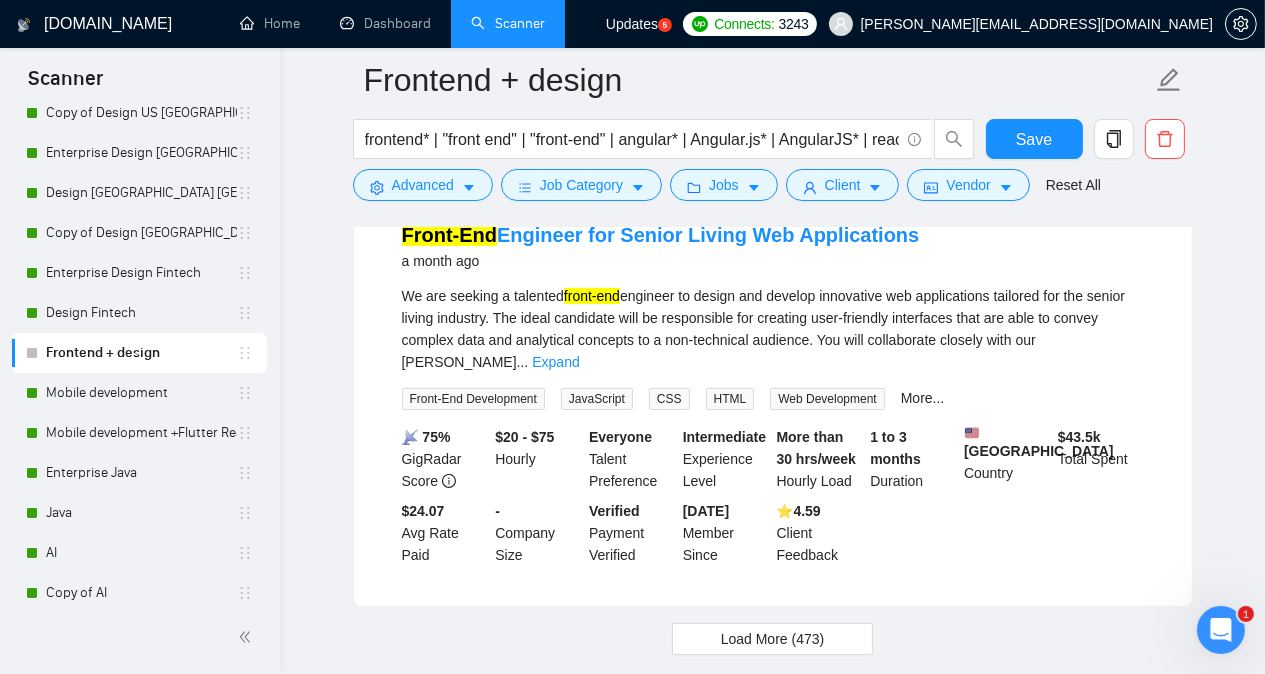 scroll, scrollTop: 9304, scrollLeft: 0, axis: vertical 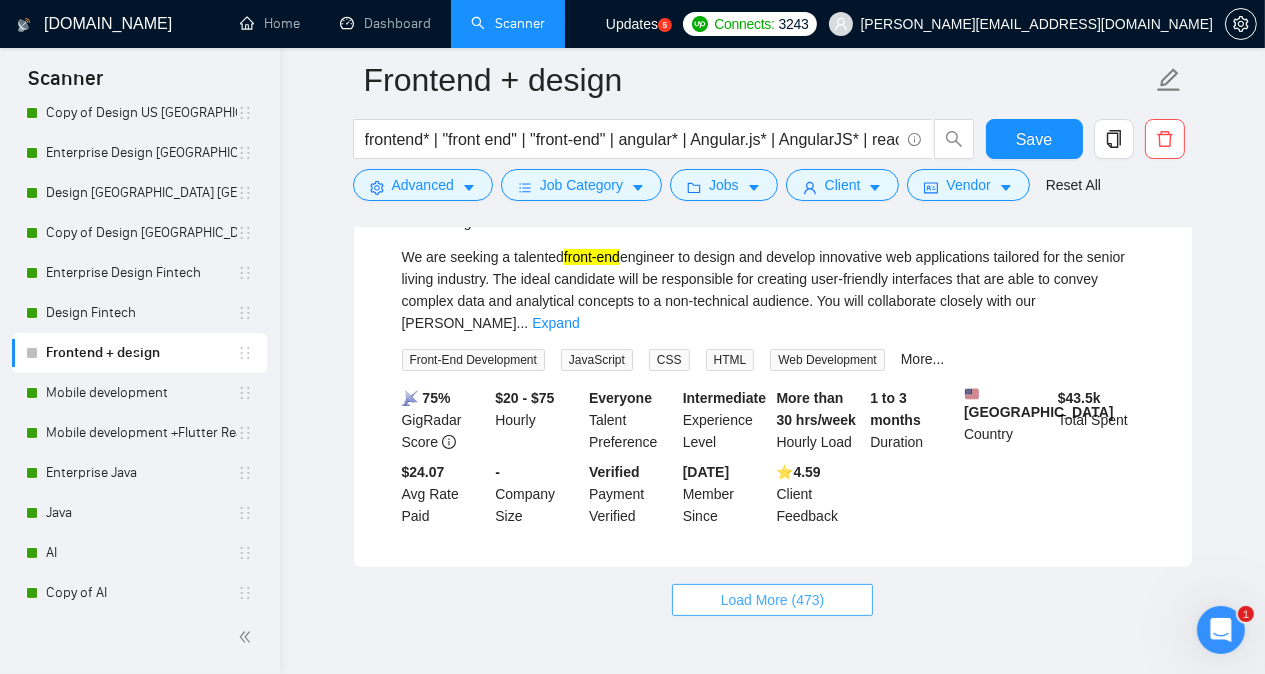click on "Load More (473)" at bounding box center (773, 600) 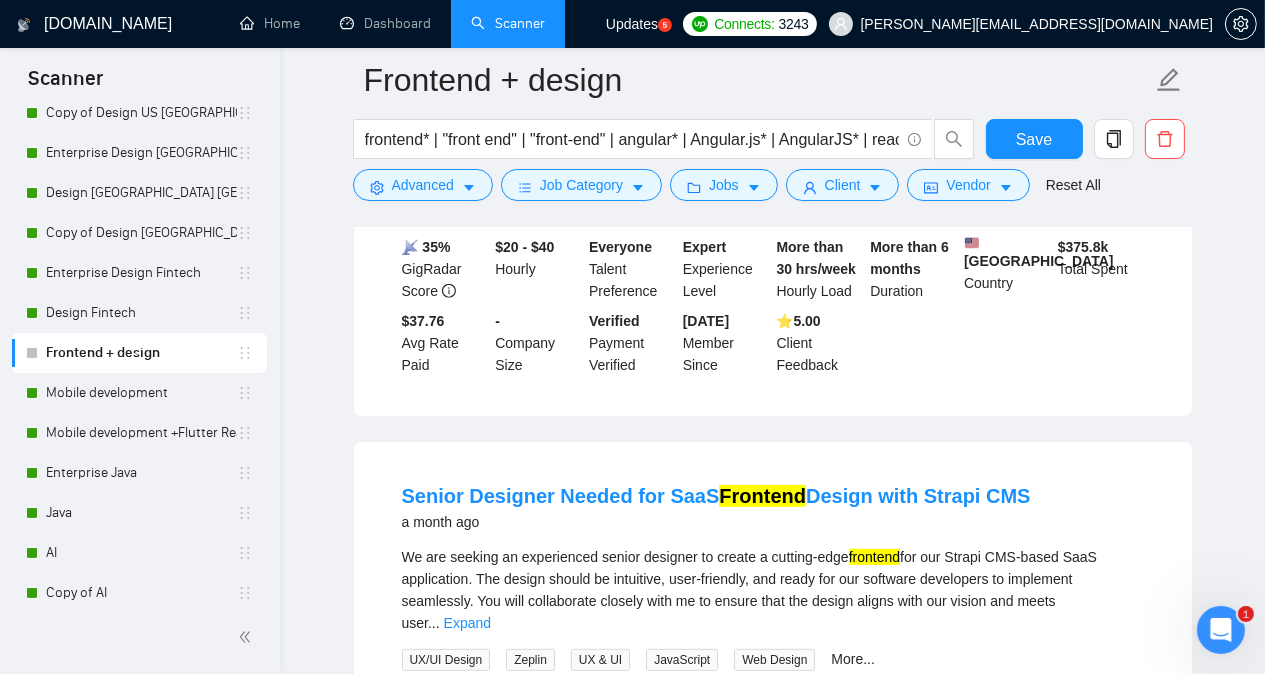scroll, scrollTop: 9904, scrollLeft: 0, axis: vertical 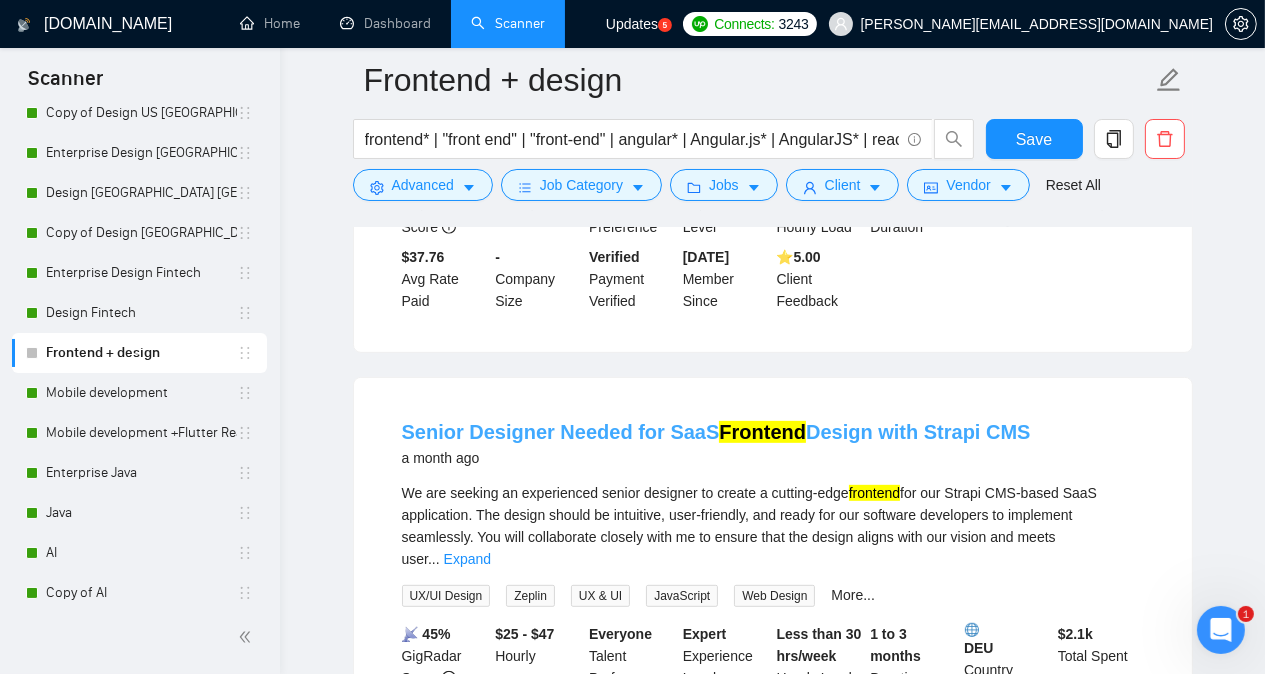 click on "Frontend" at bounding box center (762, 432) 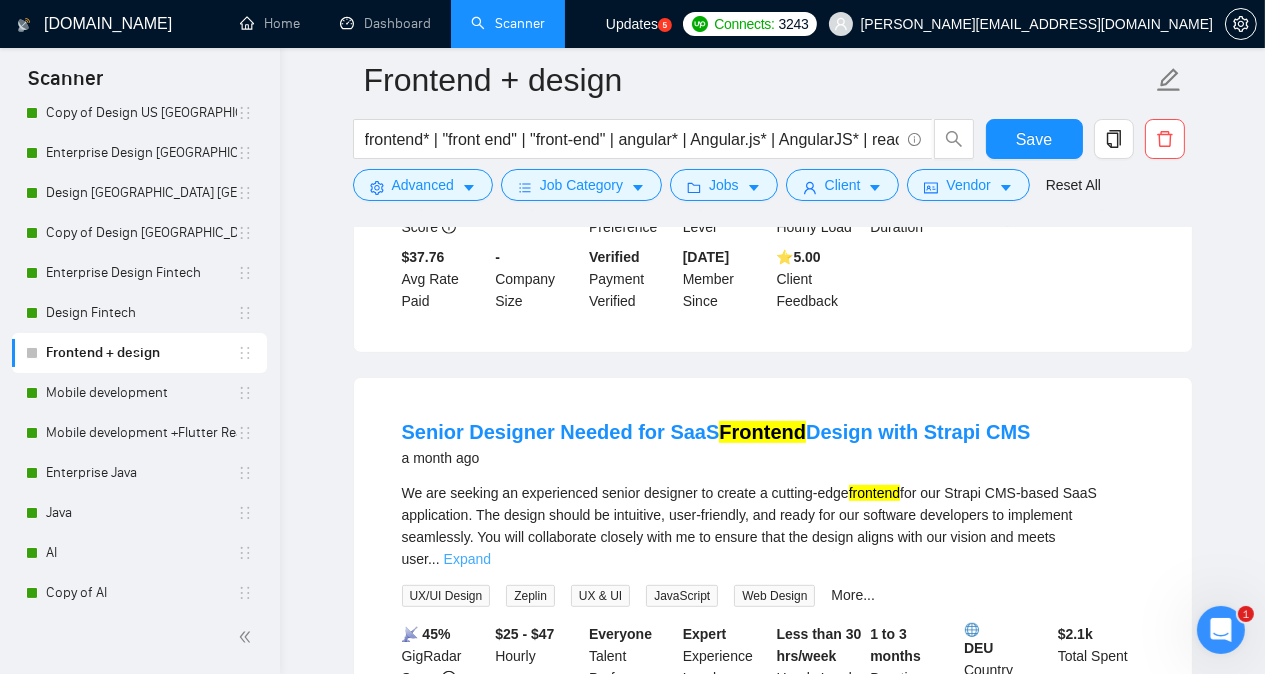 click on "Expand" at bounding box center (467, 559) 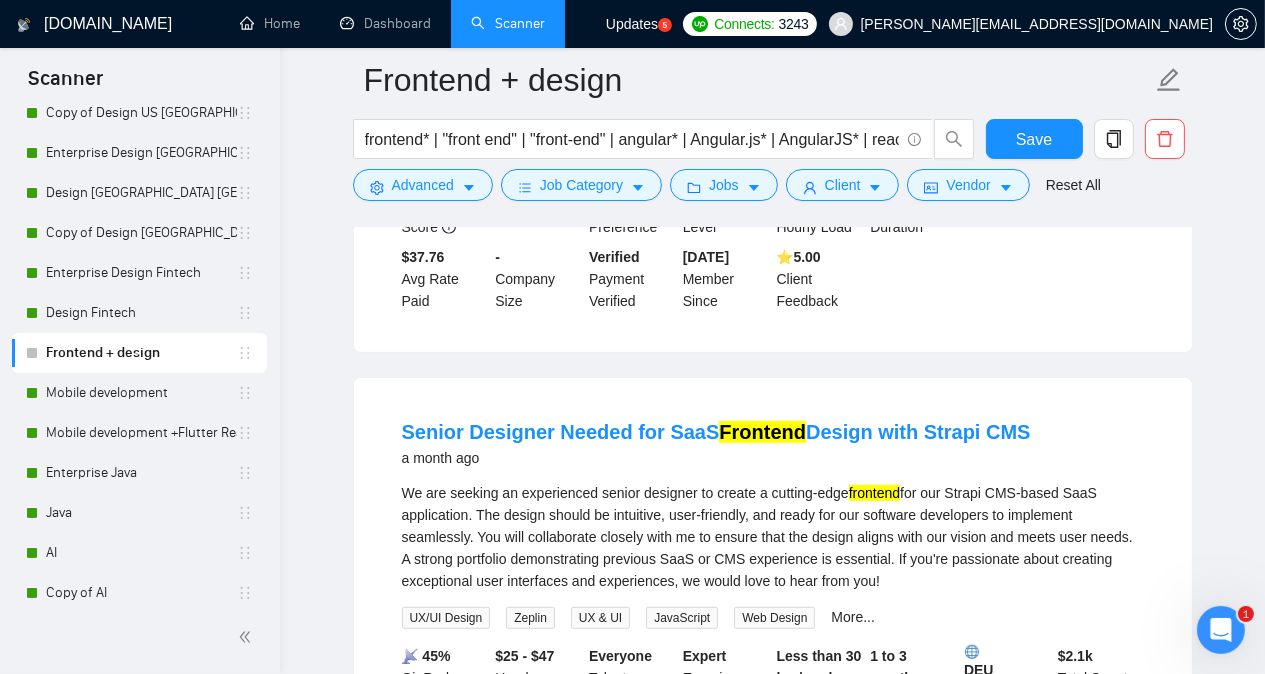 click on "Frontend + design frontend* | "front end" | "front-end" | angular* | Angular.js* | AngularJS* | react | react.js | reactJS | next.js | nextJS Save Advanced   Job Category   Jobs   Client   Vendor   Reset All Preview Results Insights NEW Alerts Auto Bidder Detected   493  results   (1.84 seconds) Front   End  Developer with Strong UI Design skills 18 hours ago We have made some mock UI using v0 & shadcn.
However in our mock UI, we've lost some design fidelity.
The heirarchy, container background, font sizing, element sizing etc is subtly off.
Prompting isn't really getting things right (at least with our design skills)
We need a designer who knows  front-end  to come & polish some of these things. Front-End Development Web Design HTML 📡   33% GigRadar Score   $25 - $40 Hourly Everyone Talent Preference Expert Experience Level Less than 30 hrs/week Hourly Load Less than 1 month Duration   [GEOGRAPHIC_DATA] Country $ 82.3k Total Spent $22.19 Avg Rate Paid 10-99 Company Size Verified Payment Verified ⭐️" at bounding box center (772, -2704) 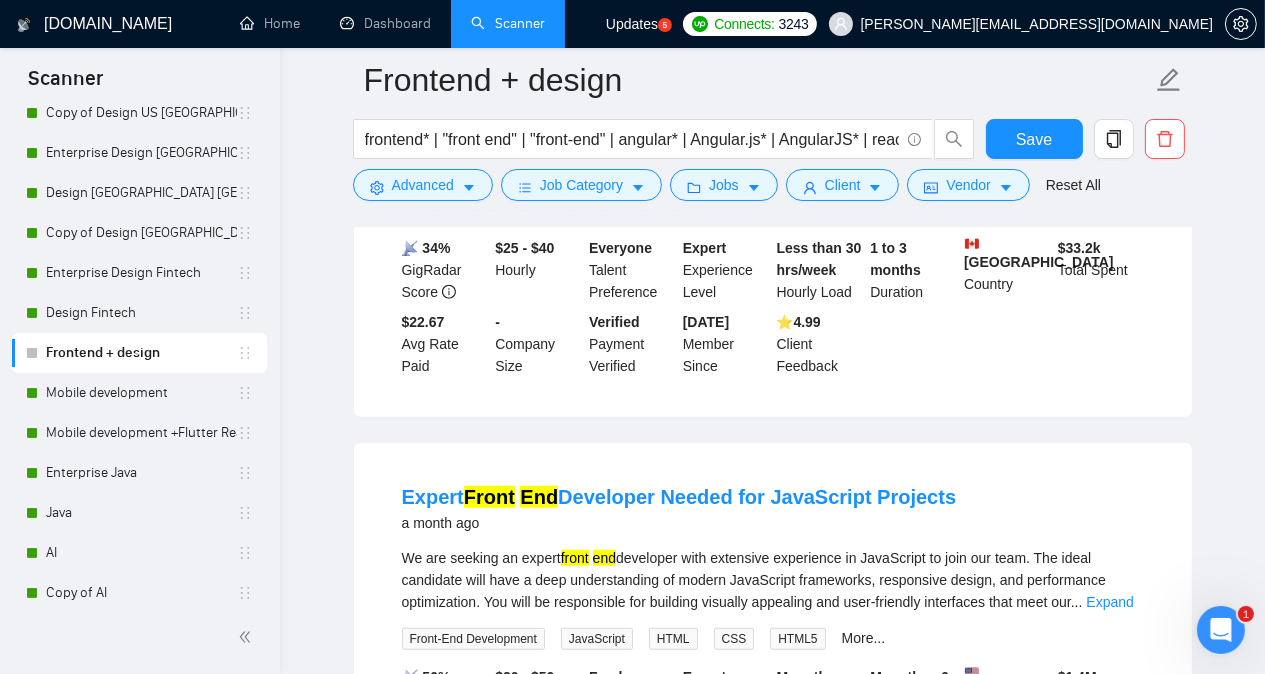 scroll, scrollTop: 10784, scrollLeft: 0, axis: vertical 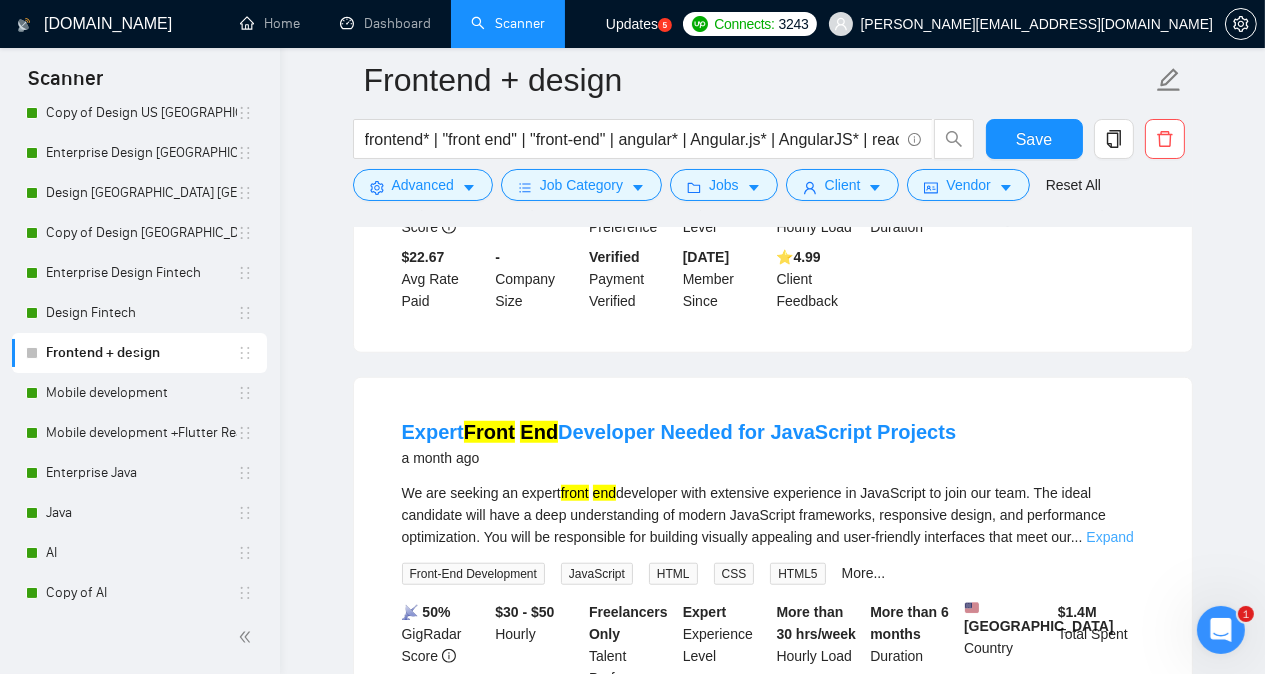 click on "Expand" at bounding box center [1109, 537] 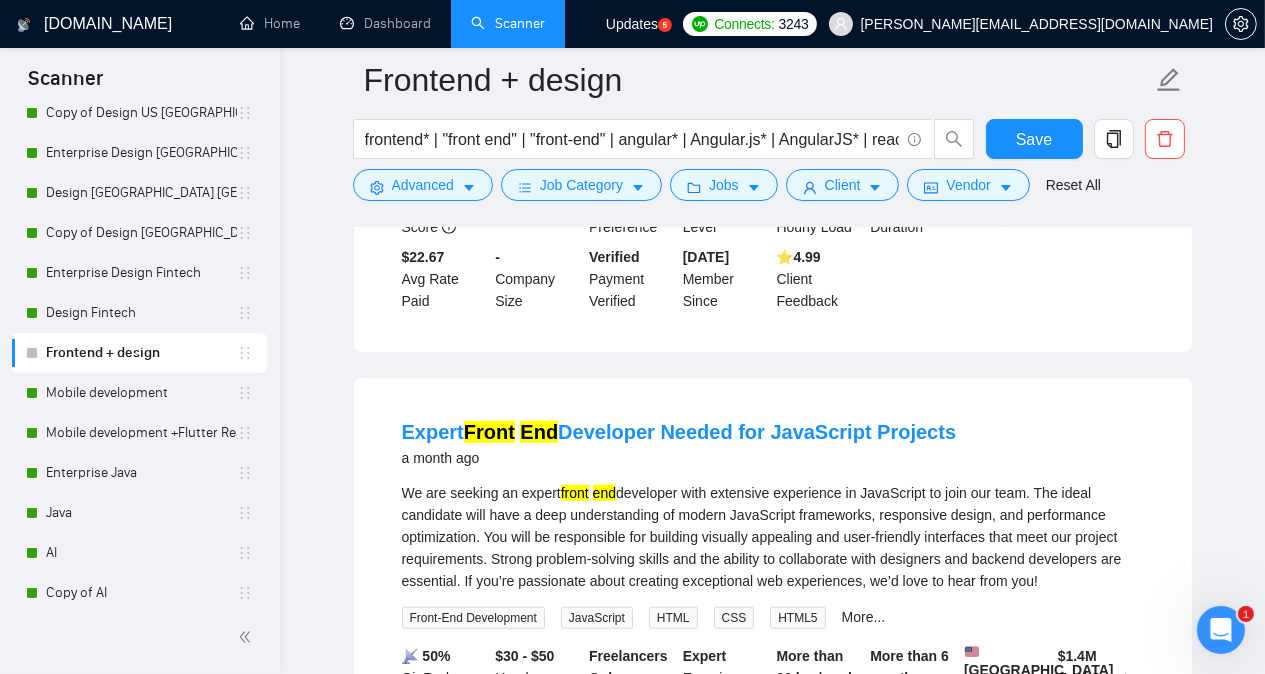 click on "Expert  Front   End  Developer Needed for JavaScript Projects a month ago We are seeking an expert  front   end  developer with extensive experience in JavaScript to join our team. The ideal candidate will have a deep understanding of modern JavaScript frameworks, responsive design, and performance optimization. You will be responsible for building visually appealing and user-friendly interfaces that meet our project requirements. Strong problem-solving skills and the ability to collaborate with designers and backend developers are essential. If you’re passionate about creating exceptional web experiences, we’d love to hear from you! Front-End Development JavaScript HTML CSS HTML5 More... 📡   50% GigRadar Score   $30 - $50 Hourly Freelancers Only Talent Preference Expert Experience Level More than 30 hrs/week Hourly Load More than 6 months Duration   [GEOGRAPHIC_DATA] Country $ 1.4M Total Spent $16.39 Avg Rate Paid 10-99 Company Size Verified Payment Verified [DATE] Member Since ⭐️  4.89" at bounding box center [773, 612] 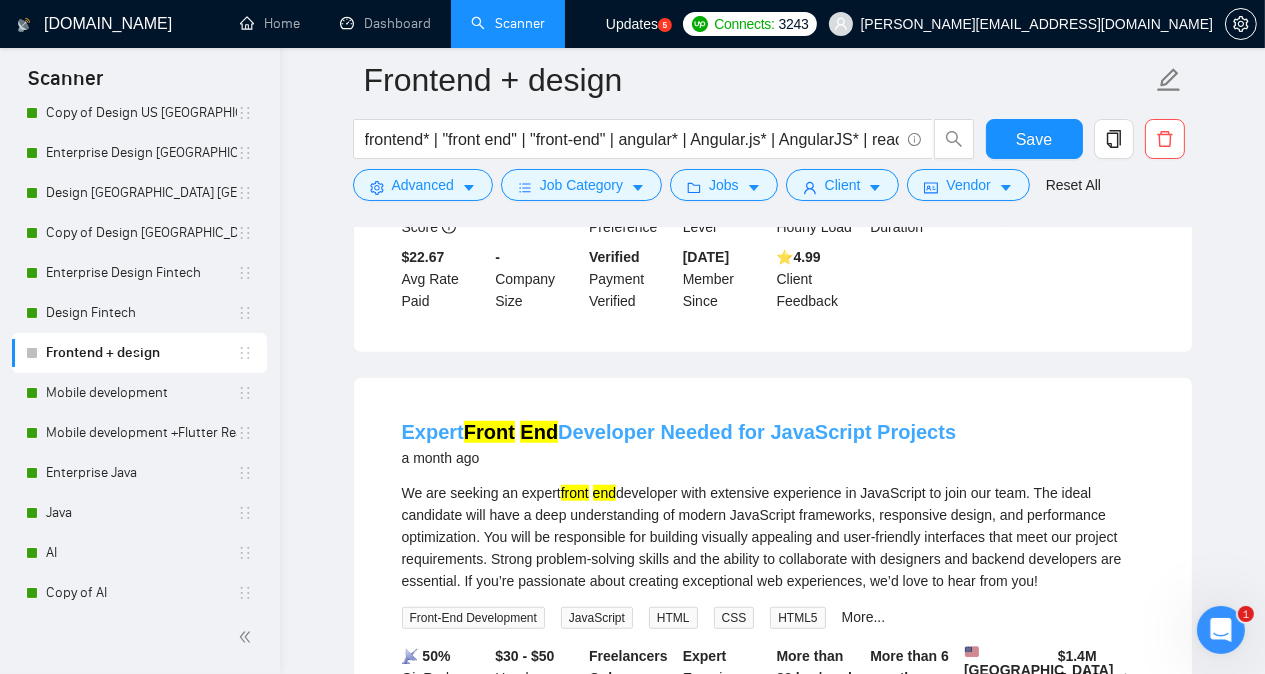 click on "Expert  Front   End  Developer Needed for JavaScript Projects" at bounding box center [679, 432] 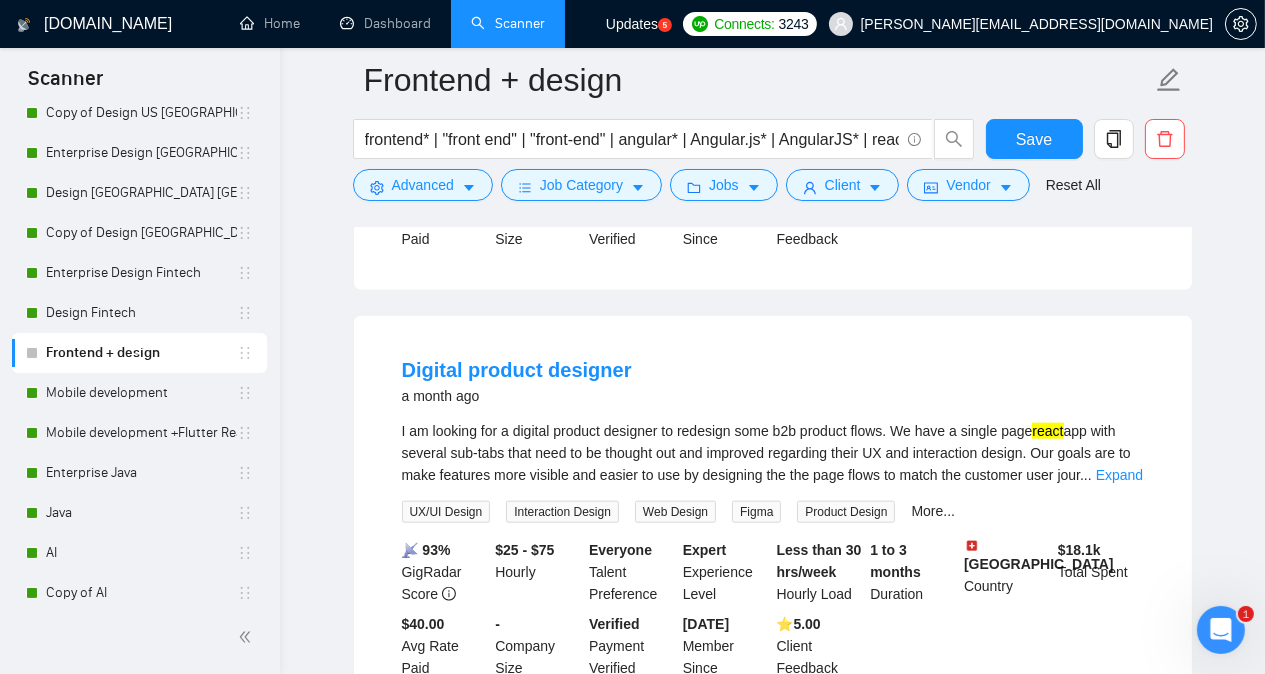 scroll, scrollTop: 11344, scrollLeft: 0, axis: vertical 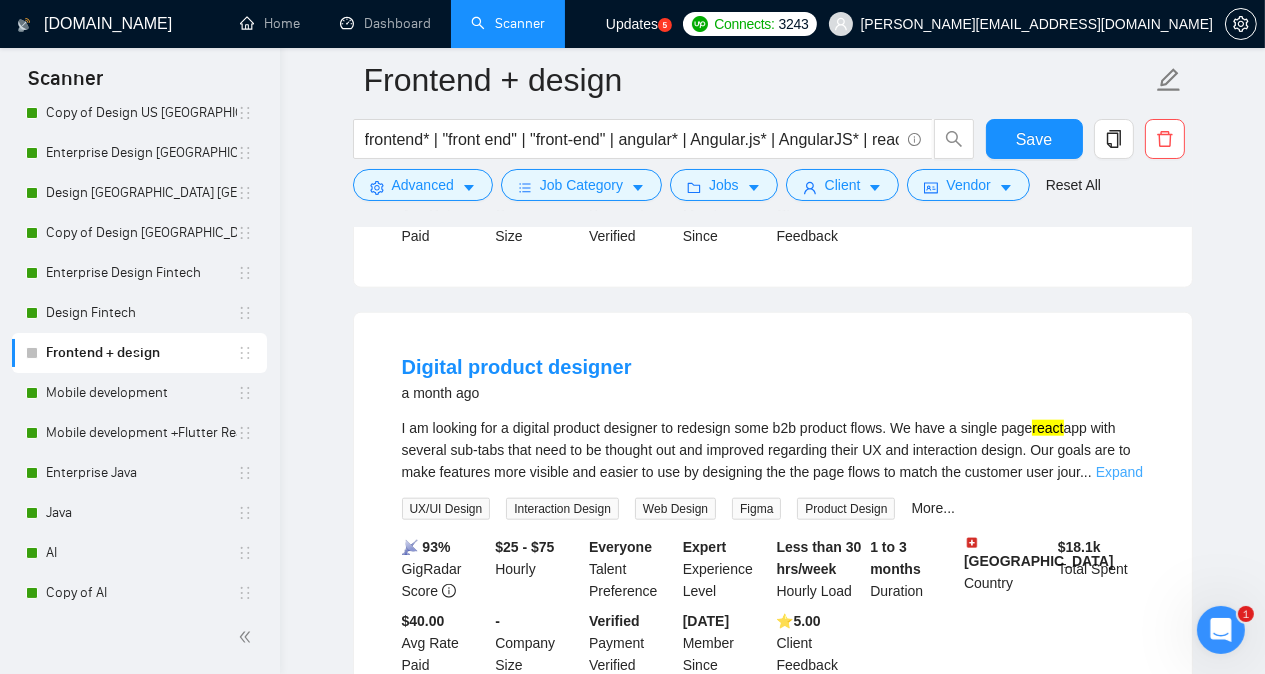 click on "Expand" at bounding box center (1119, 472) 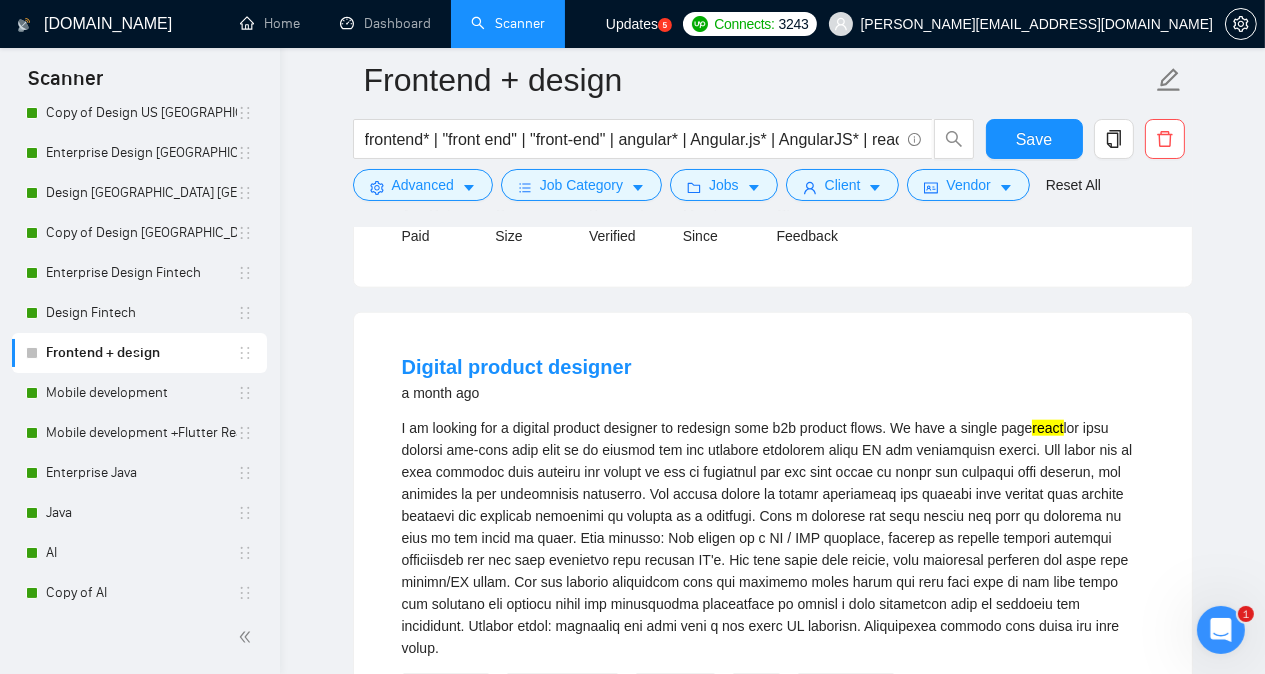 click on "Frontend + design frontend* | "front end" | "front-end" | angular* | Angular.js* | AngularJS* | react | react.js | reactJS | next.js | nextJS Save Advanced   Job Category   Jobs   Client   Vendor   Reset All Preview Results Insights NEW Alerts Auto Bidder Detected   493  results   (1.84 seconds) Front   End  Developer with Strong UI Design skills 18 hours ago We have made some mock UI using v0 & shadcn.
However in our mock UI, we've lost some design fidelity.
The heirarchy, container background, font sizing, element sizing etc is subtly off.
Prompting isn't really getting things right (at least with our design skills)
We need a designer who knows  front-end  to come & polish some of these things. Front-End Development Web Design HTML 📡   33% GigRadar Score   $25 - $40 Hourly Everyone Talent Preference Expert Experience Level Less than 30 hrs/week Hourly Load Less than 1 month Duration   [GEOGRAPHIC_DATA] Country $ 82.3k Total Spent $22.19 Avg Rate Paid 10-99 Company Size Verified Payment Verified ⭐️" at bounding box center (772, -4034) 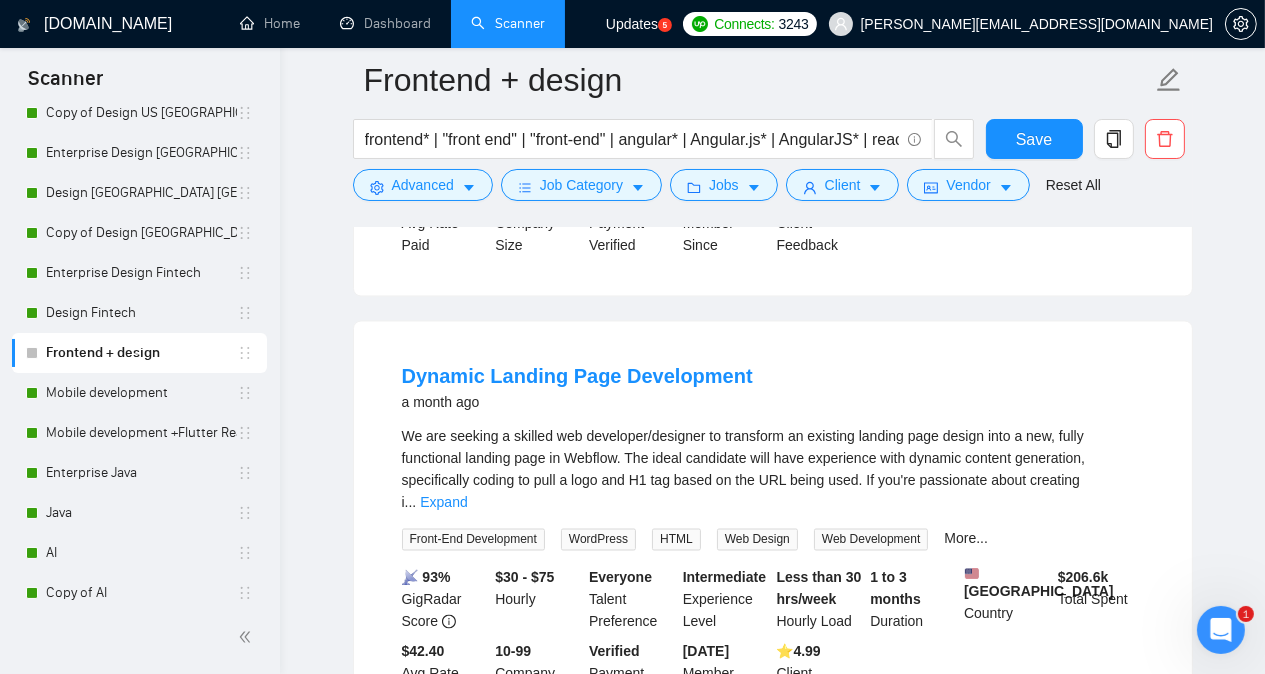 scroll, scrollTop: 12824, scrollLeft: 0, axis: vertical 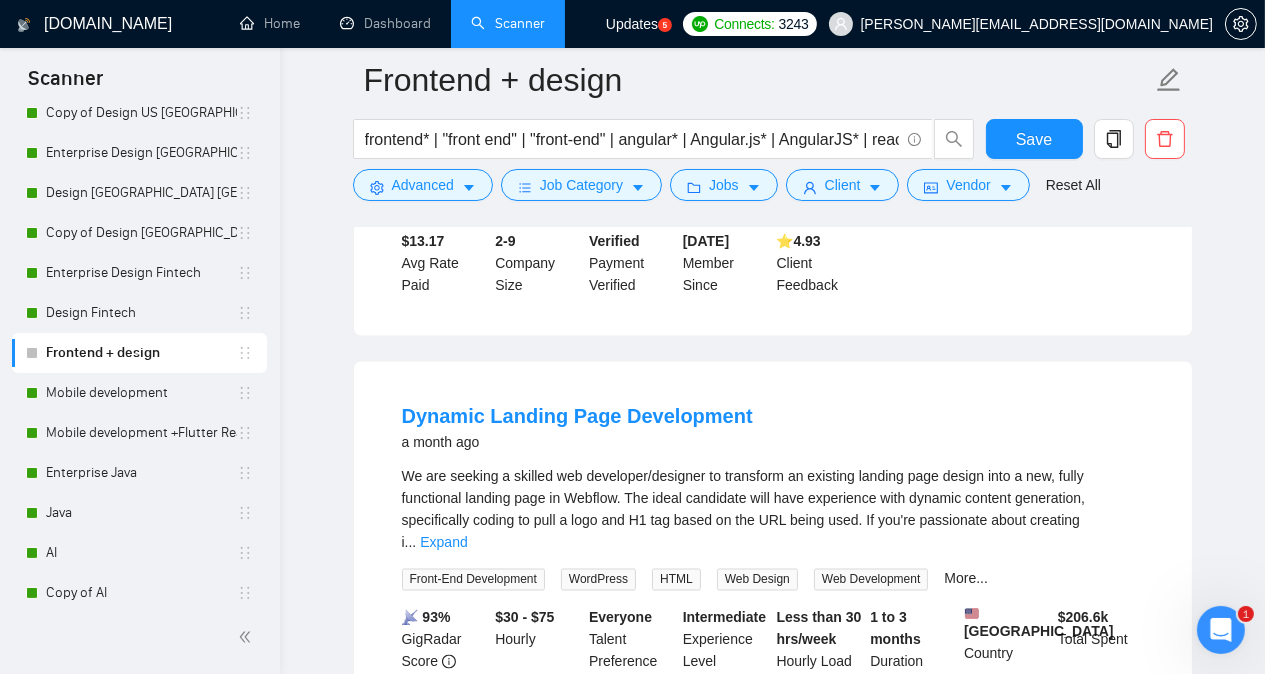 click on "We are seeking a skilled web developer/designer to transform an existing landing page design into a new, fully functional landing page in Webflow. The ideal candidate will have experience with dynamic content generation, specifically coding to pull a logo and H1 tag based on the URL being used. If you're passionate about creating i ... Expand" at bounding box center [773, 510] 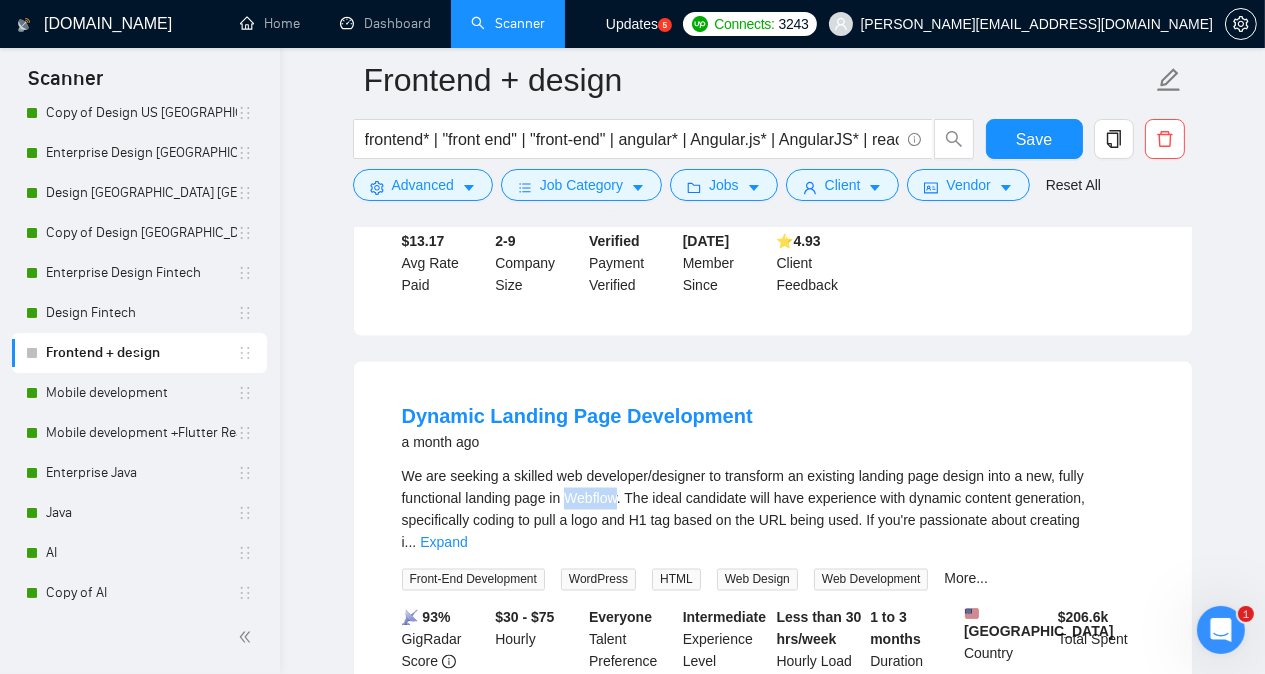 click on "We are seeking a skilled web developer/designer to transform an existing landing page design into a new, fully functional landing page in Webflow. The ideal candidate will have experience with dynamic content generation, specifically coding to pull a logo and H1 tag based on the URL being used. If you're passionate about creating i ... Expand" at bounding box center [773, 510] 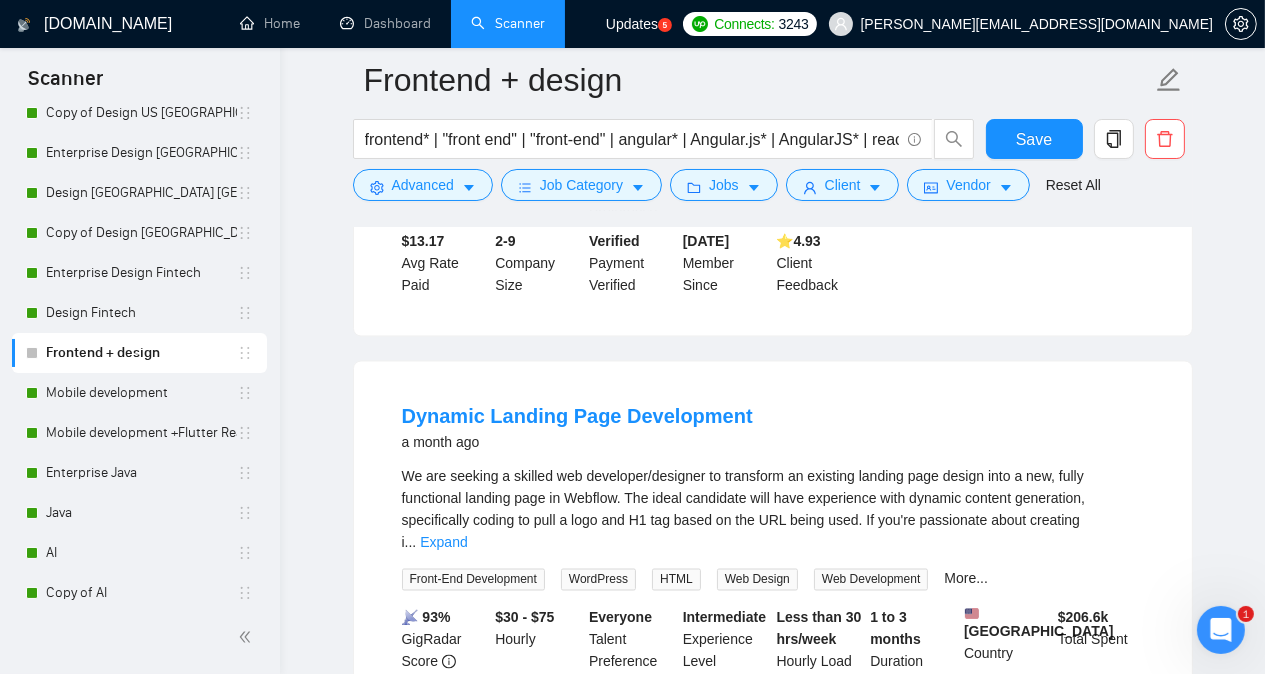 click on "[DOMAIN_NAME] Home Dashboard Scanner Updates
5
Connects: 3243 [PERSON_NAME][EMAIL_ADDRESS][DOMAIN_NAME] Frontend + design frontend* | "front end" | "front-end" | angular* | Angular.js* | AngularJS* | react | react.js | reactJS | next.js | nextJS Save Advanced   Job Category   Jobs   Client   Vendor   Reset All Preview Results Insights NEW Alerts Auto Bidder Detected   493  results   (1.84 seconds) Front   End  Developer with Strong UI Design skills 18 hours ago We have made some mock UI using v0 & shadcn.
However in our mock UI, we've lost some design fidelity.
The heirarchy, container background, font sizing, element sizing etc is subtly off.
Prompting isn't really getting things right (at least with our design skills)
We need a designer who knows  front-end  to come & polish some of these things. Front-End Development Web Design HTML 📡   33% GigRadar Score   $25 - $40 Hourly Everyone Talent Preference Expert Experience Level Less than 30 hrs/week Hourly Load   $" at bounding box center [772, -5477] 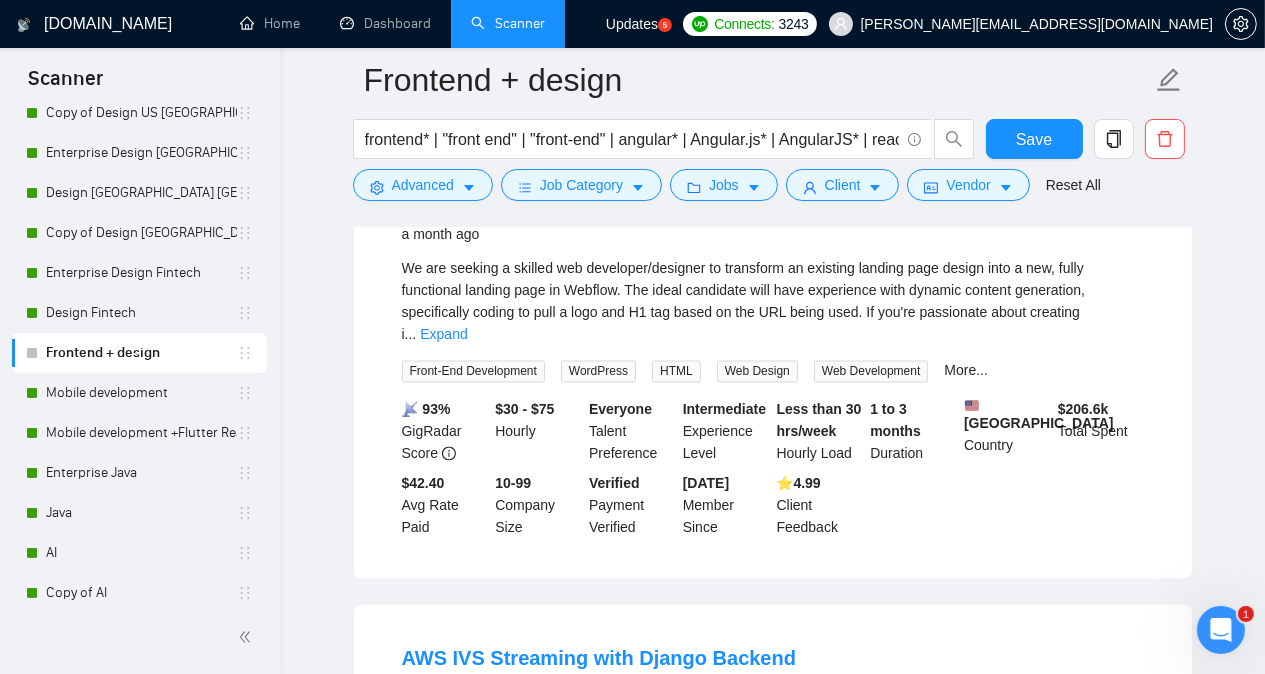 scroll, scrollTop: 13224, scrollLeft: 0, axis: vertical 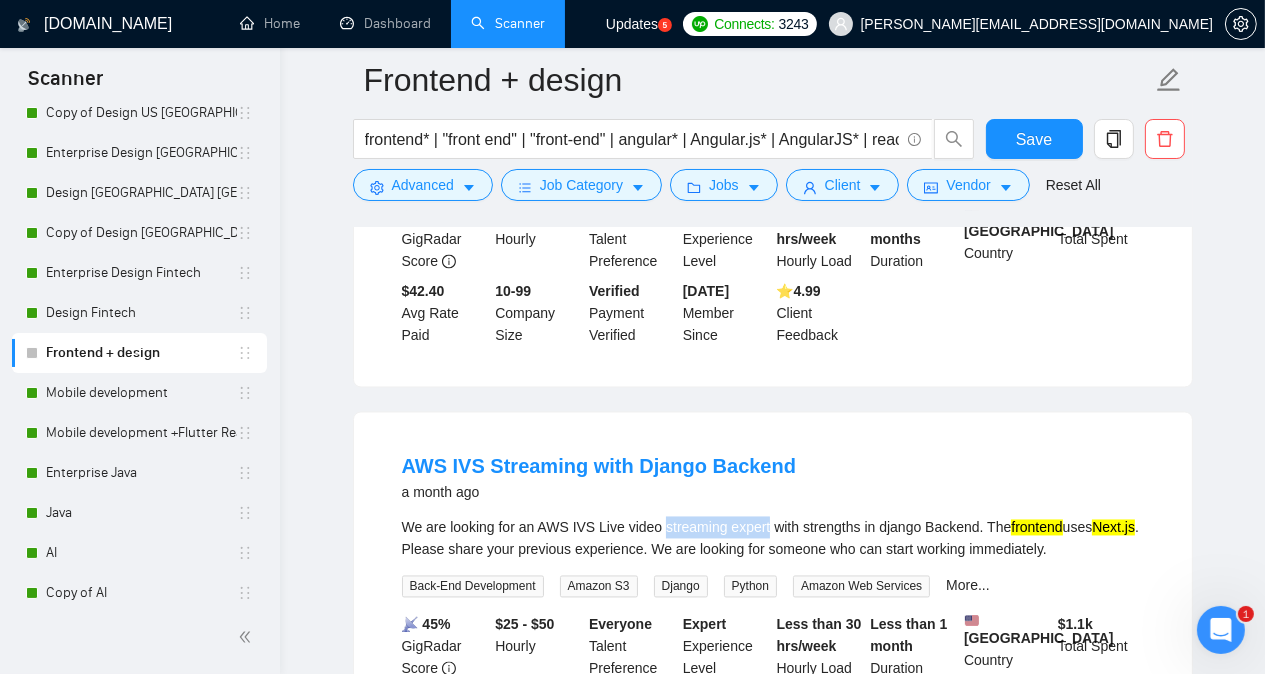 drag, startPoint x: 659, startPoint y: 375, endPoint x: 763, endPoint y: 370, distance: 104.120125 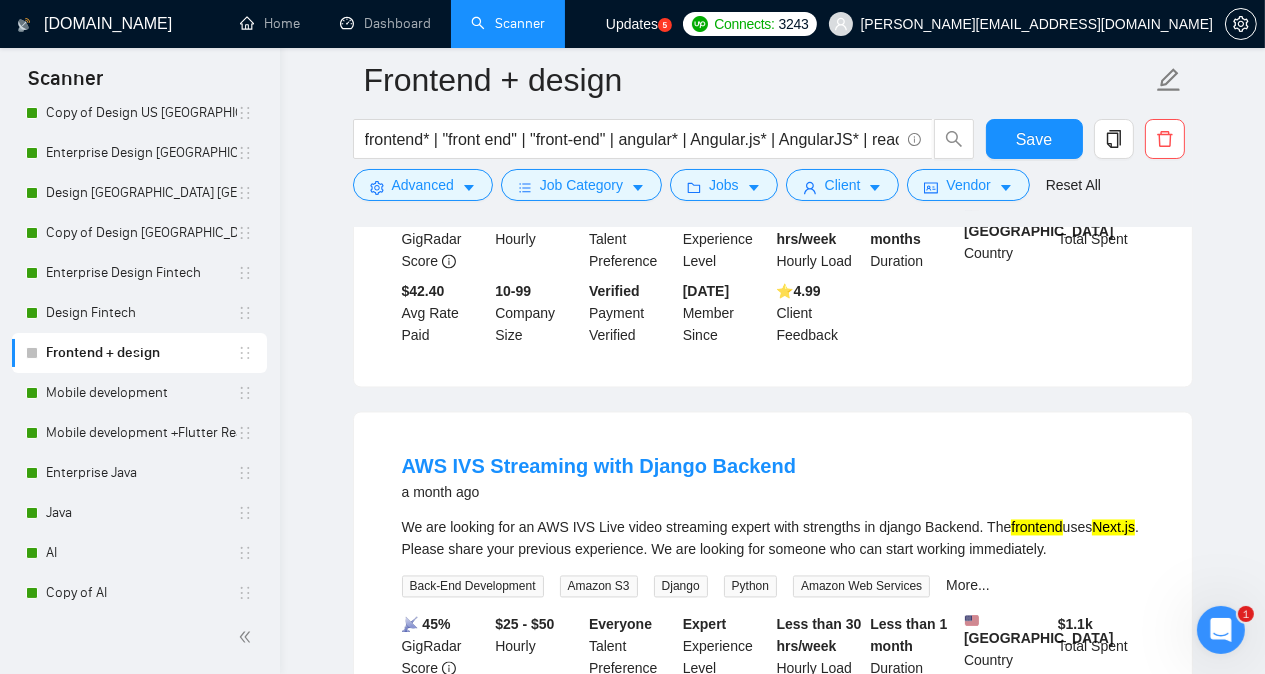 click on "[DOMAIN_NAME] Home Dashboard Scanner Updates
5
Connects: 3243 [PERSON_NAME][EMAIL_ADDRESS][DOMAIN_NAME] Frontend + design frontend* | "front end" | "front-end" | angular* | Angular.js* | AngularJS* | react | react.js | reactJS | next.js | nextJS Save Advanced   Job Category   Jobs   Client   Vendor   Reset All Preview Results Insights NEW Alerts Auto Bidder Detected   493  results   (1.84 seconds) Front   End  Developer with Strong UI Design skills 18 hours ago We have made some mock UI using v0 & shadcn.
However in our mock UI, we've lost some design fidelity.
The heirarchy, container background, font sizing, element sizing etc is subtly off.
Prompting isn't really getting things right (at least with our design skills)
We need a designer who knows  front-end  to come & polish some of these things. Front-End Development Web Design HTML 📡   33% GigRadar Score   $25 - $40 Hourly Everyone Talent Preference Expert Experience Level Less than 30 hrs/week Hourly Load   $" at bounding box center (772, -5877) 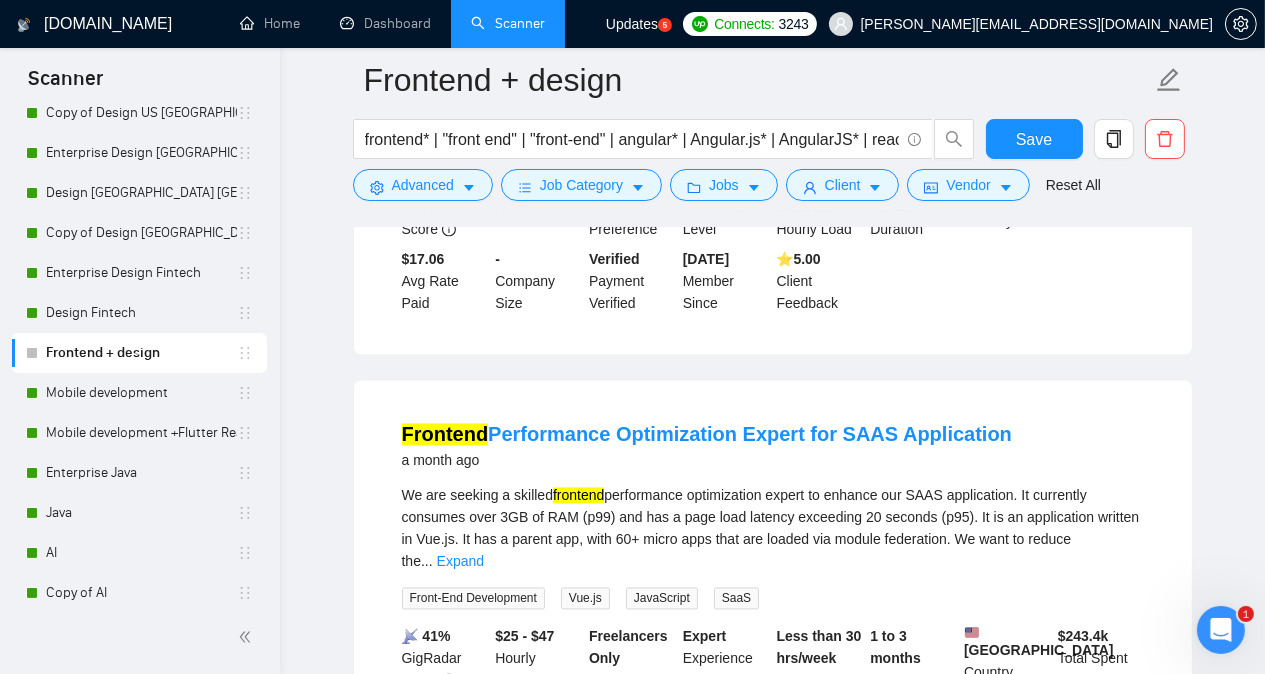 scroll, scrollTop: 13704, scrollLeft: 0, axis: vertical 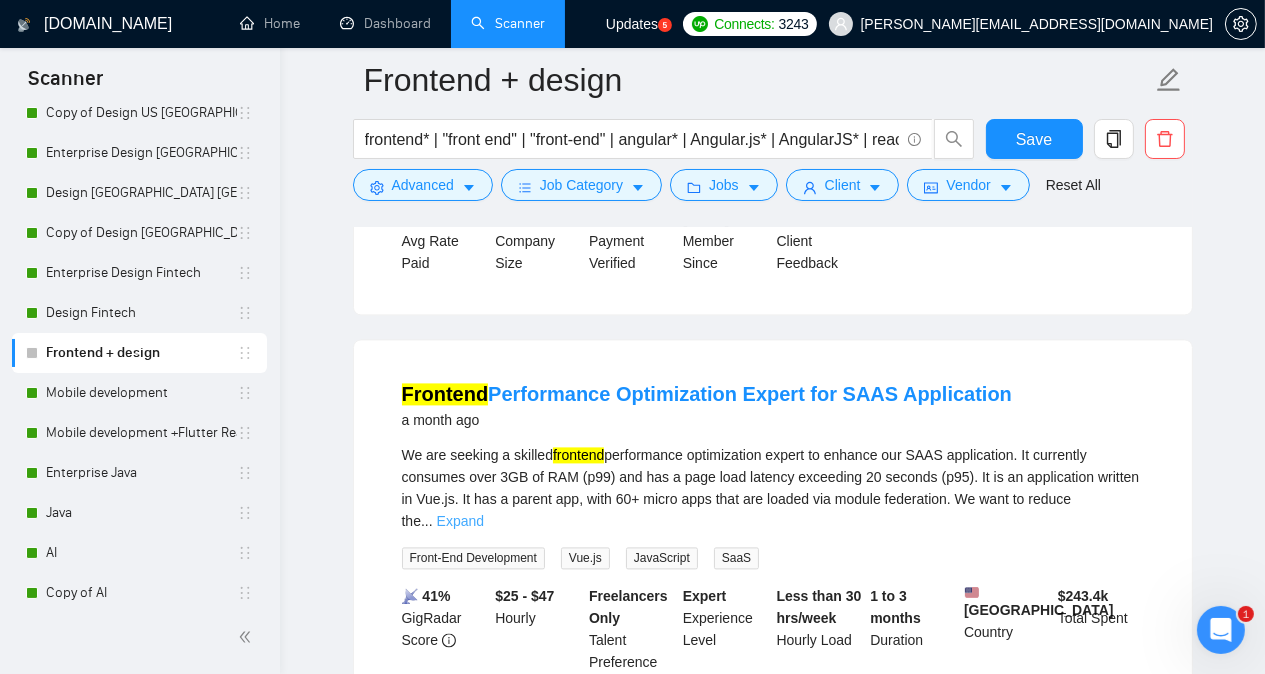 click on "Expand" at bounding box center [460, 521] 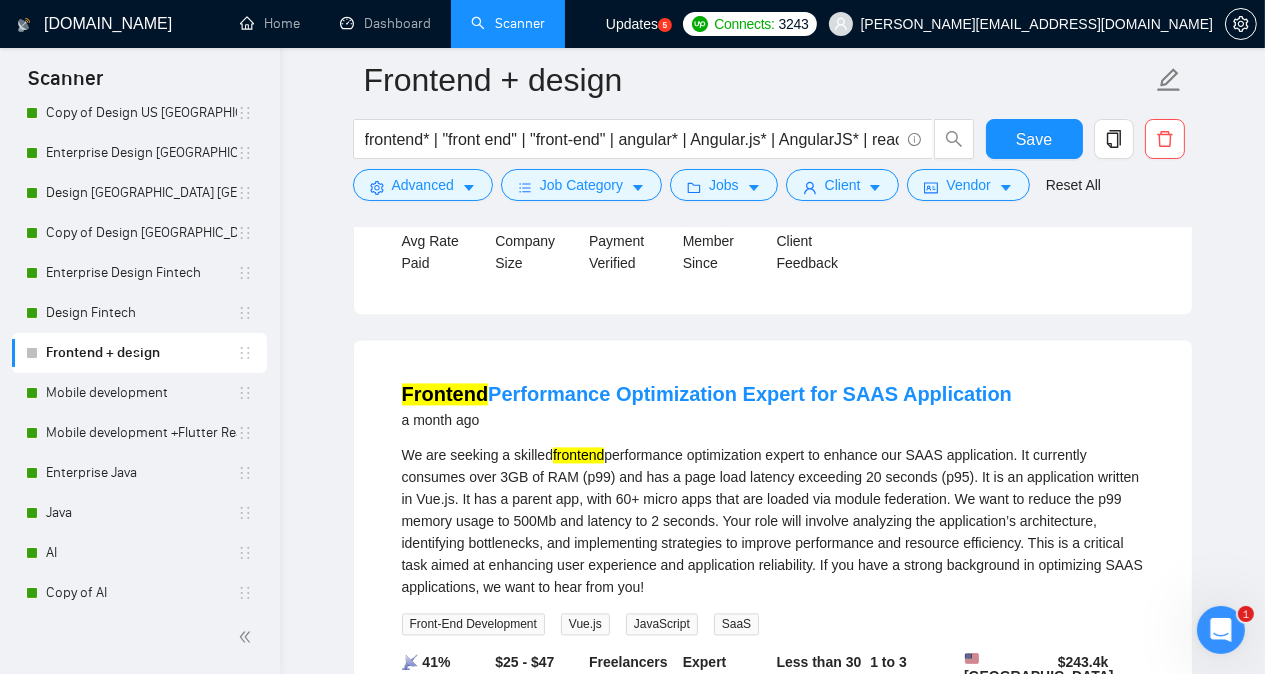 click on "Frontend + design frontend* | "front end" | "front-end" | angular* | Angular.js* | AngularJS* | react | react.js | reactJS | next.js | nextJS Save Advanced   Job Category   Jobs   Client   Vendor   Reset All Preview Results Insights NEW Alerts Auto Bidder Detected   493  results   (1.84 seconds) Front   End  Developer with Strong UI Design skills 18 hours ago We have made some mock UI using v0 & shadcn.
However in our mock UI, we've lost some design fidelity.
The heirarchy, container background, font sizing, element sizing etc is subtly off.
Prompting isn't really getting things right (at least with our design skills)
We need a designer who knows  front-end  to come & polish some of these things. Front-End Development Web Design HTML 📡   33% GigRadar Score   $25 - $40 Hourly Everyone Talent Preference Expert Experience Level Less than 30 hrs/week Hourly Load Less than 1 month Duration   [GEOGRAPHIC_DATA] Country $ 82.3k Total Spent $22.19 Avg Rate Paid 10-99 Company Size Verified Payment Verified ⭐️" at bounding box center (772, -6361) 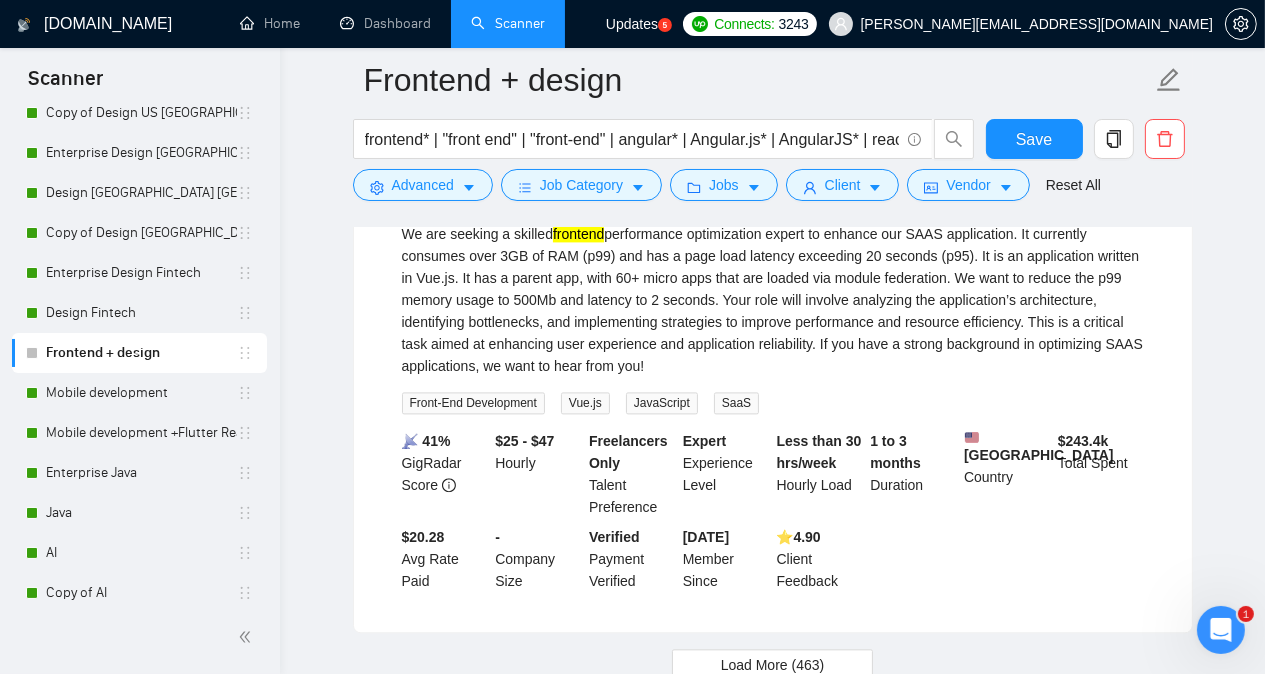 scroll, scrollTop: 13942, scrollLeft: 0, axis: vertical 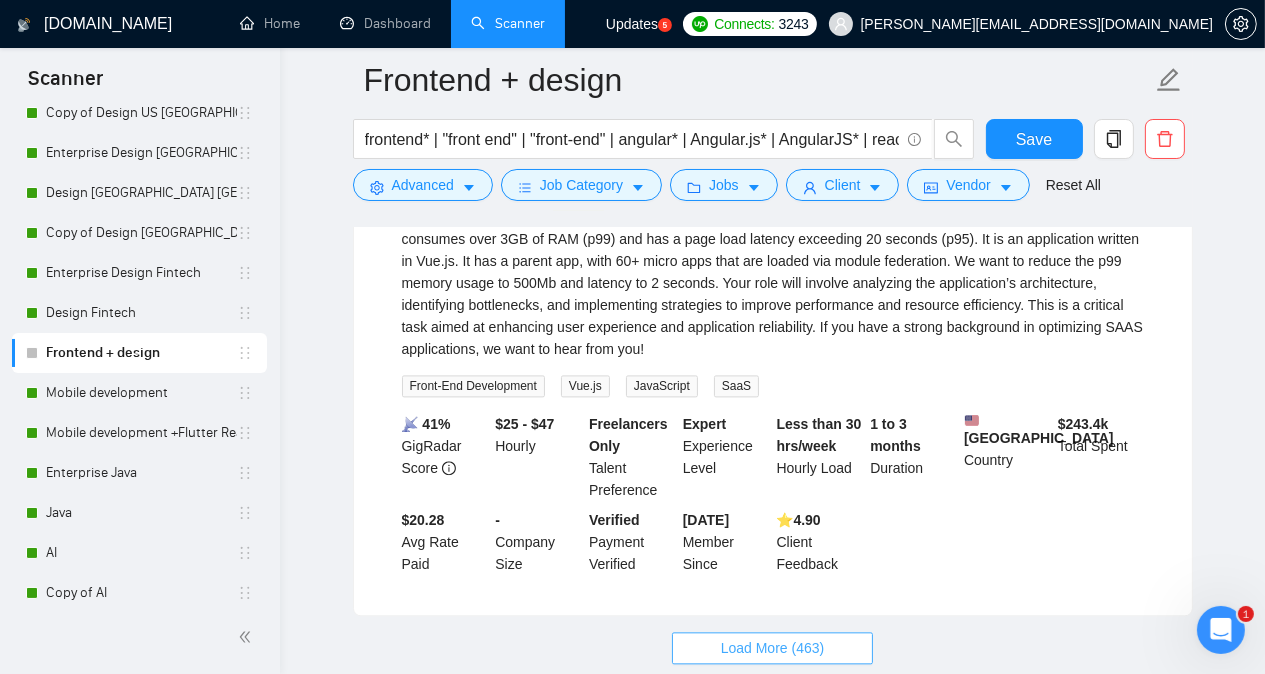 click on "Load More (463)" at bounding box center (773, 648) 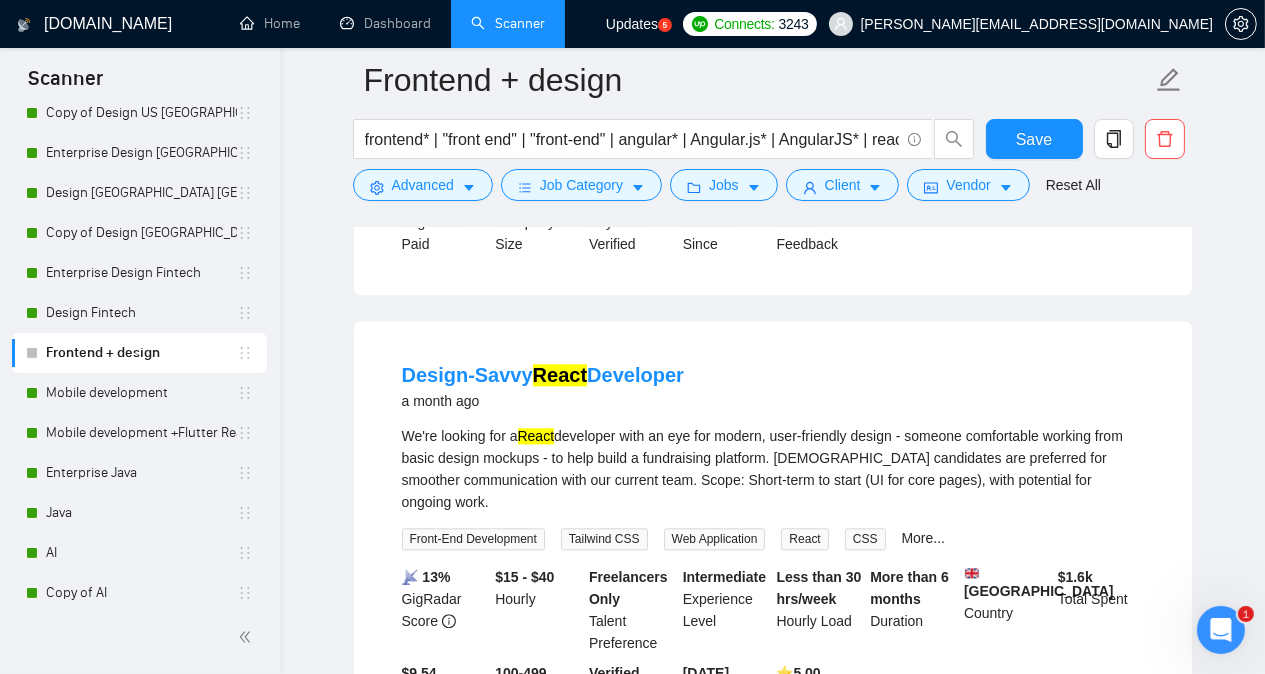 scroll, scrollTop: 14222, scrollLeft: 0, axis: vertical 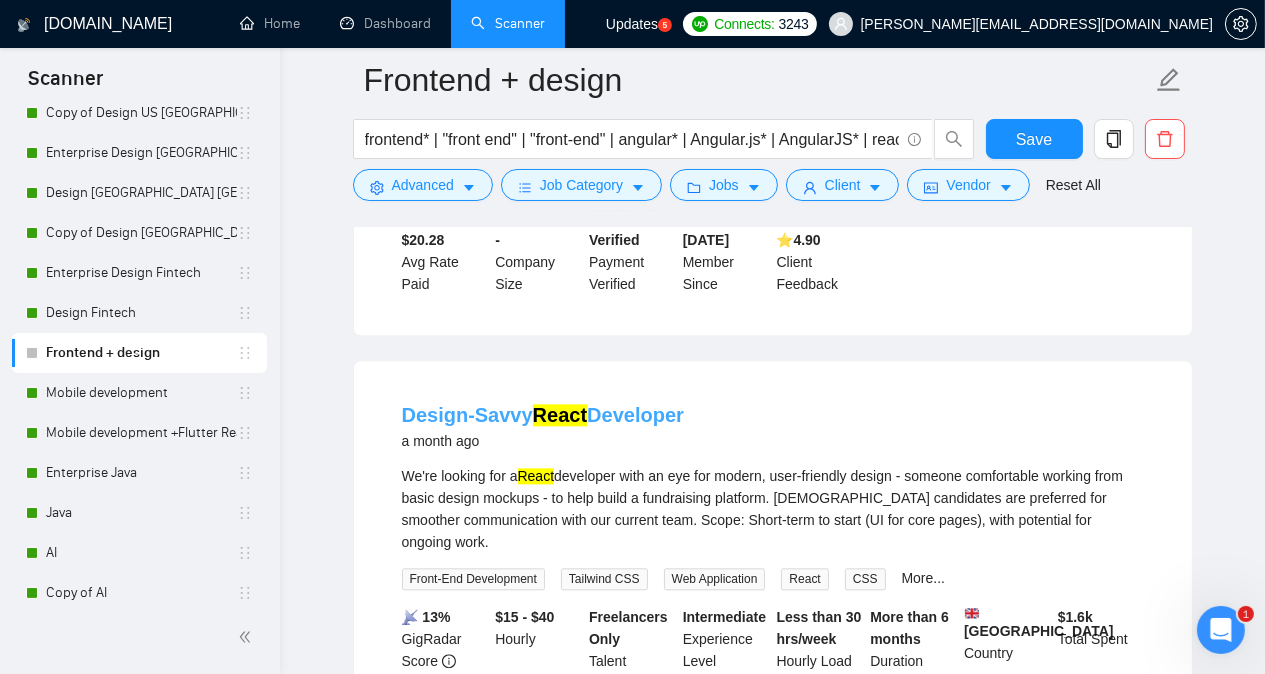 click on "React" at bounding box center (560, 415) 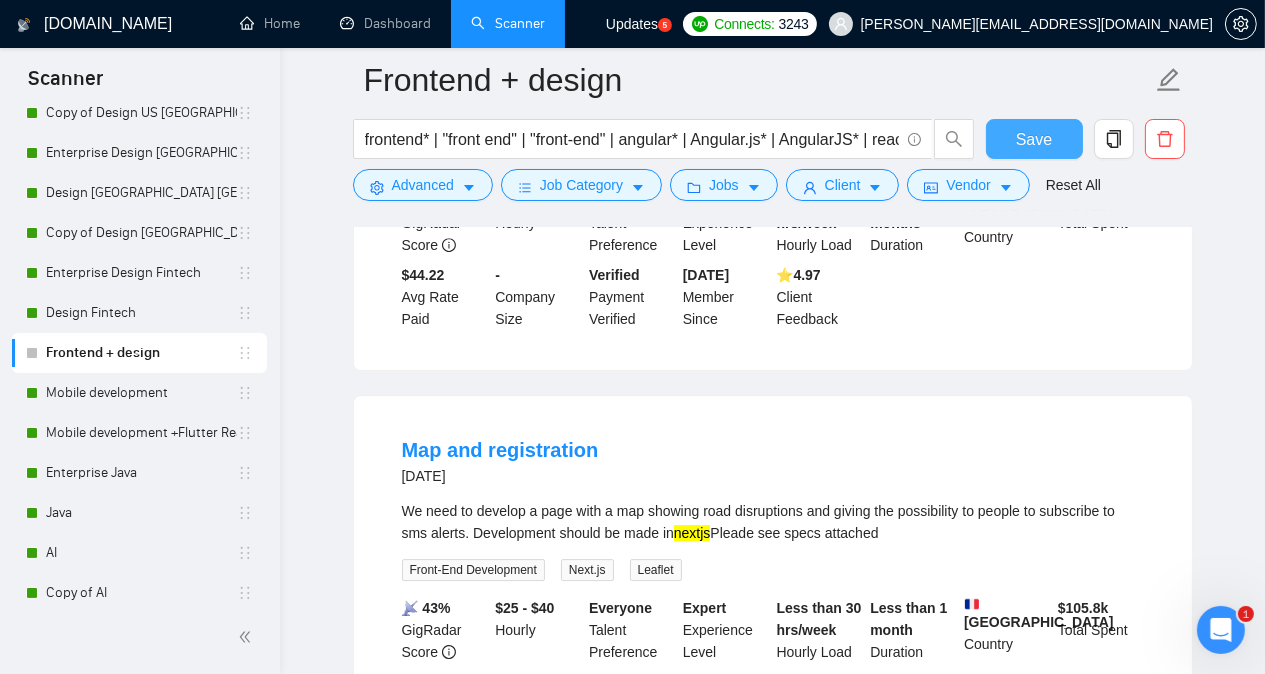 scroll, scrollTop: 16382, scrollLeft: 0, axis: vertical 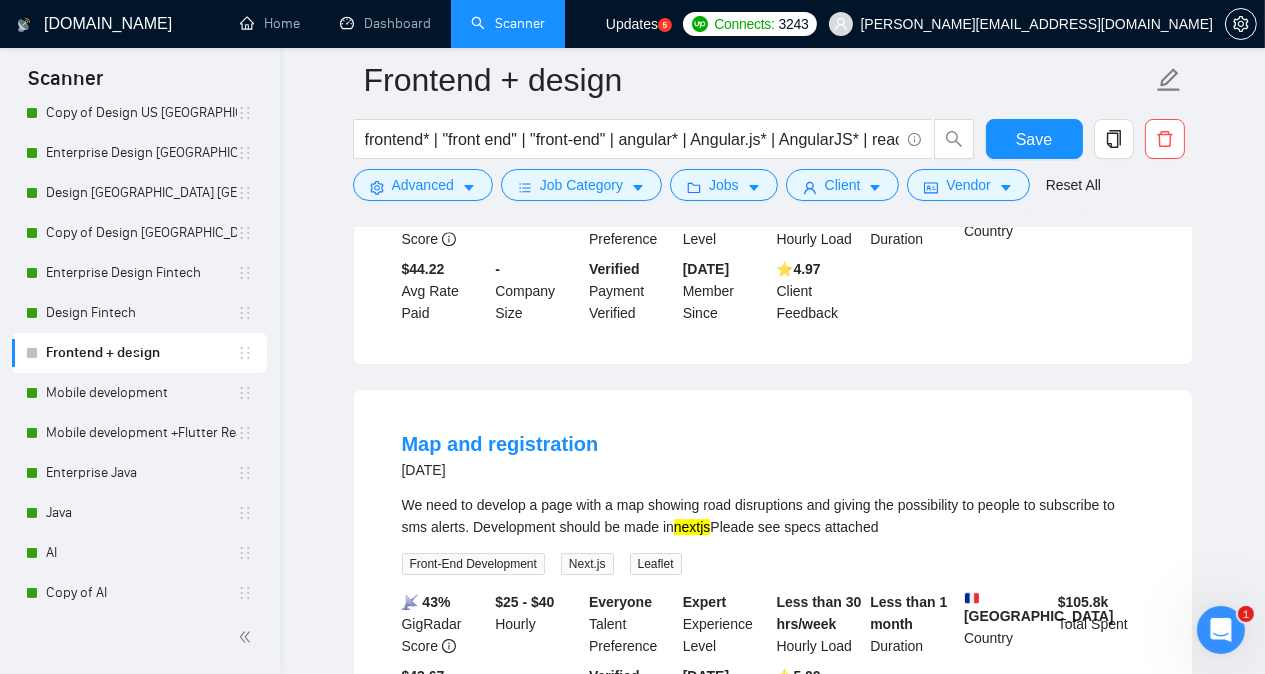 click on "We need to develop a page with a map showing road disruptions and giving the possibility to people to subscribe to sms alerts.
Development should be made in  nextjs
Pleade see specs attached" at bounding box center [773, 516] 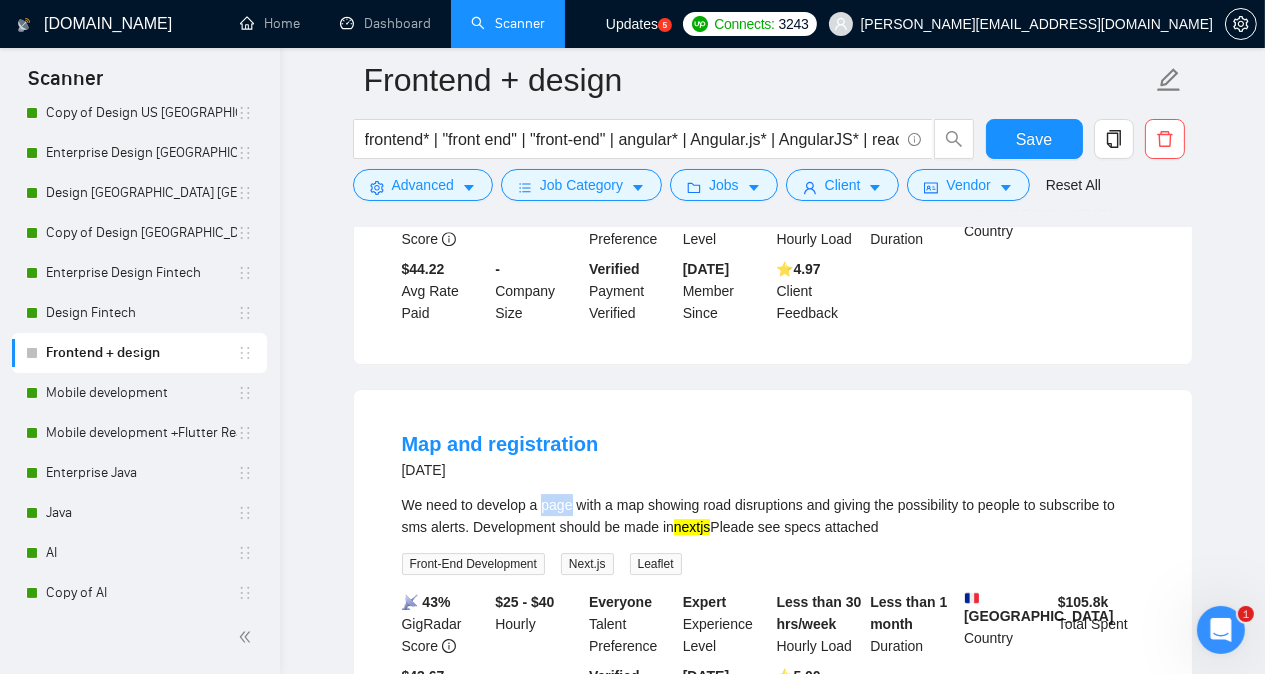 click on "We need to develop a page with a map showing road disruptions and giving the possibility to people to subscribe to sms alerts.
Development should be made in  nextjs
Pleade see specs attached" at bounding box center [773, 516] 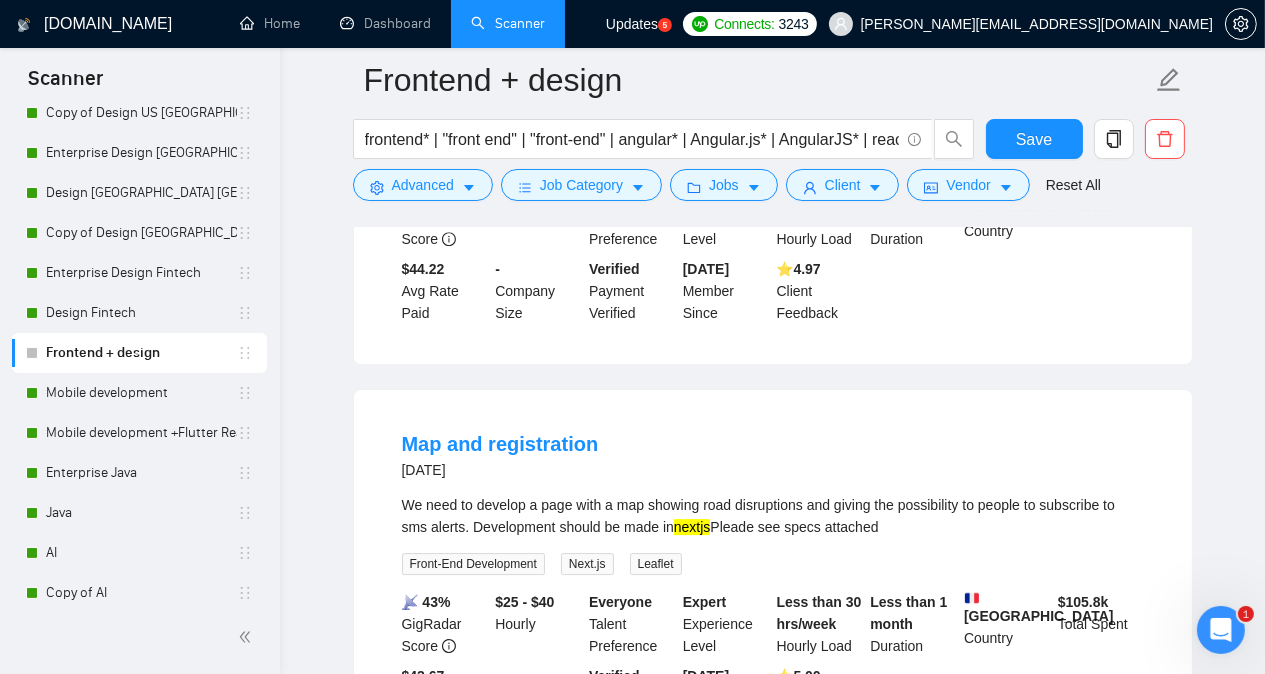 click on "Frontend + design frontend* | "front end" | "front-end" | angular* | Angular.js* | AngularJS* | react | react.js | reactJS | next.js | nextJS Save Advanced   Job Category   Jobs   Client   Vendor   Reset All Preview Results Insights NEW Alerts Auto Bidder Detected   493  results   (1.84 seconds) Front   End  Developer with Strong UI Design skills 18 hours ago We have made some mock UI using v0 & shadcn.
However in our mock UI, we've lost some design fidelity.
The heirarchy, container background, font sizing, element sizing etc is subtly off.
Prompting isn't really getting things right (at least with our design skills)
We need a designer who knows  front-end  to come & polish some of these things. Front-End Development Web Design HTML 📡   33% GigRadar Score   $25 - $40 Hourly Everyone Talent Preference Expert Experience Level Less than 30 hrs/week Hourly Load Less than 1 month Duration   [GEOGRAPHIC_DATA] Country $ 82.3k Total Spent $22.19 Avg Rate Paid 10-99 Company Size Verified Payment Verified ⭐️" at bounding box center (772, -6844) 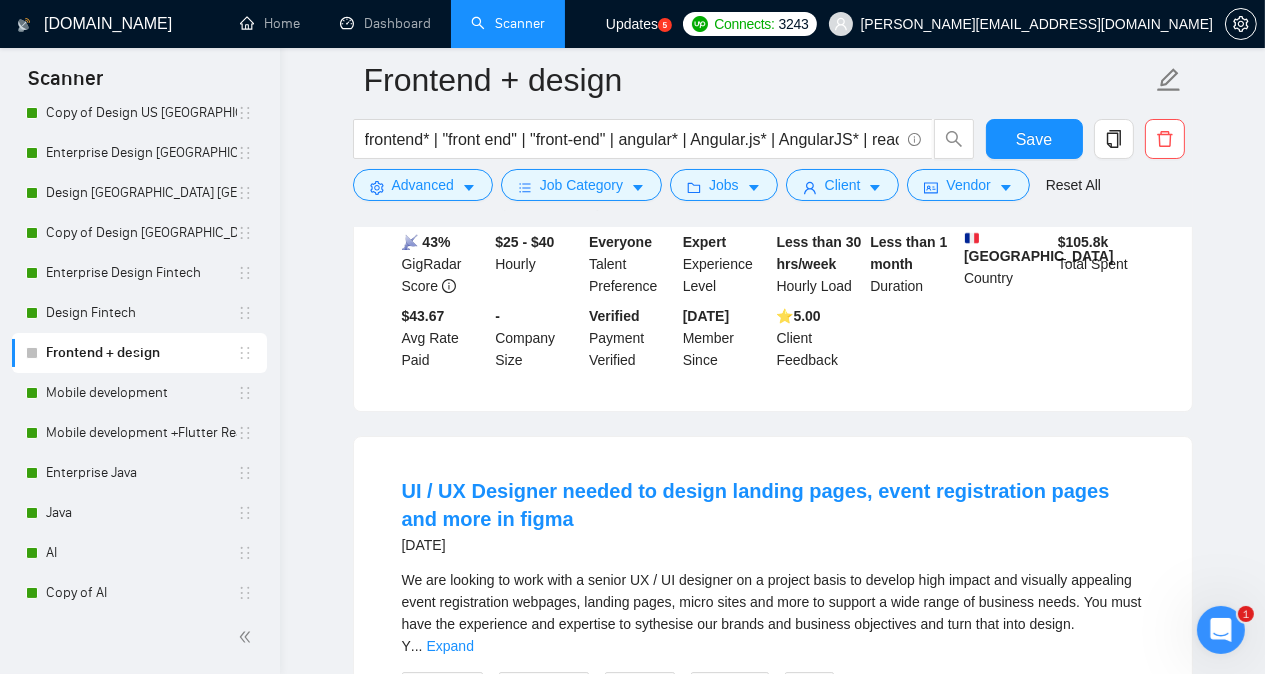 scroll, scrollTop: 16782, scrollLeft: 0, axis: vertical 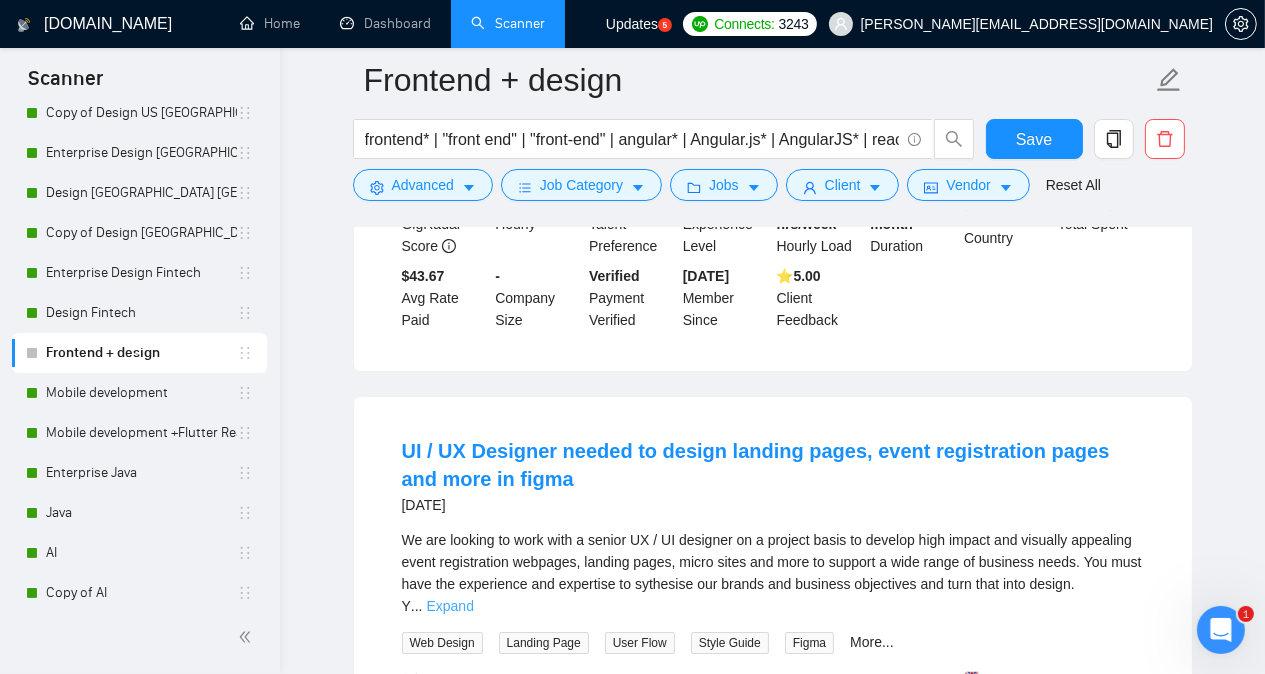 click on "Expand" at bounding box center (450, 606) 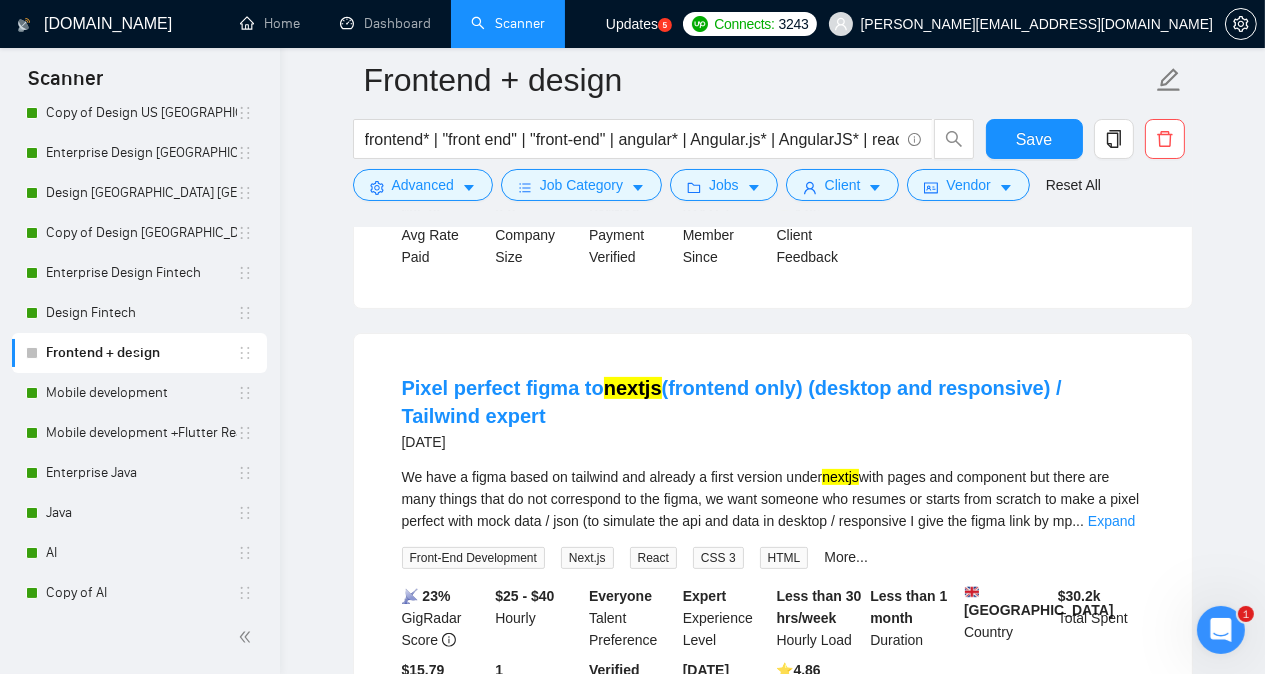 scroll, scrollTop: 18296, scrollLeft: 0, axis: vertical 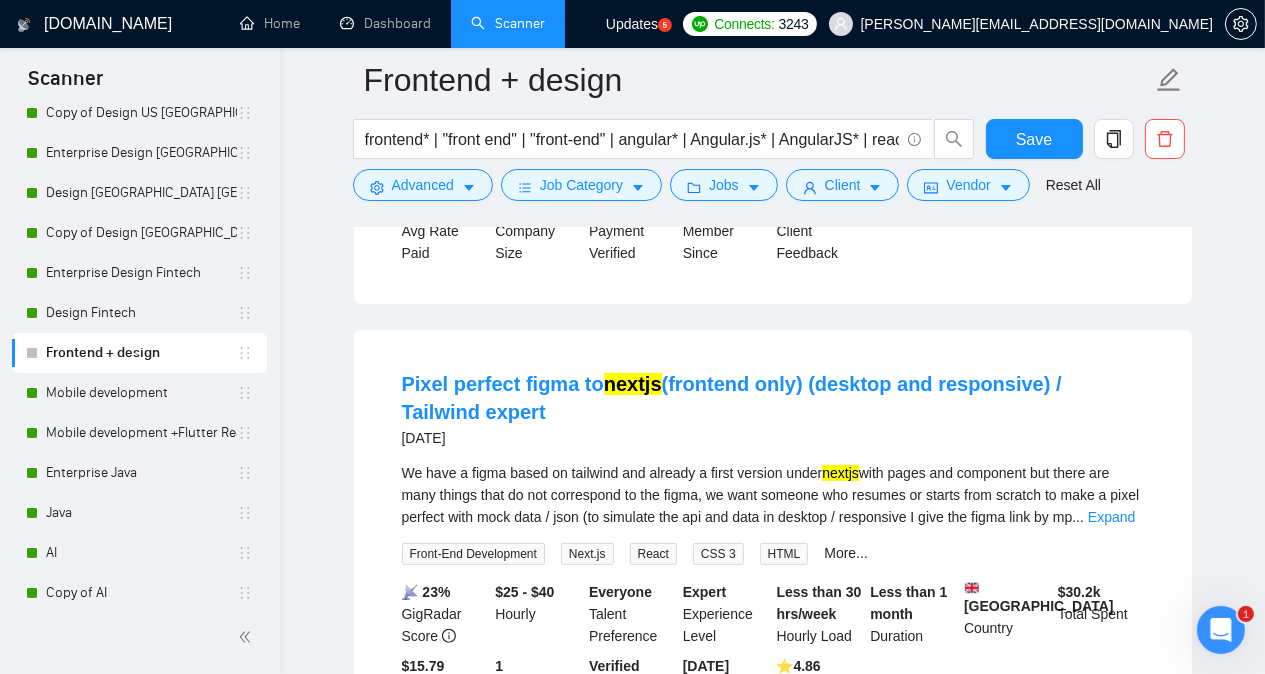 click on "Load More (453)" at bounding box center [773, 794] 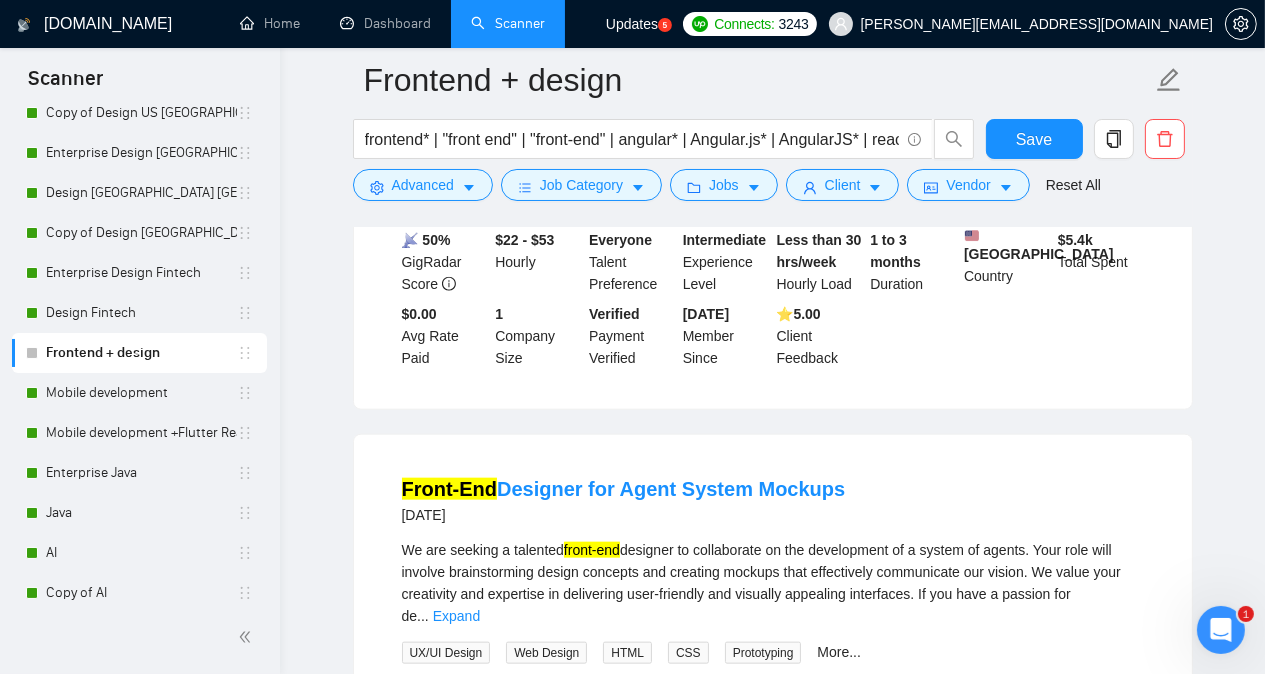 scroll, scrollTop: 20336, scrollLeft: 0, axis: vertical 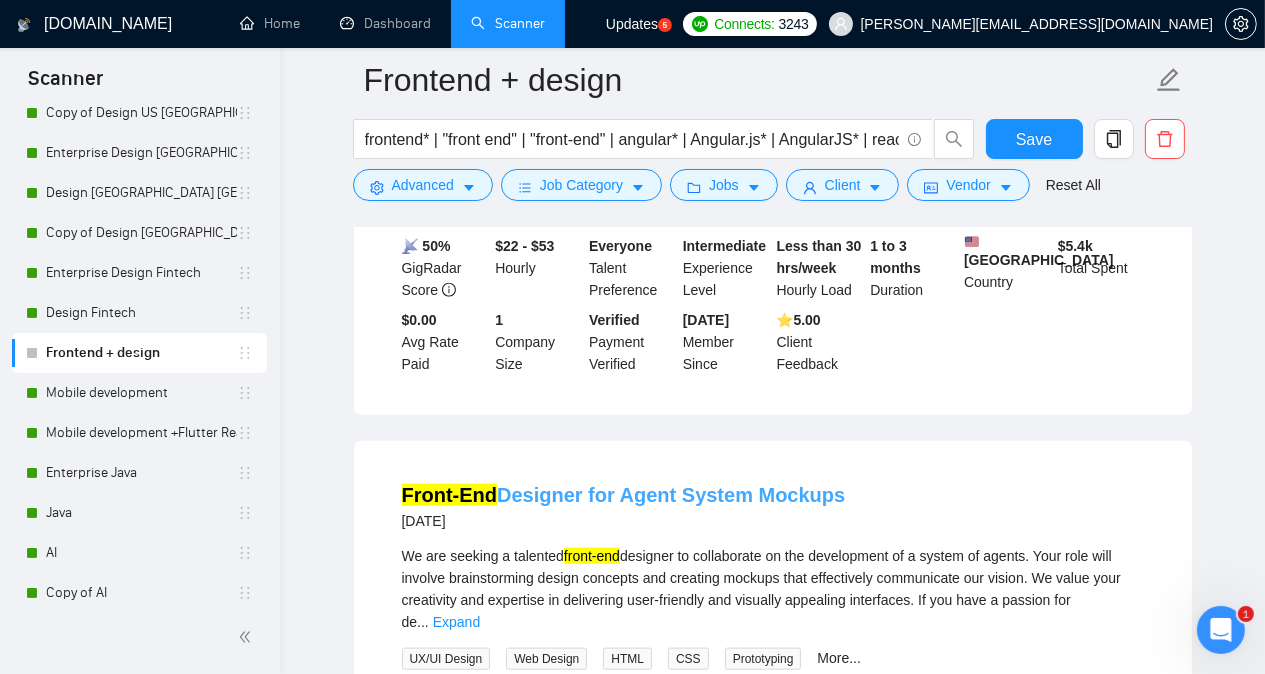 click on "Front-End  Designer for Agent System Mockups" at bounding box center [624, 495] 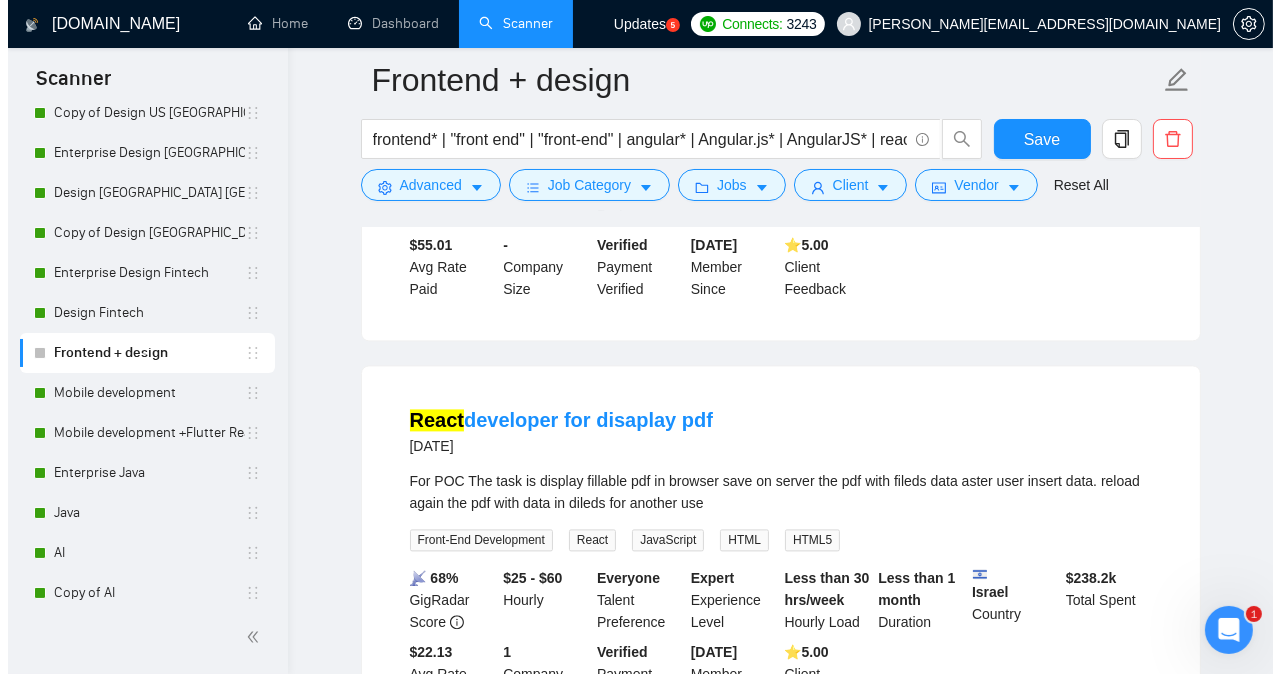 scroll, scrollTop: 22724, scrollLeft: 0, axis: vertical 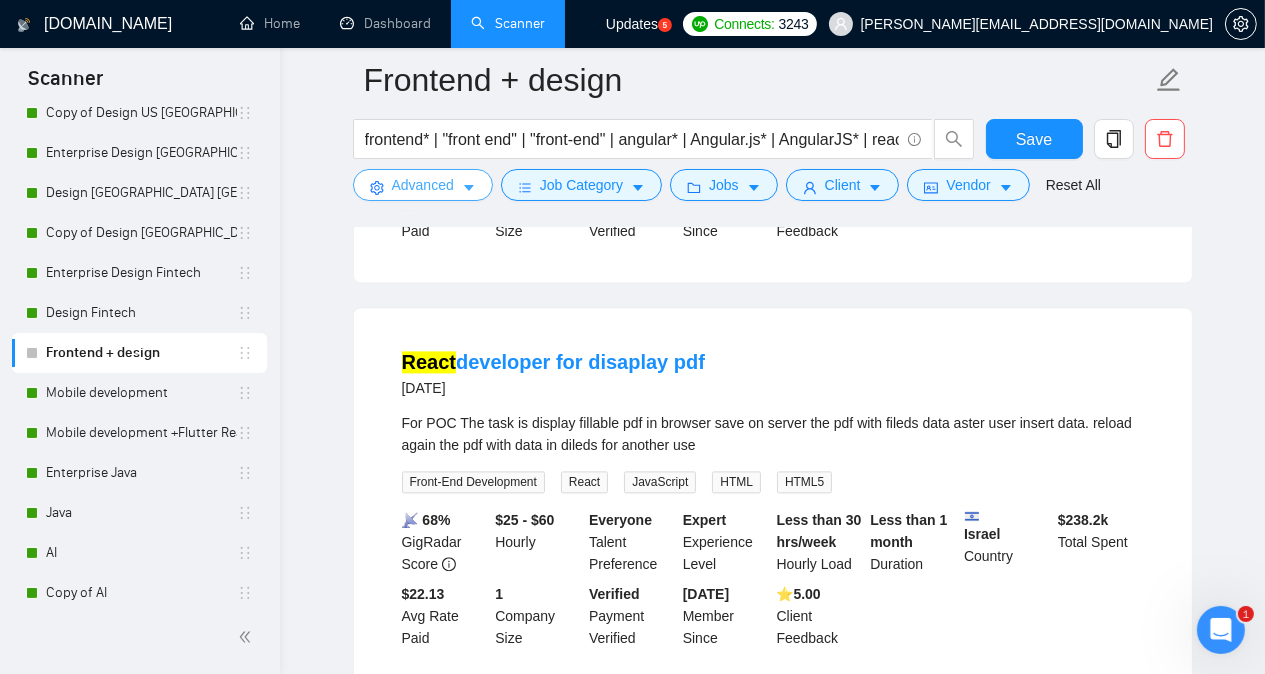 click on "Advanced" at bounding box center (423, 185) 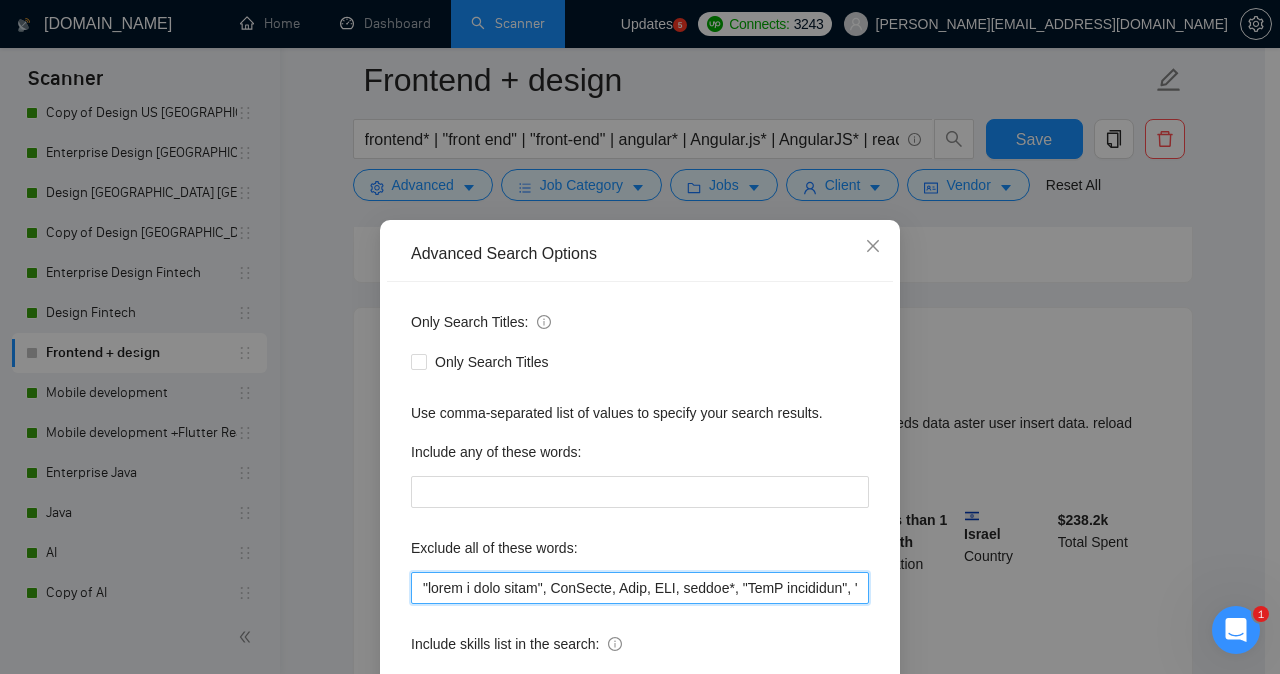 click at bounding box center (640, 588) 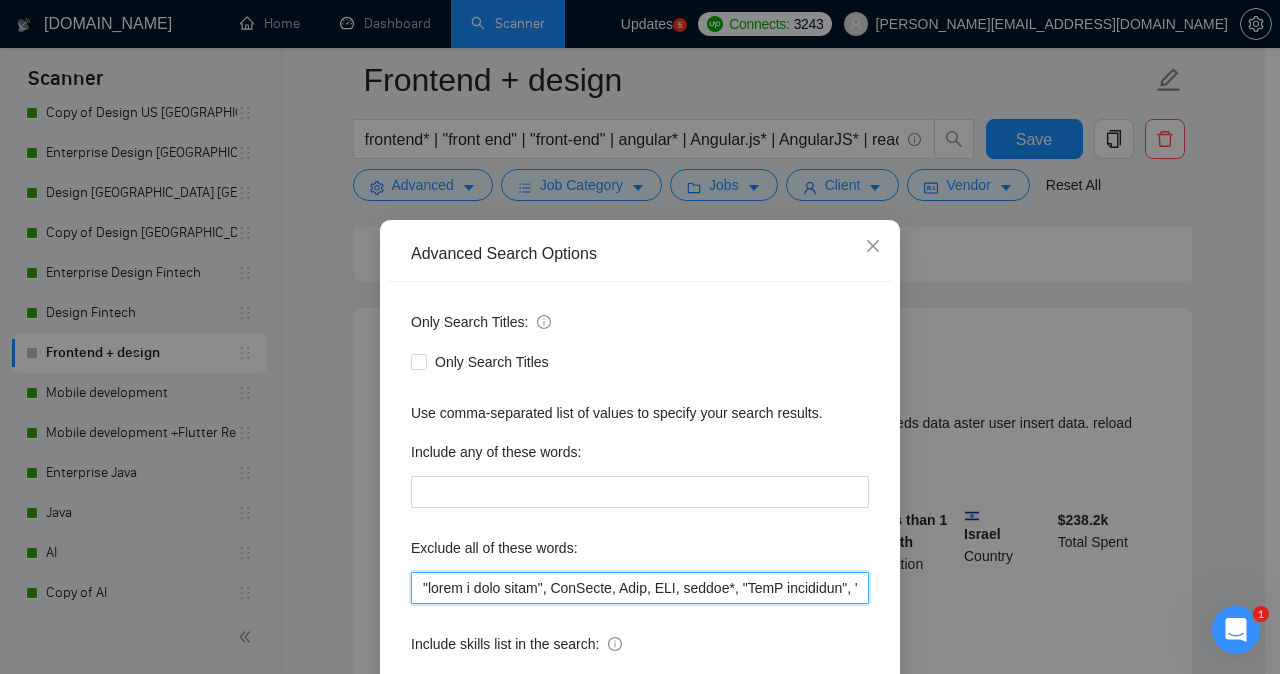 paste on "Webflow, streaming expert, Django, page," 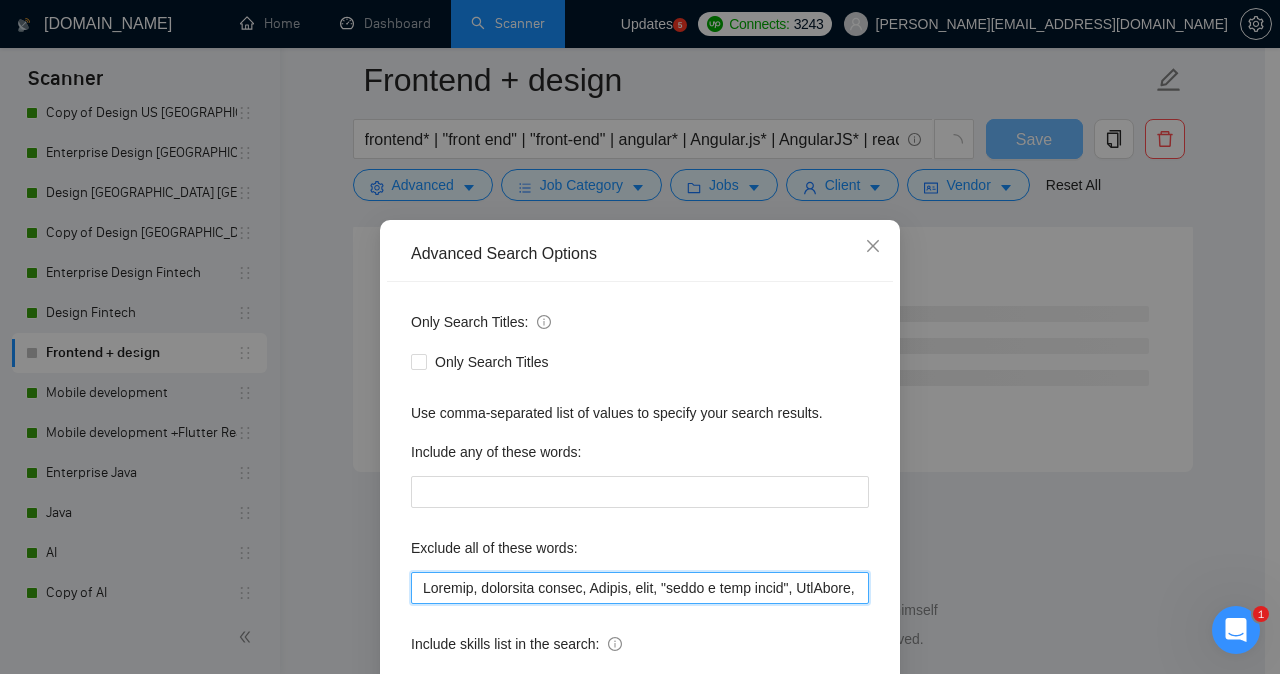 scroll, scrollTop: 13621, scrollLeft: 0, axis: vertical 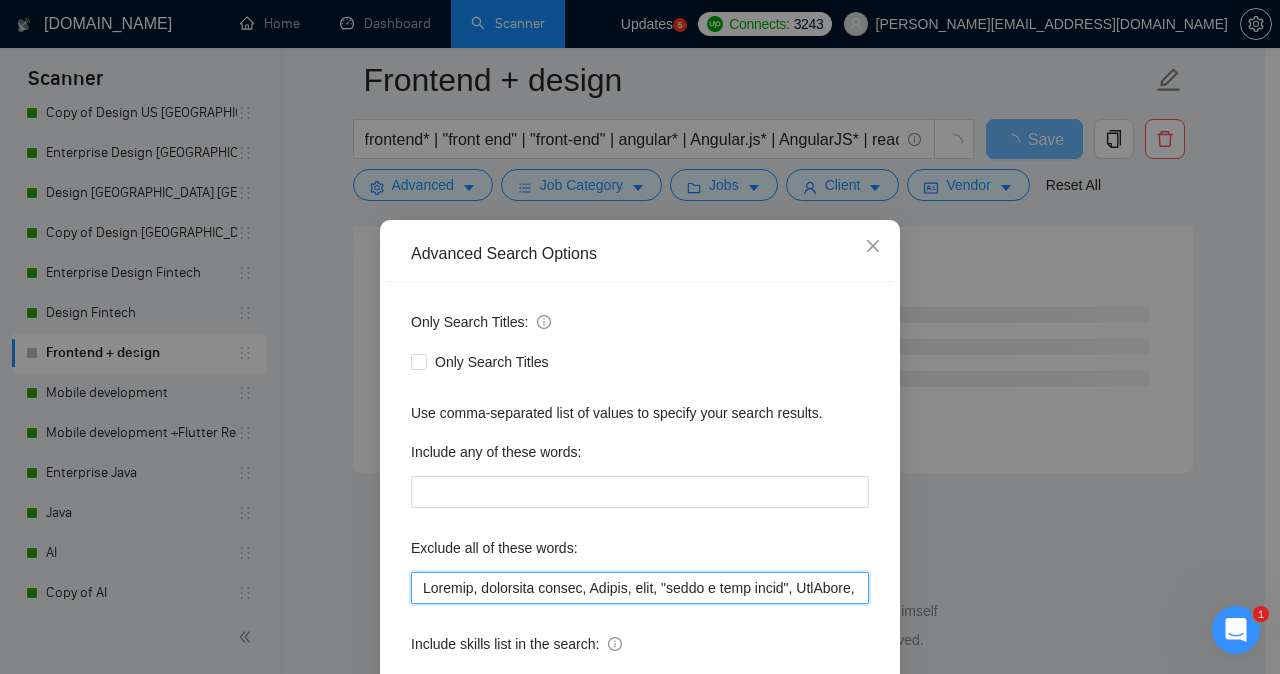 click at bounding box center [640, 588] 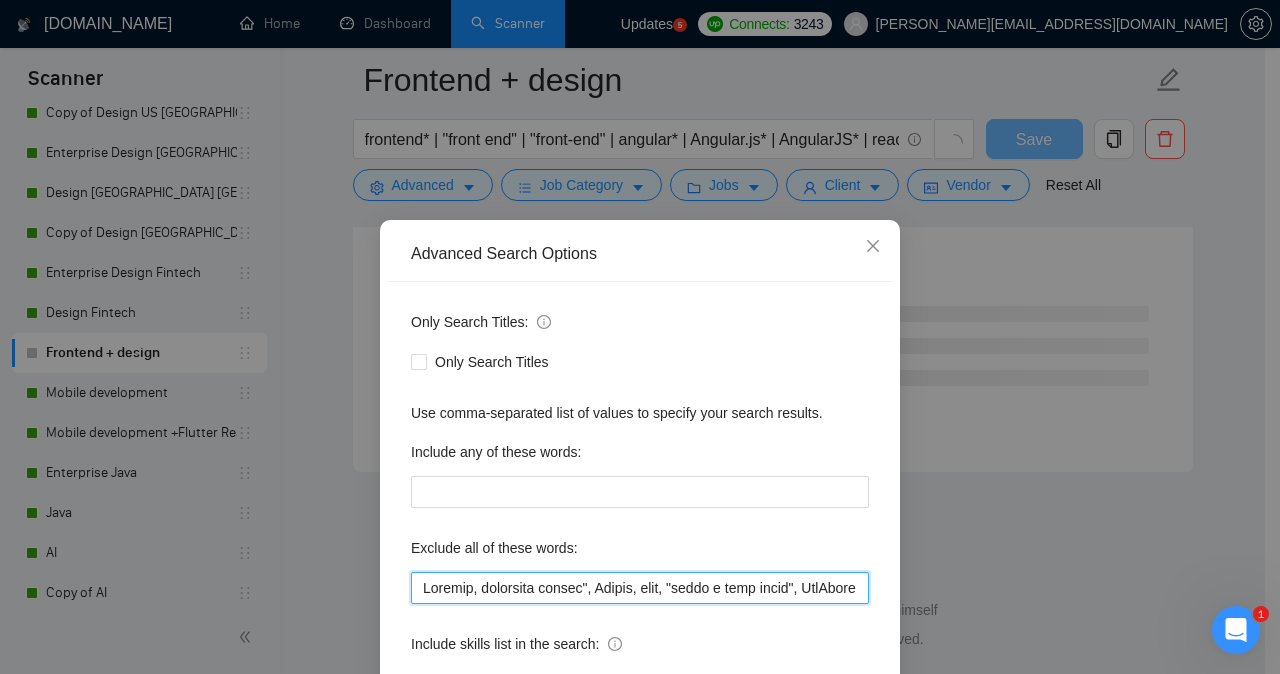 scroll, scrollTop: 2661, scrollLeft: 0, axis: vertical 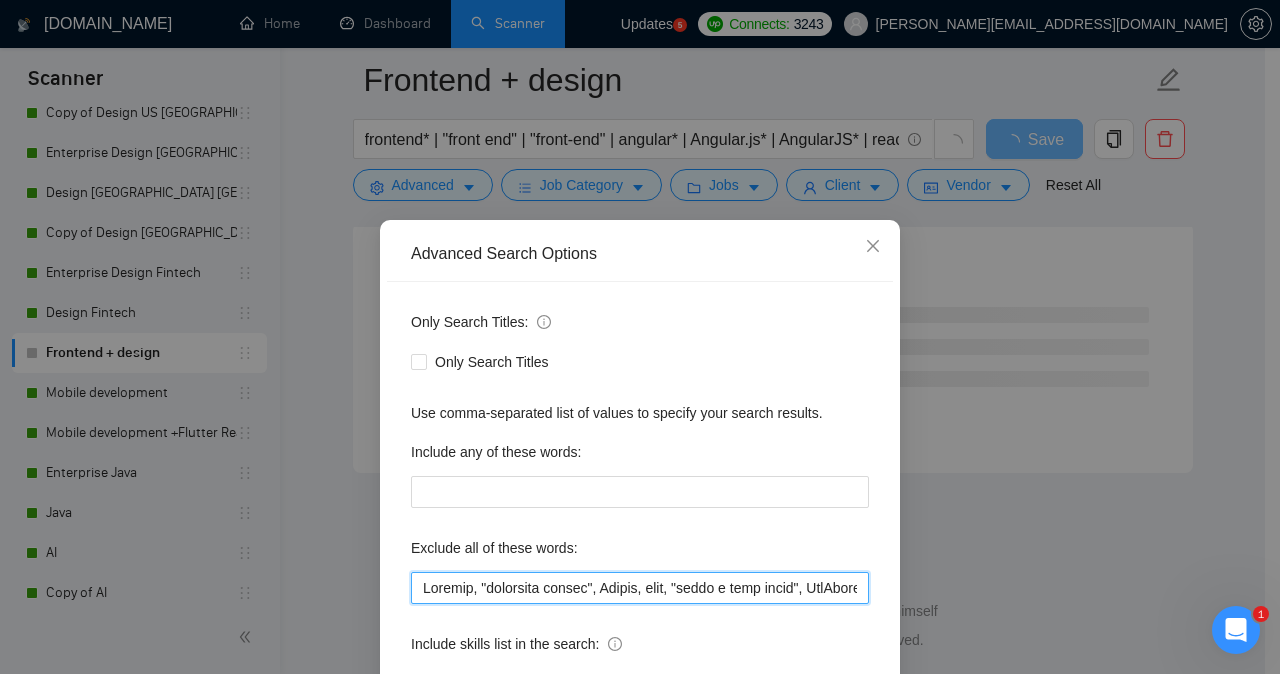 type on "Webflow, "streaming expert", Django, page, "share a loom video", MixPanel, Rive, CSS, mapbox*, "SaaS developer", "Build Dashboard", Replit, Zebra, apk, POSIX, (POSIX), "10x", ABP, snippet, repository, repo, Rails, "[DOMAIN_NAME]", Builder, ARM, "STM32", "one-page", Amplify, Autodesk, "2-3 hours", tonight, "No/Low Code", "Build the MVP", widget*, integration, Android, "Mobile APP", iOS, "(FREELANCERS ONLY", "(both frontend and backend)", "both frontend and backend", "no front end work", "mobile apps", Contentstack, PageSpeed, refactor*, "mobile applications", "full-stack developer", "Back-End Developer", Rudder, Auth0, Ruby, "fullstack software", "FREELANCER ONLY", python, StoryBlok, Solana, route*, schema, cognito, "Add-In", "create a video", "web developer", reCAPTCHA*, CAPTCHA*, Architect, Rust, Tauri, Nextcloud, [PERSON_NAME], "AI engineer", "PHP-CGI", "[DOMAIN_NAME]", "Progressive Web App", "(PWA)", pwa, "build a Minimum Viable Product", Storybook, guide, website, ProxyCurl, PeopleDataLabs, CoreSignal, Understrap, wo..." 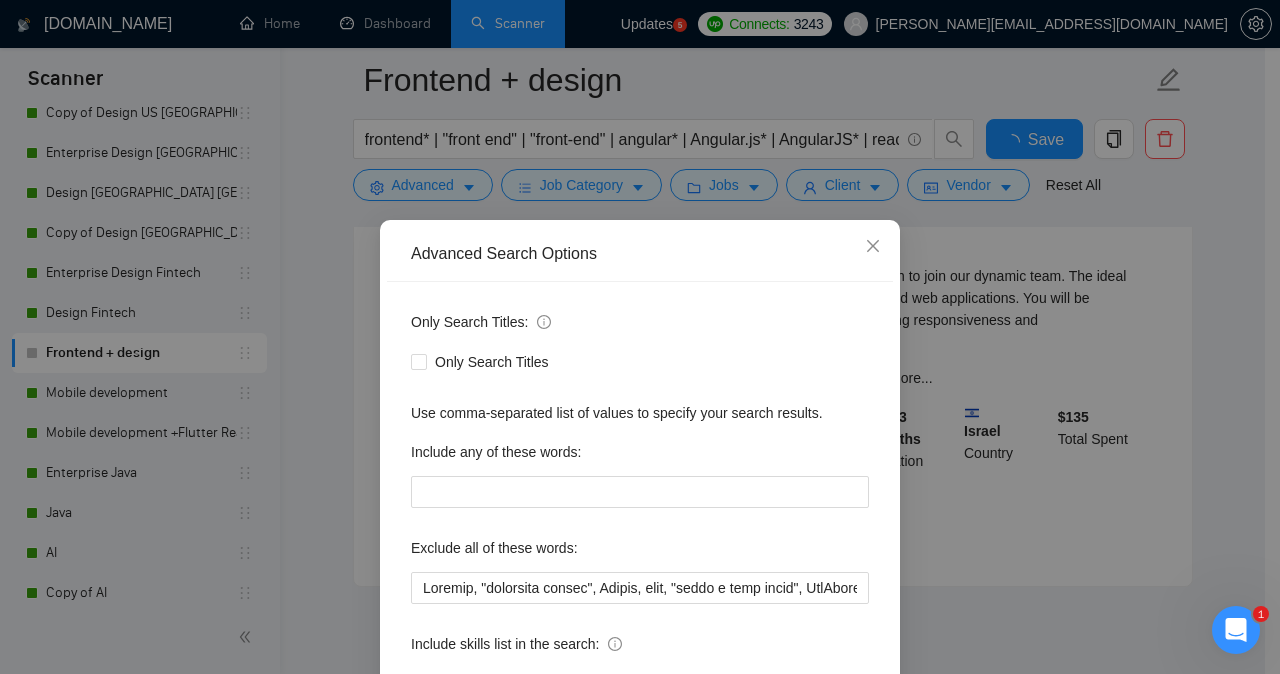 scroll, scrollTop: 2661, scrollLeft: 0, axis: vertical 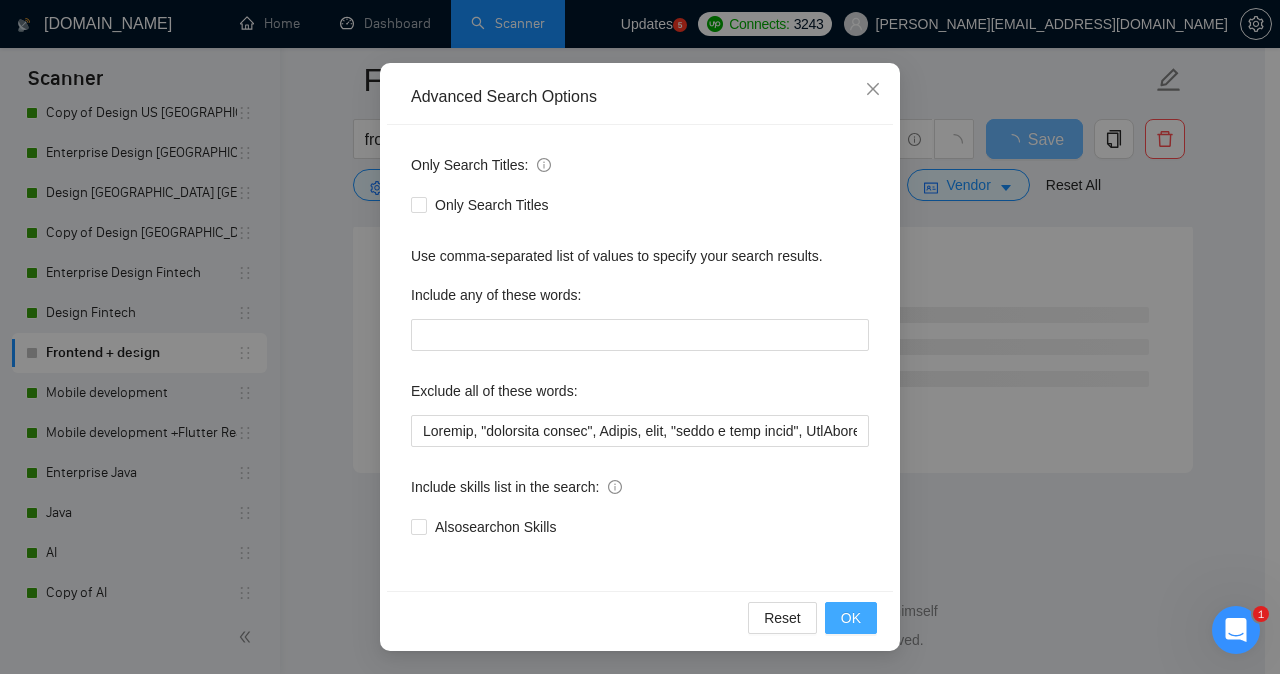 click on "OK" at bounding box center [851, 618] 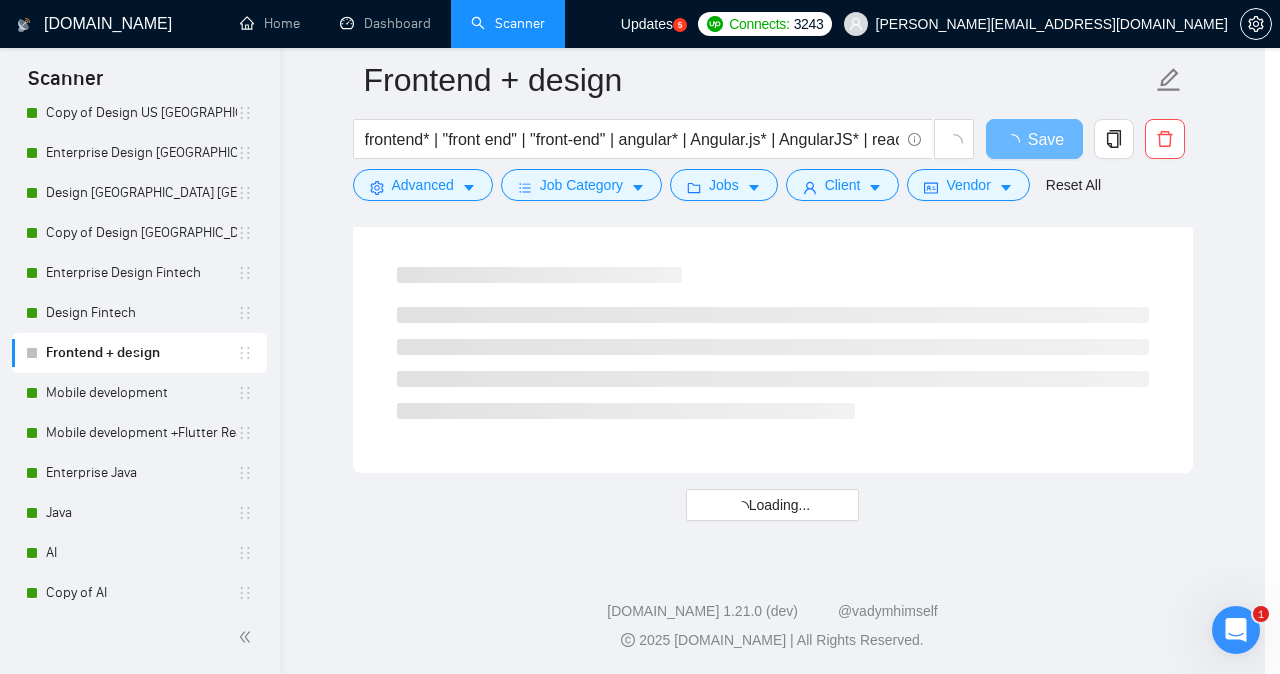 scroll, scrollTop: 57, scrollLeft: 0, axis: vertical 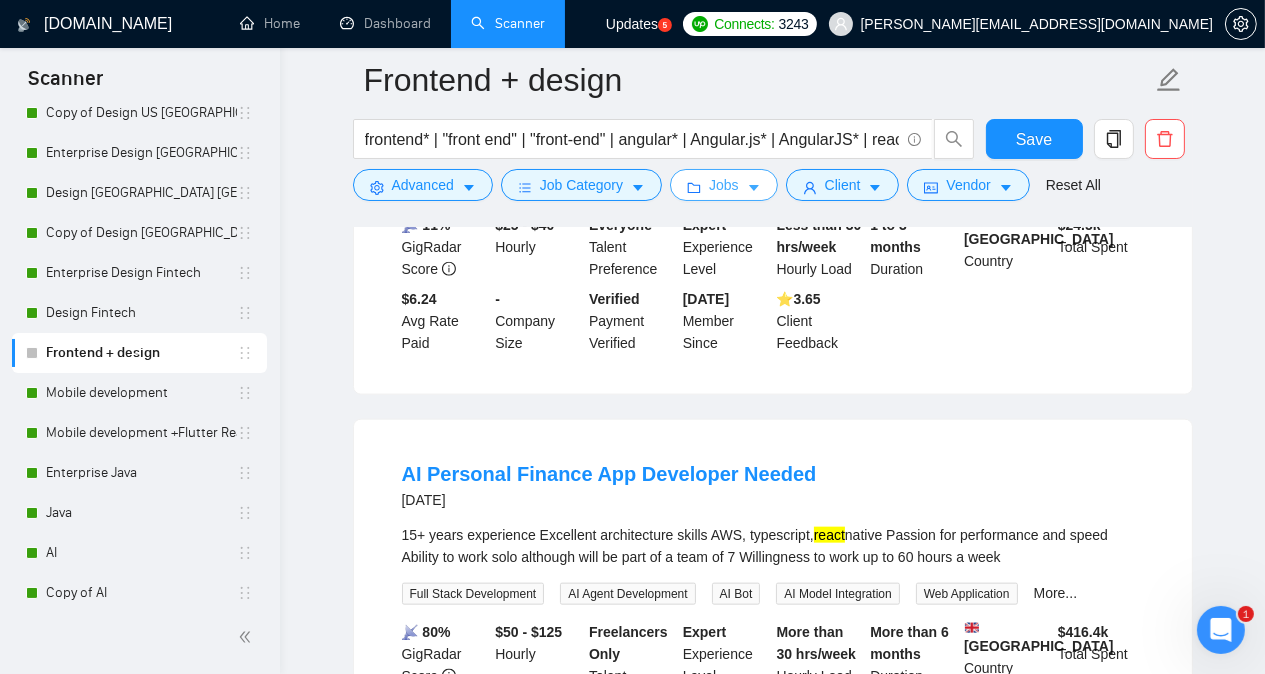 click on "Jobs" at bounding box center (724, 185) 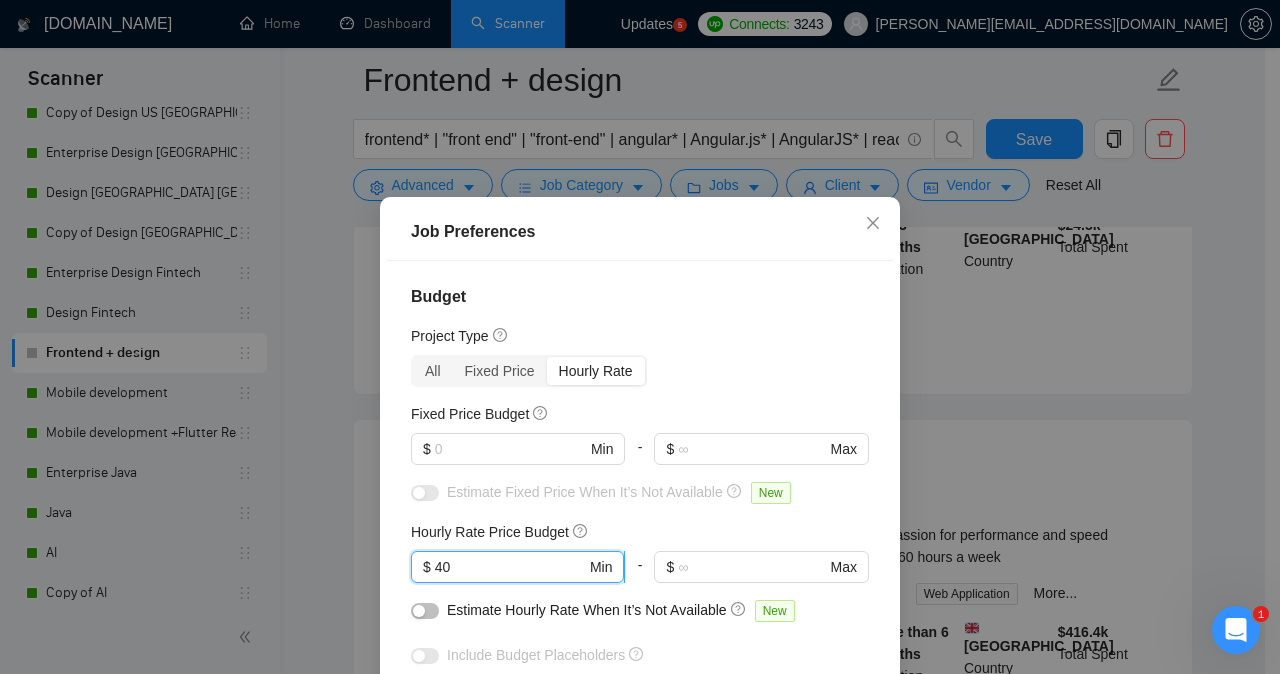 click on "40" at bounding box center (510, 567) 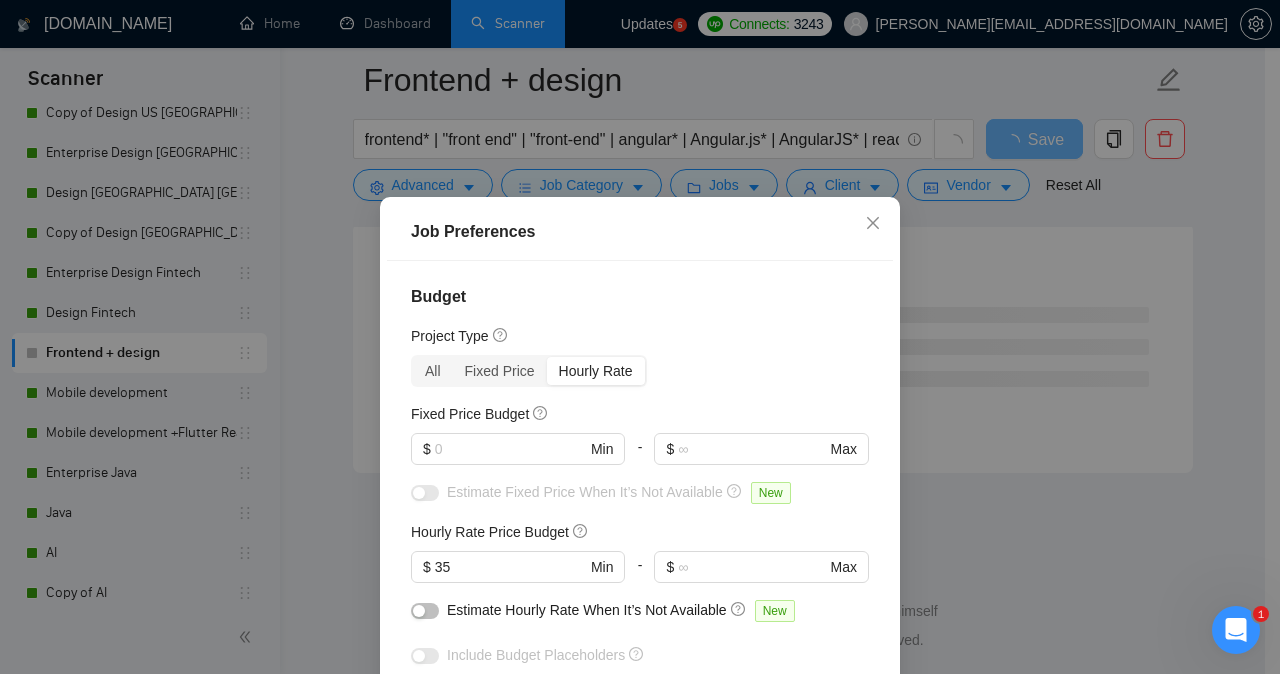 scroll, scrollTop: 145, scrollLeft: 0, axis: vertical 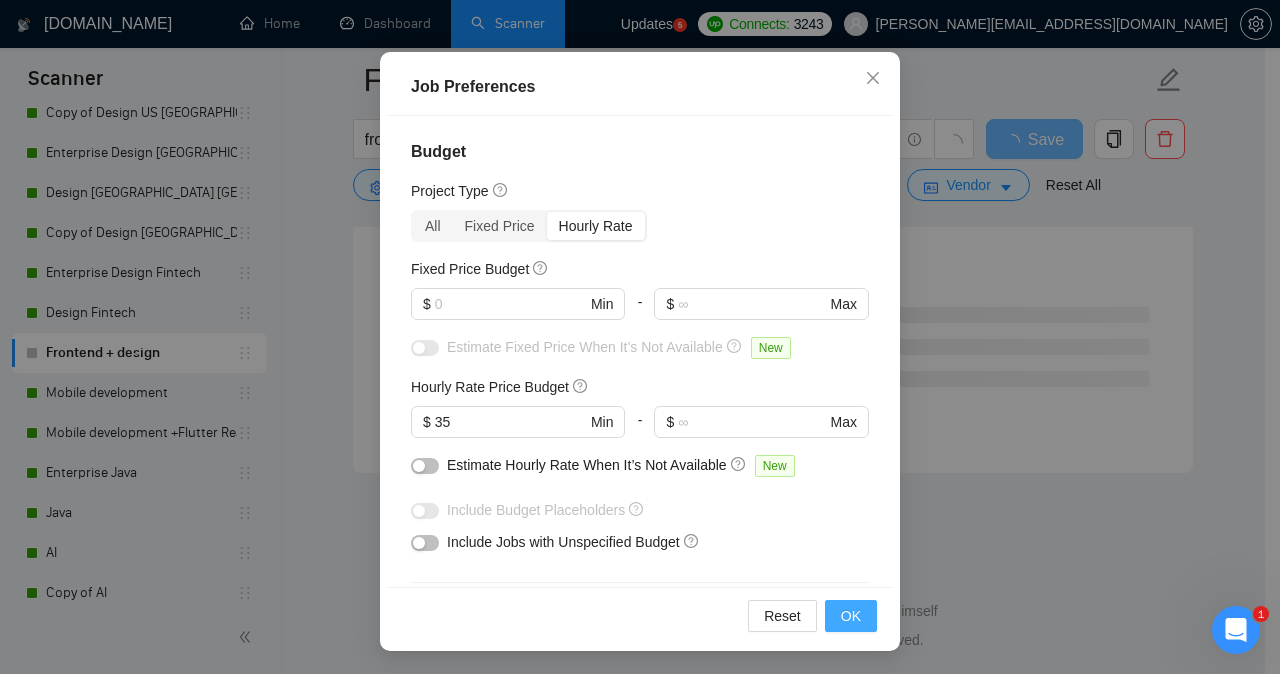 click on "OK" at bounding box center (851, 616) 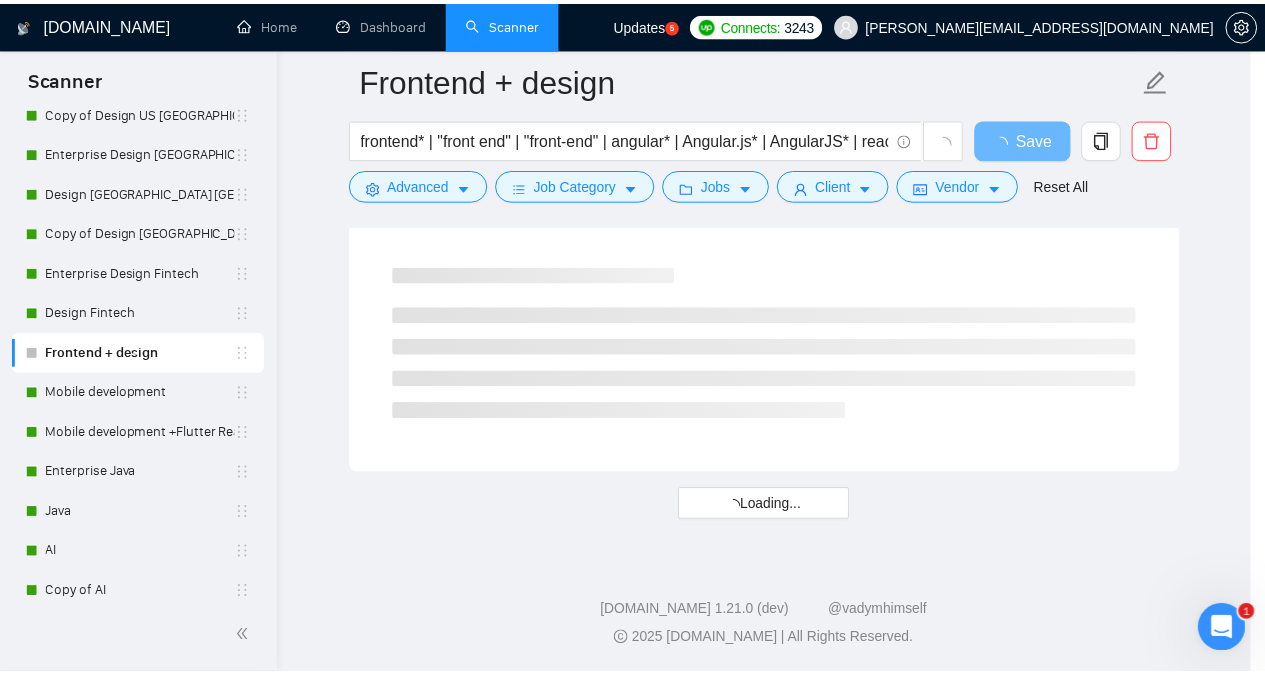 scroll, scrollTop: 69, scrollLeft: 0, axis: vertical 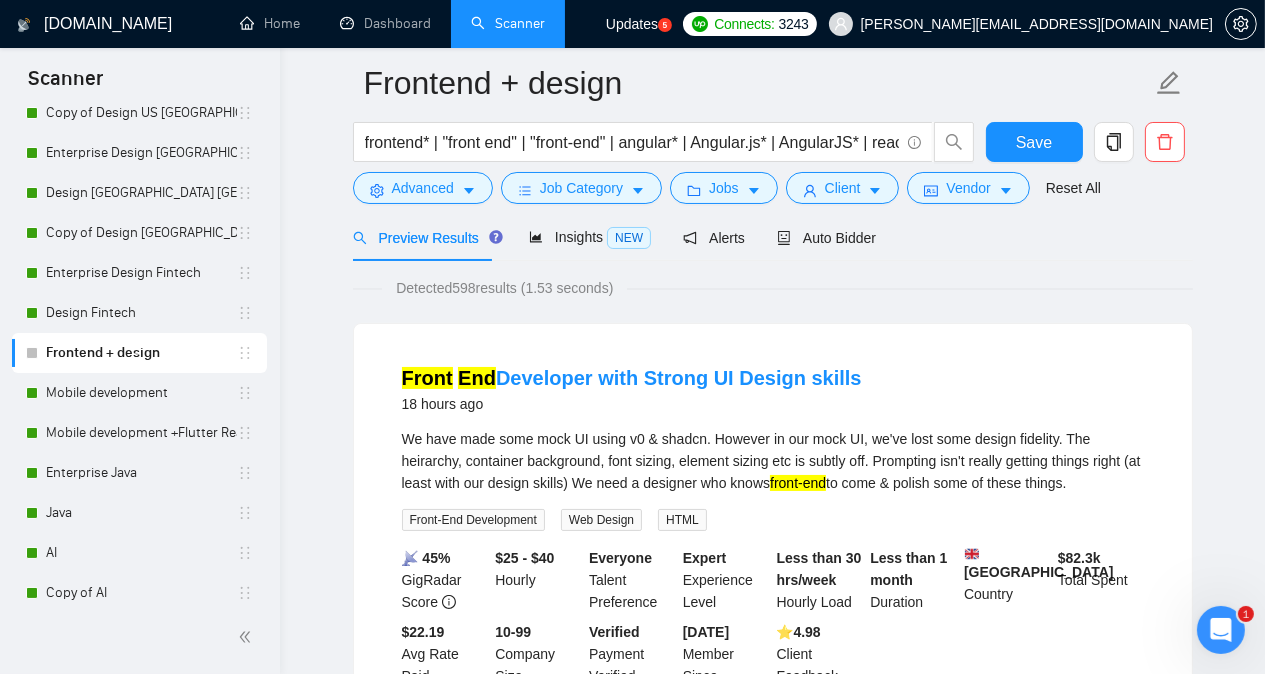 click on "[DOMAIN_NAME] Home Dashboard Scanner Updates
5
Connects: 3243 [PERSON_NAME][EMAIL_ADDRESS][DOMAIN_NAME] Frontend + design frontend* | "front end" | "front-end" | angular* | Angular.js* | AngularJS* | react | react.js | reactJS | next.js | nextJS Save Advanced   Job Category   Jobs   Client   Vendor   Reset All Preview Results Insights NEW Alerts Auto Bidder Detected   598  results   (1.53 seconds) Front   End  Developer with Strong UI Design skills 18 hours ago We have made some mock UI using v0 & shadcn.
However in our mock UI, we've lost some design fidelity.
The heirarchy, container background, font sizing, element sizing etc is subtly off.
Prompting isn't really getting things right (at least with our design skills)
We need a designer who knows  front-end  to come & polish some of these things. Front-End Development Web Design HTML 📡   45% GigRadar Score   $25 - $40 Hourly Everyone Talent Preference Expert Experience Level Less than 30 hrs/week Hourly Load   $" at bounding box center (772, 2422) 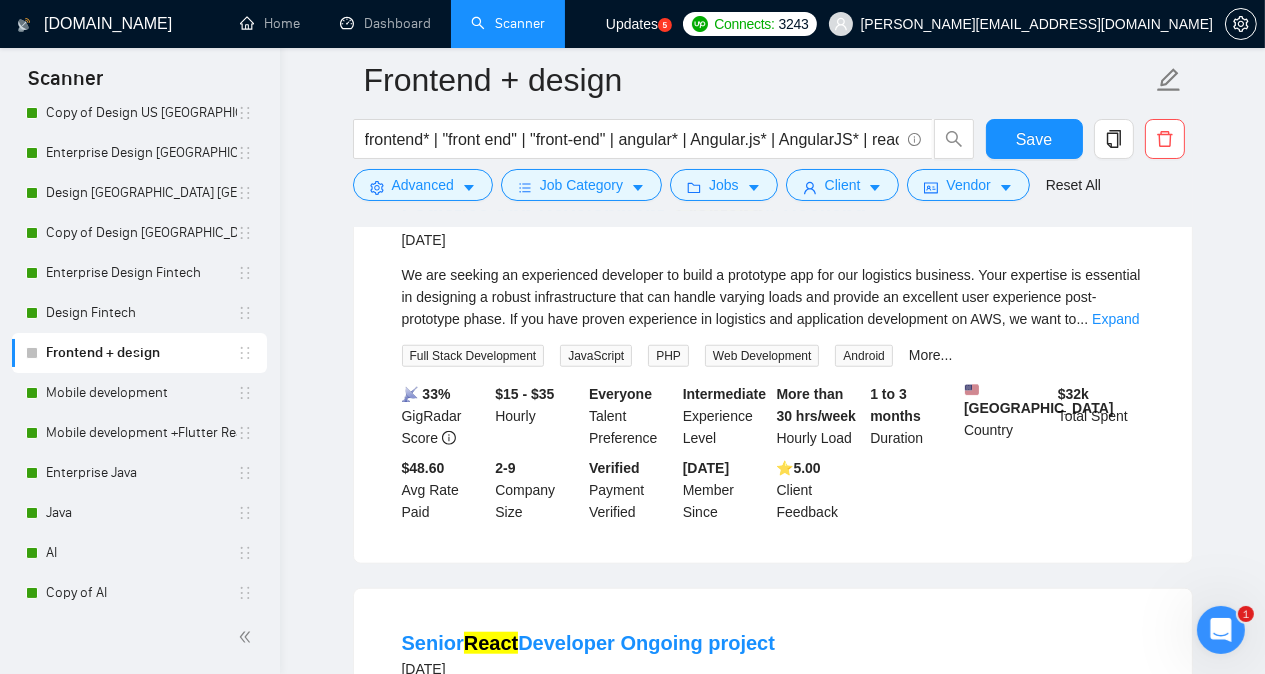 scroll, scrollTop: 1999, scrollLeft: 0, axis: vertical 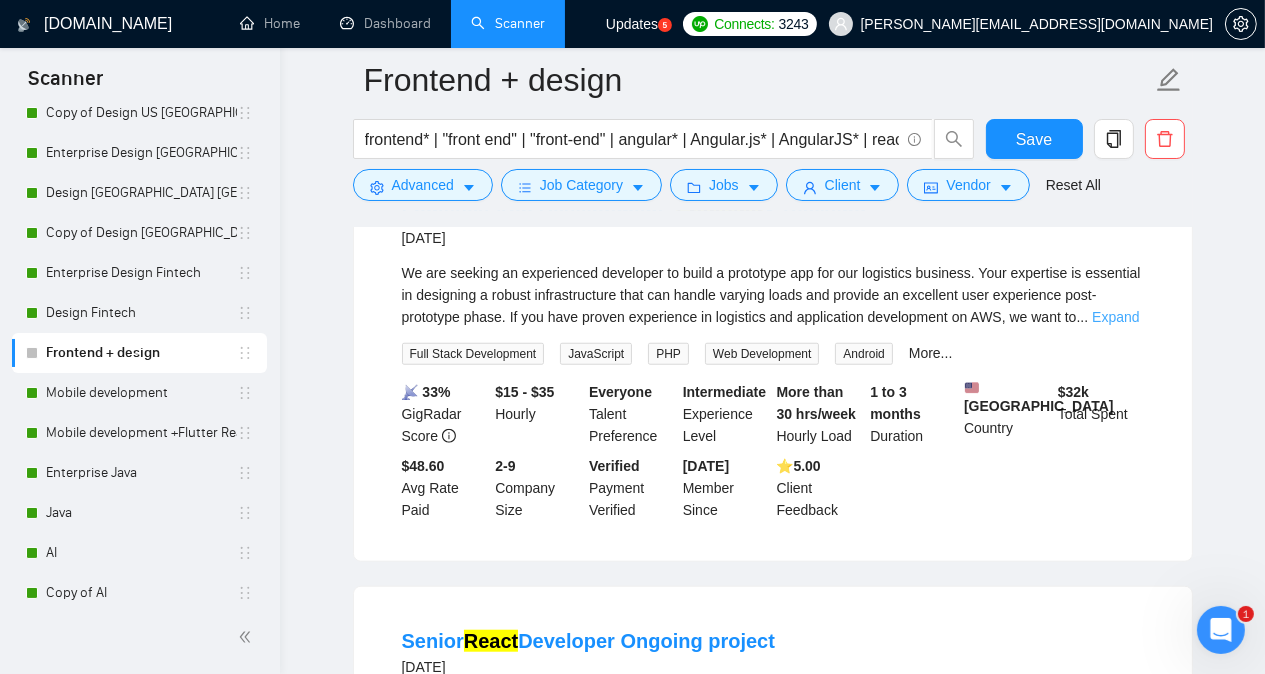 click on "Expand" at bounding box center [1115, 317] 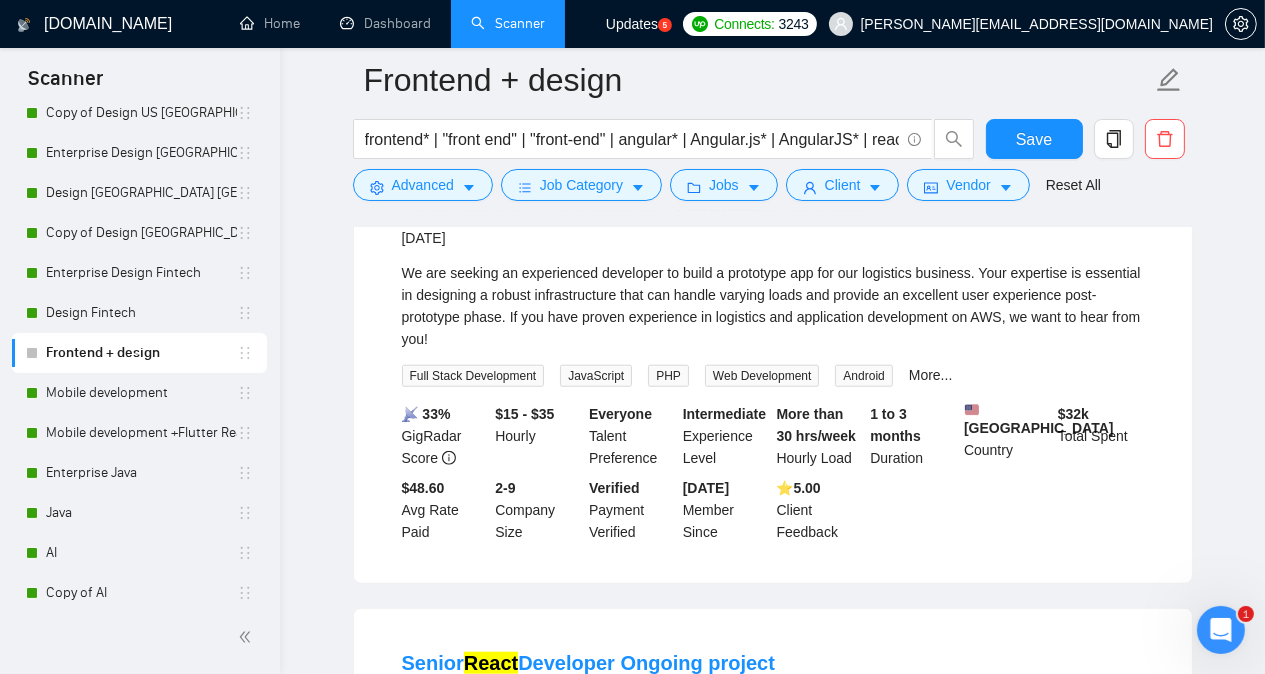 click on "Frontend + design frontend* | "front end" | "front-end" | angular* | Angular.js* | AngularJS* | react | react.js | reactJS | next.js | nextJS Save Advanced   Job Category   Jobs   Client   Vendor   Reset All Preview Results Insights NEW Alerts Auto Bidder Detected   598  results   (1.53 seconds) Front   End  Developer with Strong UI Design skills 18 hours ago We have made some mock UI using v0 & shadcn.
However in our mock UI, we've lost some design fidelity.
The heirarchy, container background, font sizing, element sizing etc is subtly off.
Prompting isn't really getting things right (at least with our design skills)
We need a designer who knows  front-end  to come & polish some of these things. Front-End Development Web Design HTML 📡   45% GigRadar Score   $25 - $40 Hourly Everyone Talent Preference Expert Experience Level Less than 30 hrs/week Hourly Load Less than 1 month Duration   [GEOGRAPHIC_DATA] Country $ 82.3k Total Spent $22.19 Avg Rate Paid 10-99 Company Size Verified Payment Verified ⭐️" at bounding box center (772, 484) 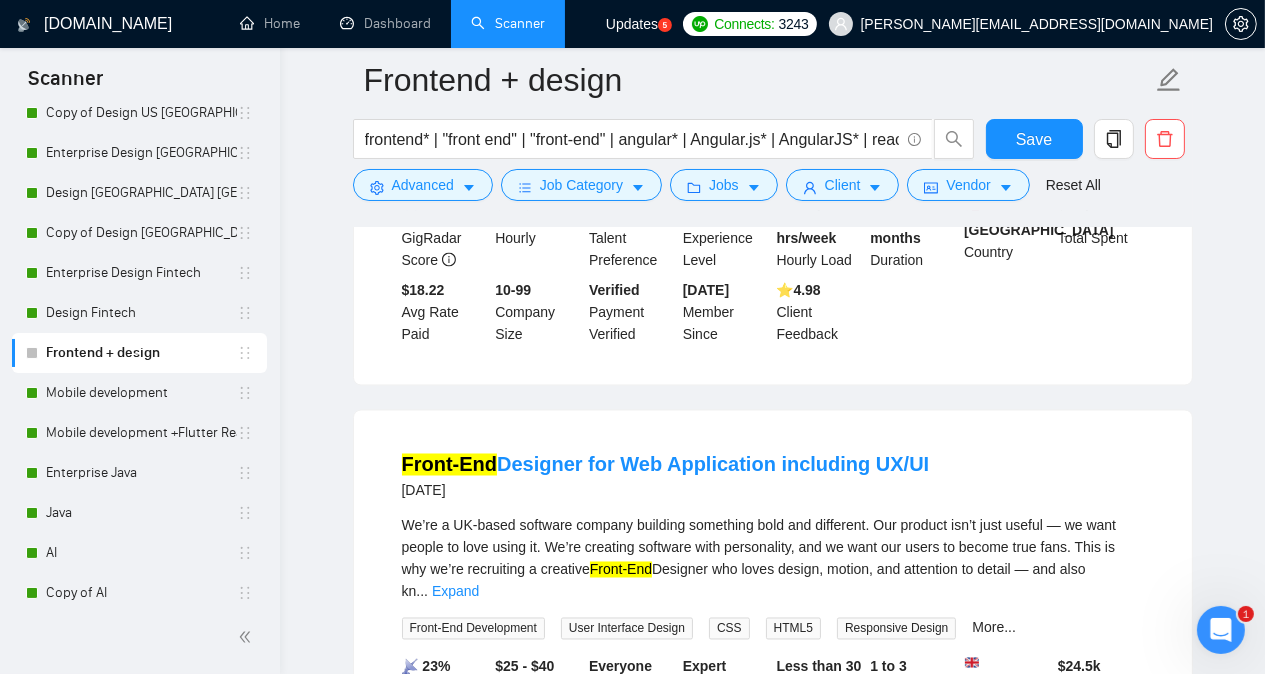 scroll, scrollTop: 4079, scrollLeft: 0, axis: vertical 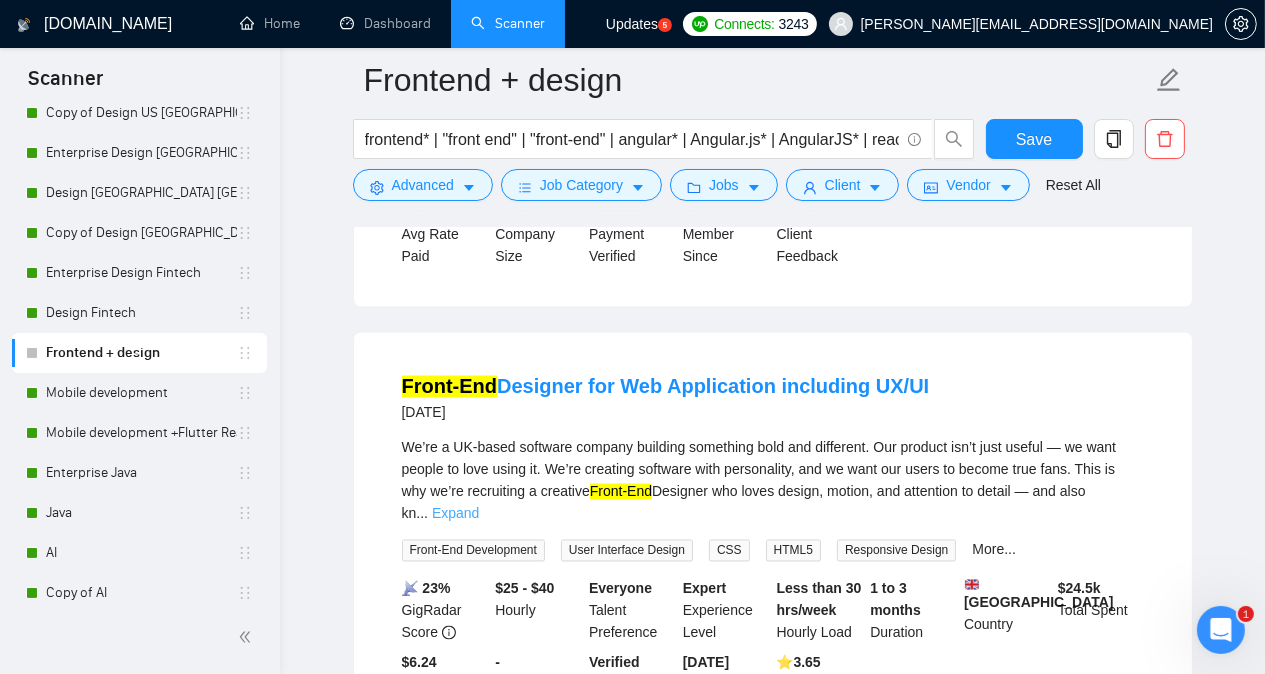 click on "Expand" at bounding box center (455, 514) 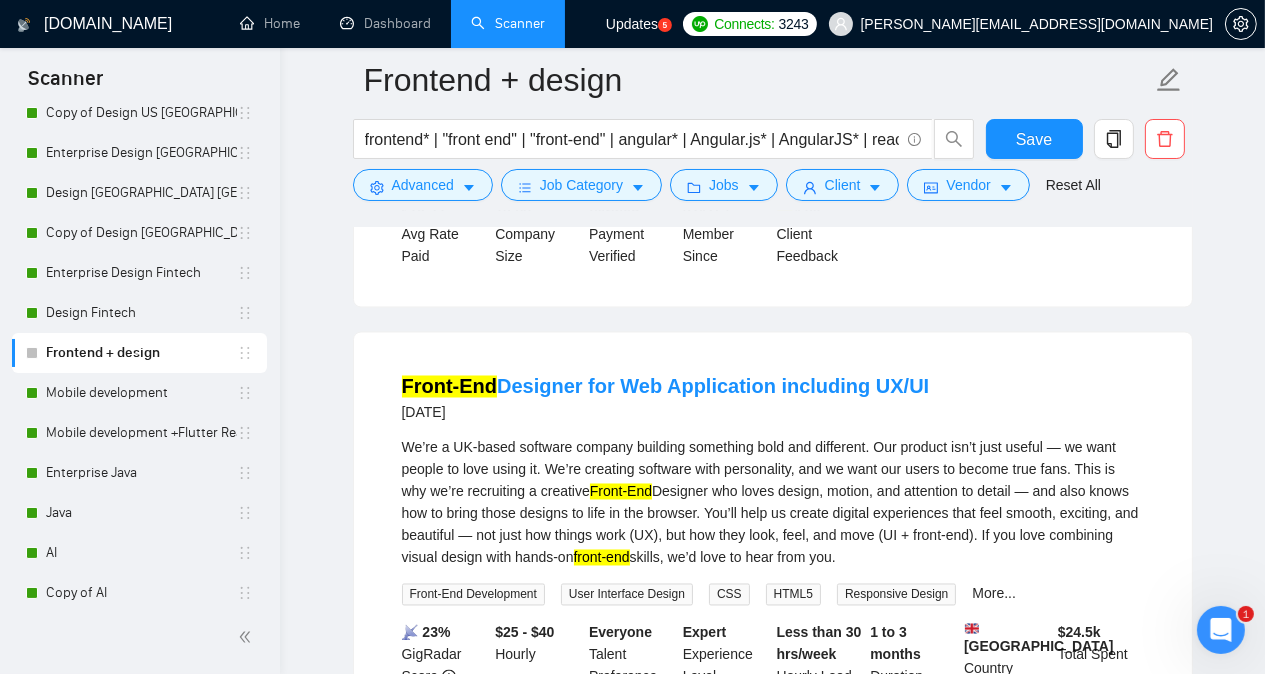 click on "Frontend + design frontend* | "front end" | "front-end" | angular* | Angular.js* | AngularJS* | react | react.js | reactJS | next.js | nextJS Save Advanced   Job Category   Jobs   Client   Vendor   Reset All Preview Results Insights NEW Alerts Auto Bidder Detected   598  results   (1.53 seconds) Front   End  Developer with Strong UI Design skills 18 hours ago We have made some mock UI using v0 & shadcn.
However in our mock UI, we've lost some design fidelity.
The heirarchy, container background, font sizing, element sizing etc is subtly off.
Prompting isn't really getting things right (at least with our design skills)
We need a designer who knows  front-end  to come & polish some of these things. Front-End Development Web Design HTML 📡   45% GigRadar Score   $25 - $40 Hourly Everyone Talent Preference Expert Experience Level Less than 30 hrs/week Hourly Load Less than 1 month Duration   [GEOGRAPHIC_DATA] Country $ 82.3k Total Spent $22.19 Avg Rate Paid 10-99 Company Size Verified Payment Verified ⭐️" at bounding box center (772, -1574) 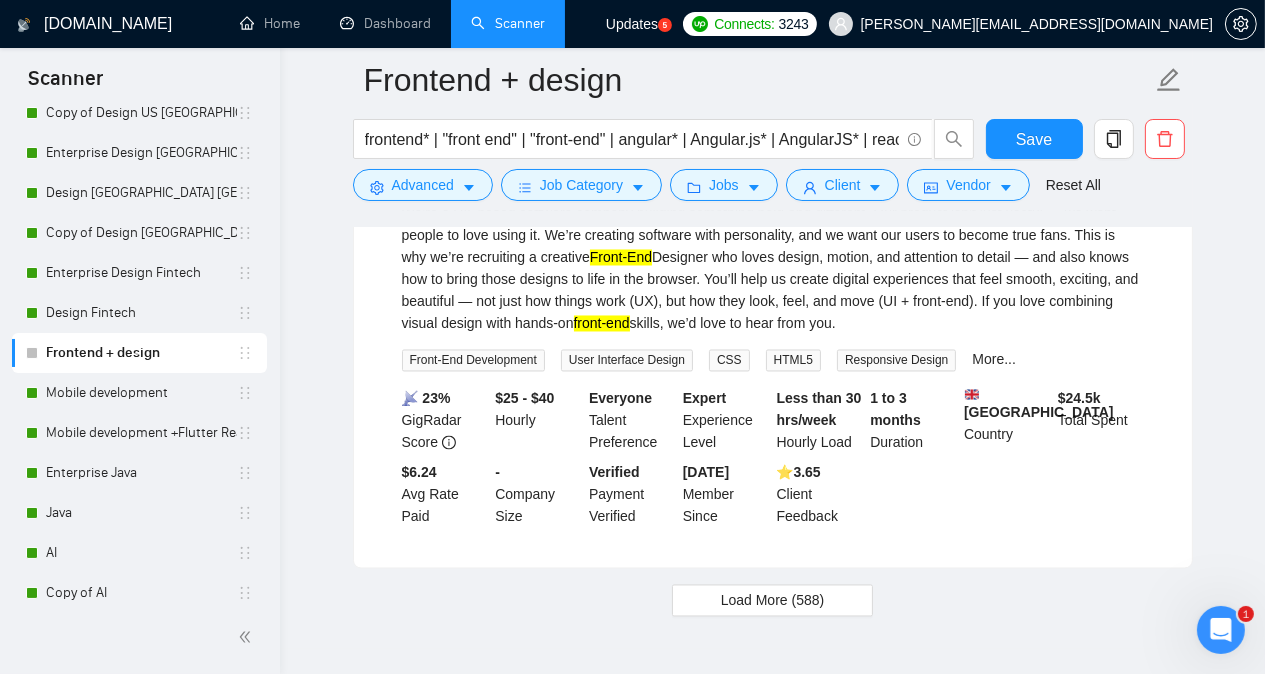 scroll, scrollTop: 4367, scrollLeft: 0, axis: vertical 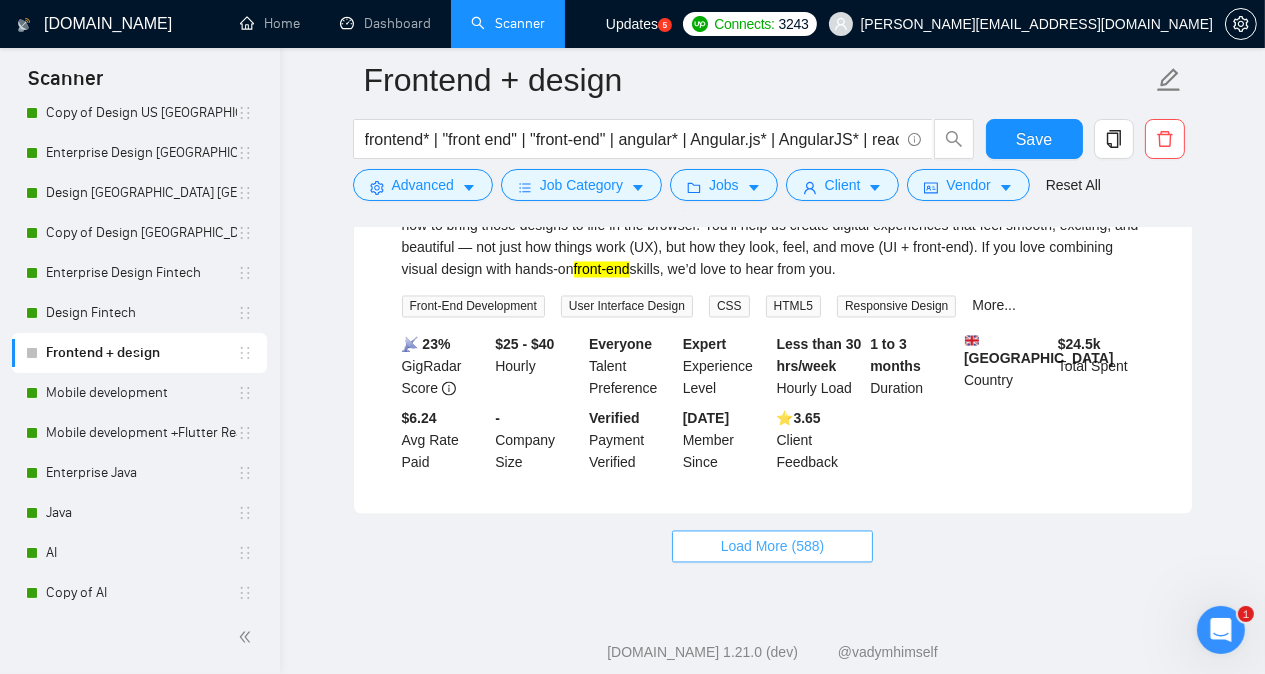 click on "Load More (588)" at bounding box center (773, 547) 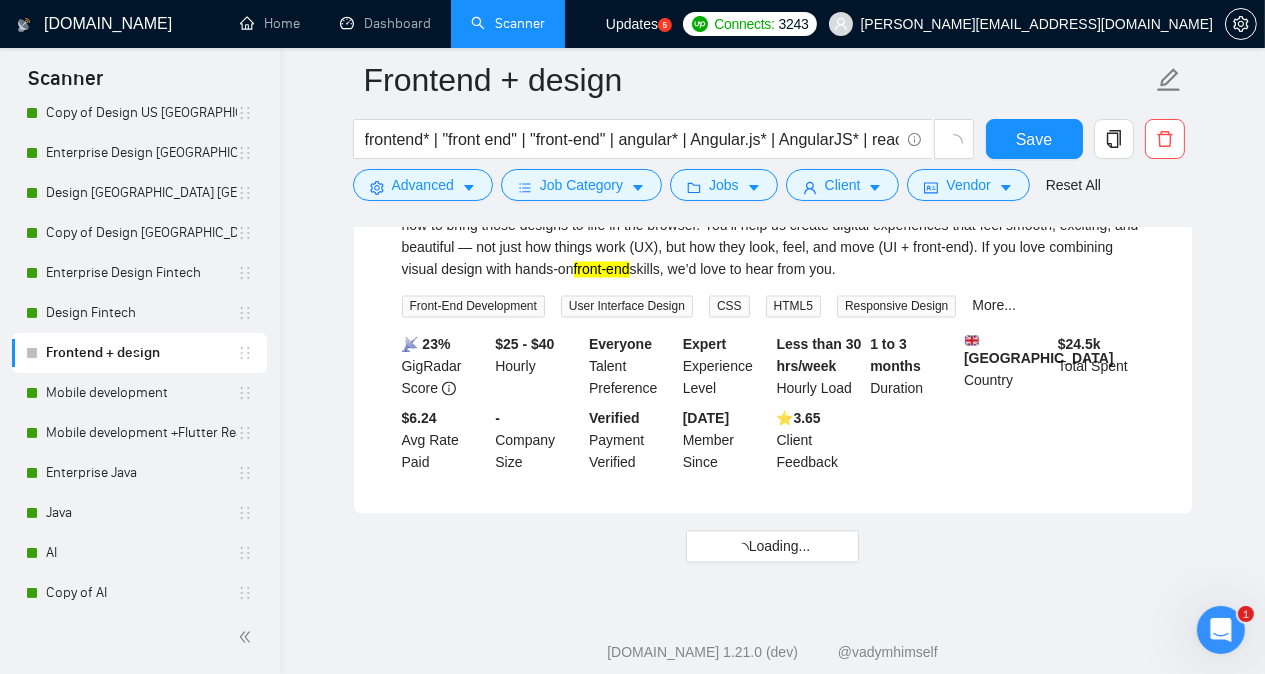 click on "Frontend + design frontend* | "front end" | "front-end" | angular* | Angular.js* | AngularJS* | react | react.js | reactJS | next.js | nextJS Save Advanced   Job Category   Jobs   Client   Vendor   Reset All Preview Results Insights NEW Alerts Auto Bidder Detected   598  results   (1.53 seconds) Front   End  Developer with Strong UI Design skills 18 hours ago We have made some mock UI using v0 & shadcn.
However in our mock UI, we've lost some design fidelity.
The heirarchy, container background, font sizing, element sizing etc is subtly off.
Prompting isn't really getting things right (at least with our design skills)
We need a designer who knows  front-end  to come & polish some of these things. Front-End Development Web Design HTML 📡   45% GigRadar Score   $25 - $40 Hourly Everyone Talent Preference Expert Experience Level Less than 30 hrs/week Hourly Load Less than 1 month Duration   [GEOGRAPHIC_DATA] Country $ 82.3k Total Spent $22.19 Avg Rate Paid 10-99 Company Size Verified Payment Verified ⭐️" at bounding box center (772, -1862) 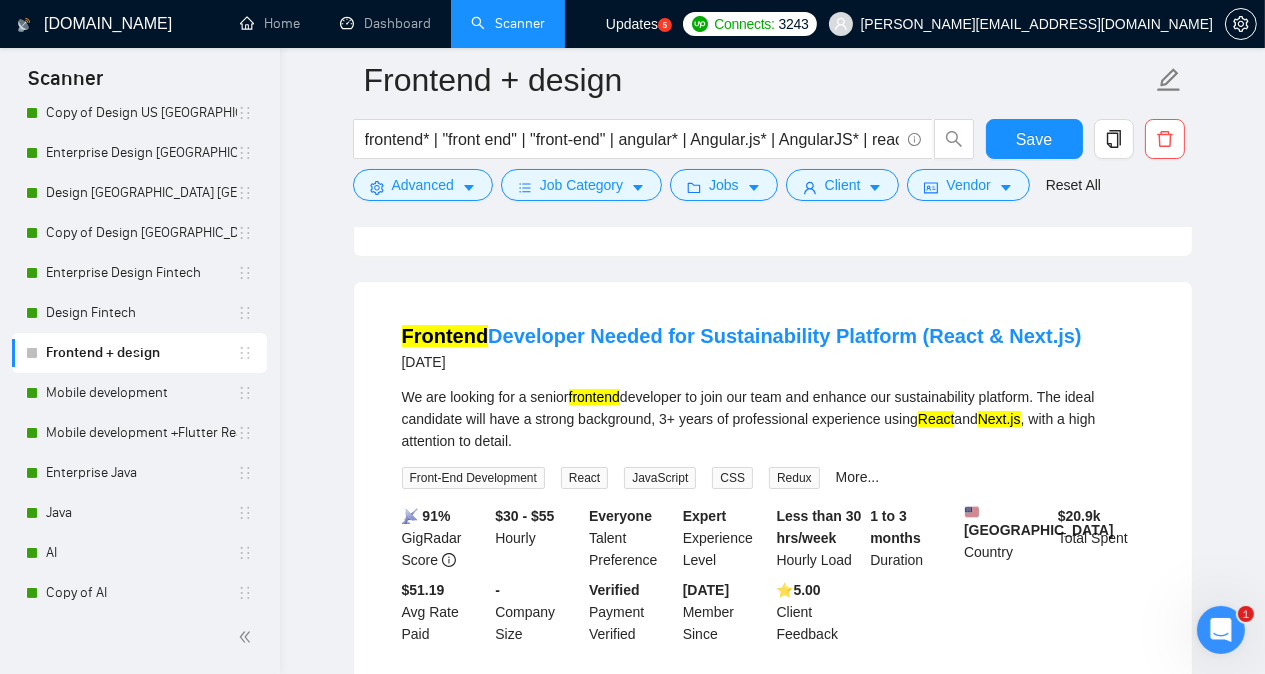 scroll, scrollTop: 8761, scrollLeft: 0, axis: vertical 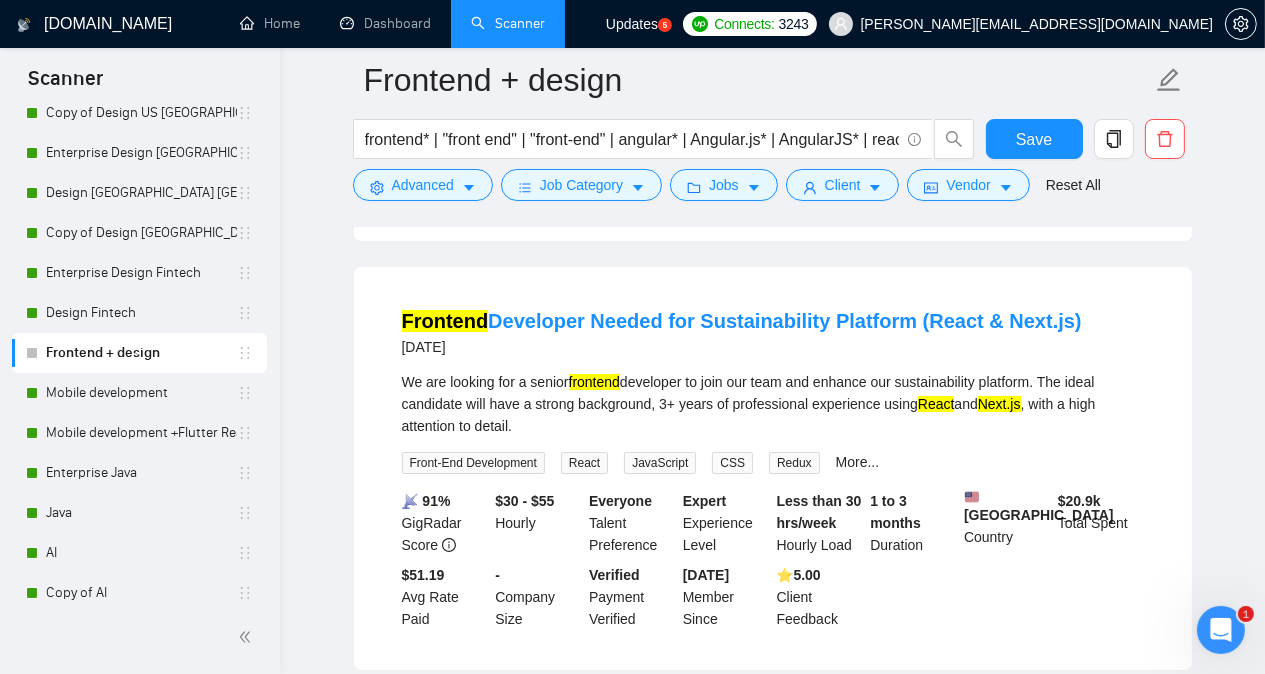 click on "Load More (578)" at bounding box center [773, 703] 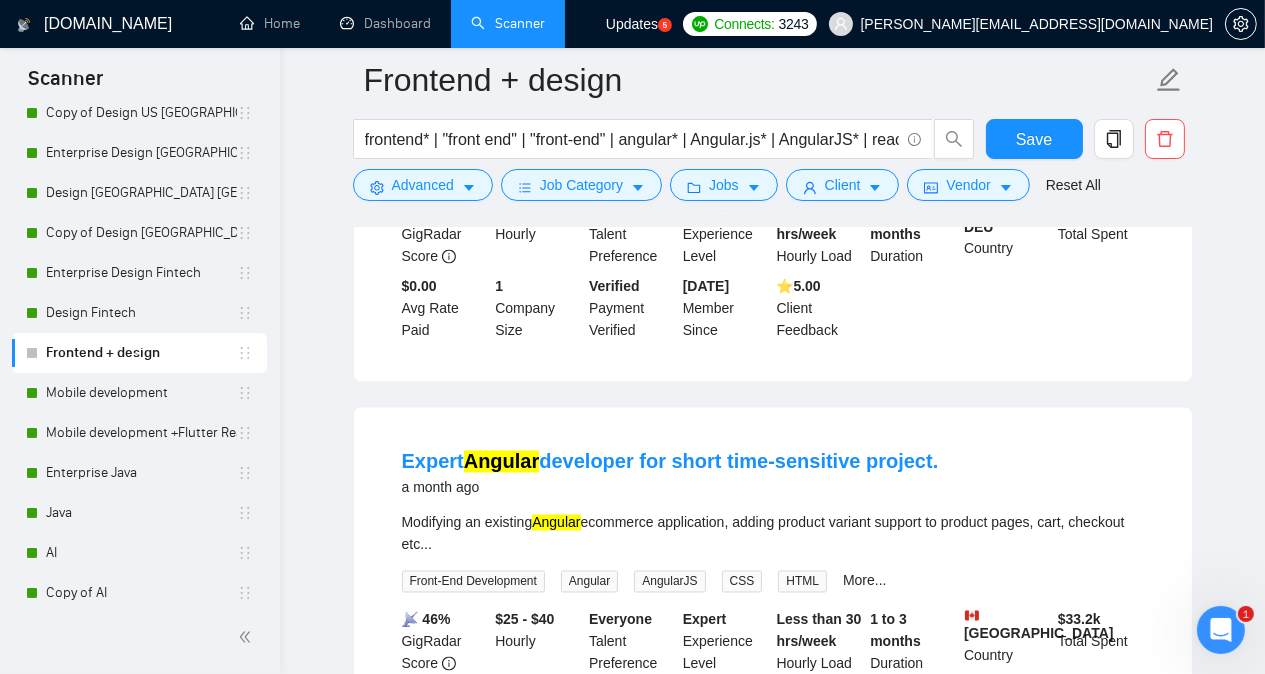 scroll, scrollTop: 13090, scrollLeft: 0, axis: vertical 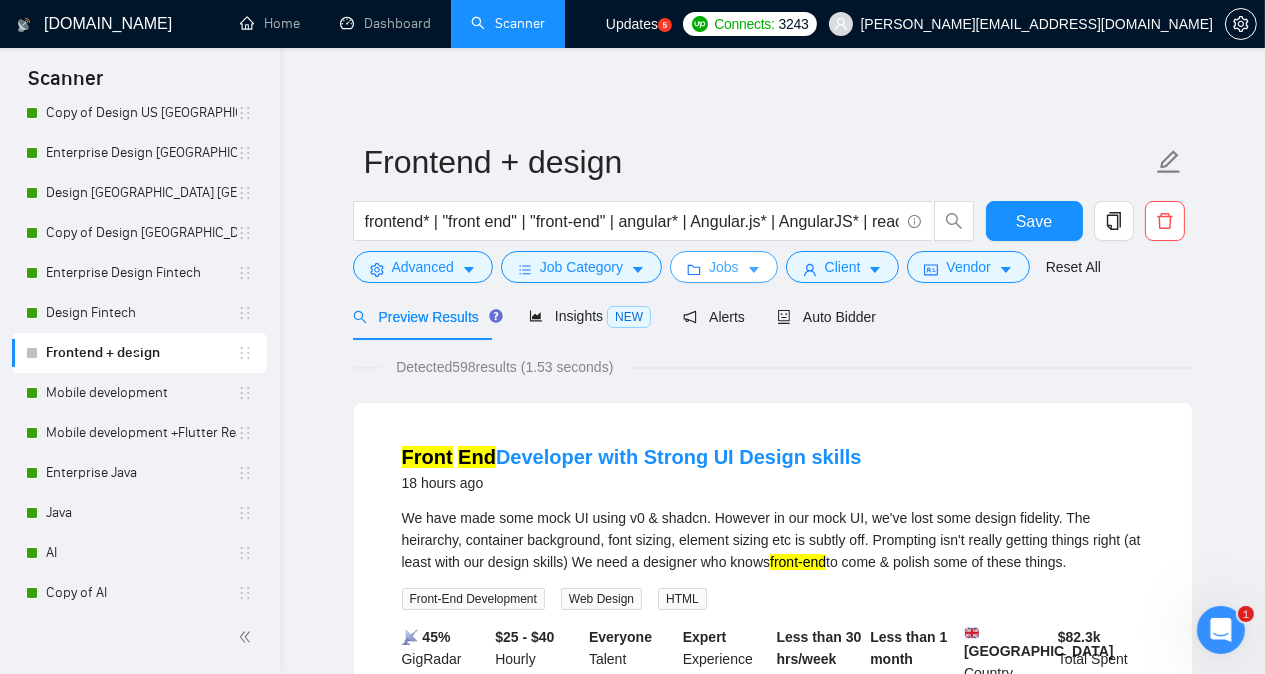 click on "Jobs" at bounding box center (724, 267) 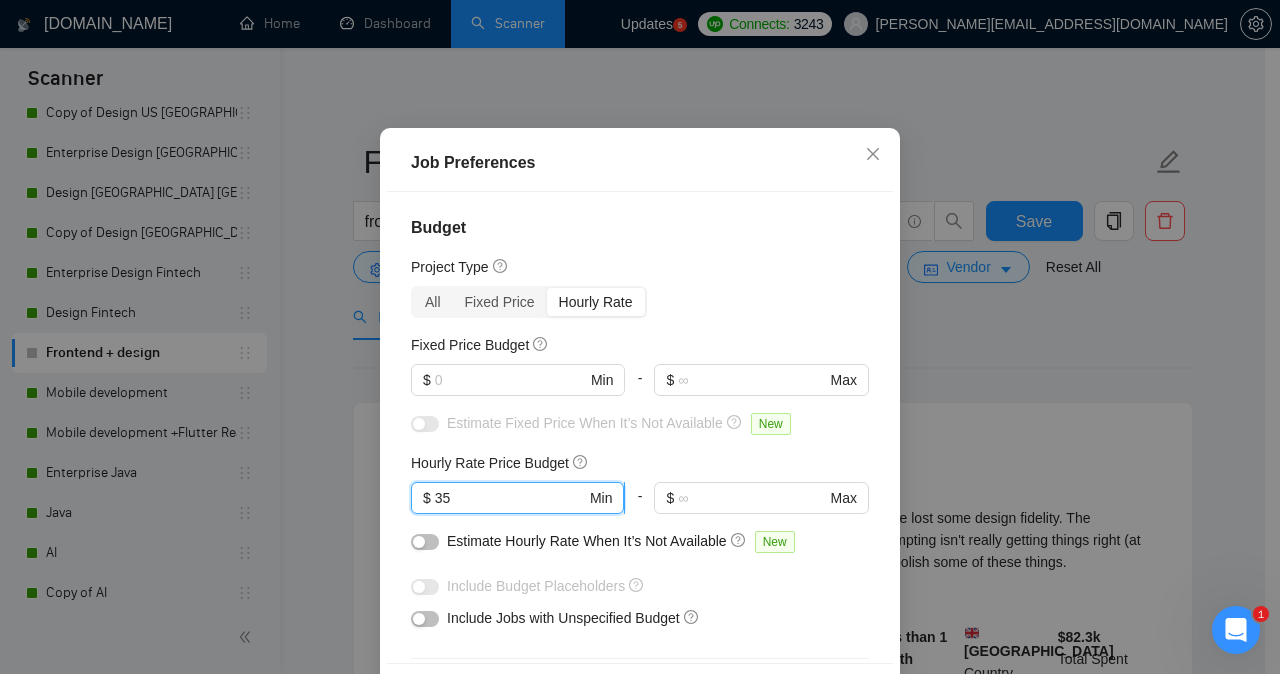 click on "35" at bounding box center (510, 498) 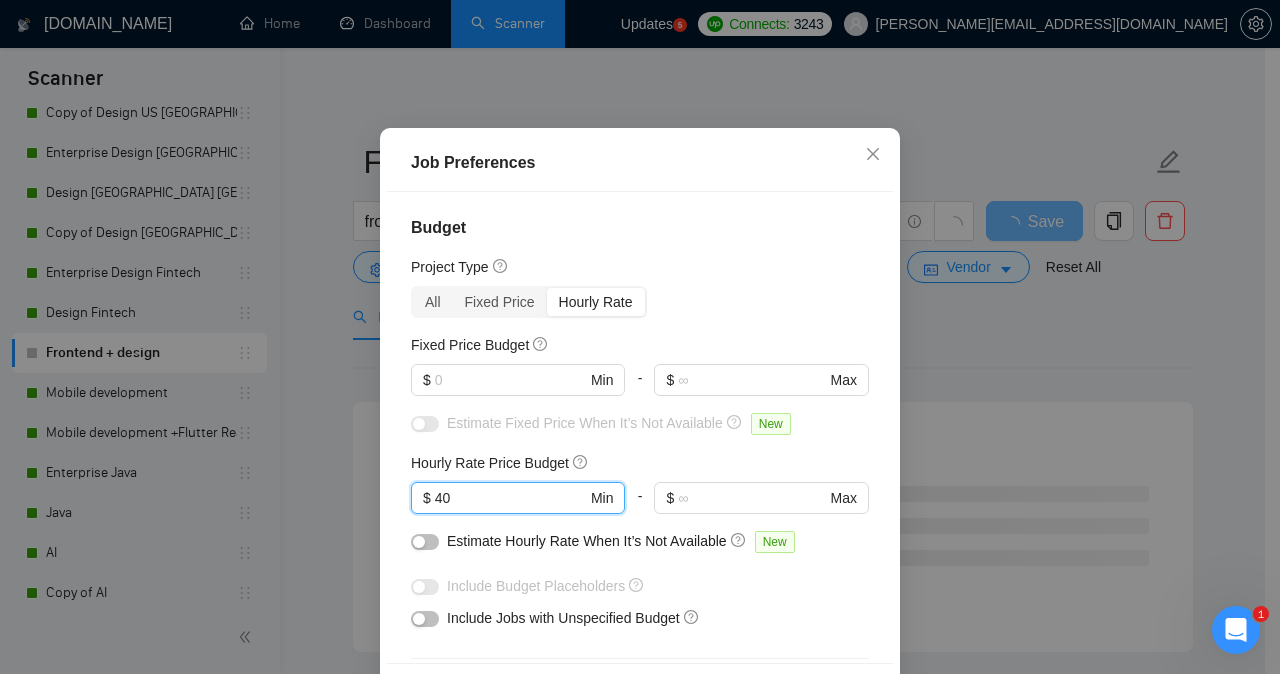 type on "40" 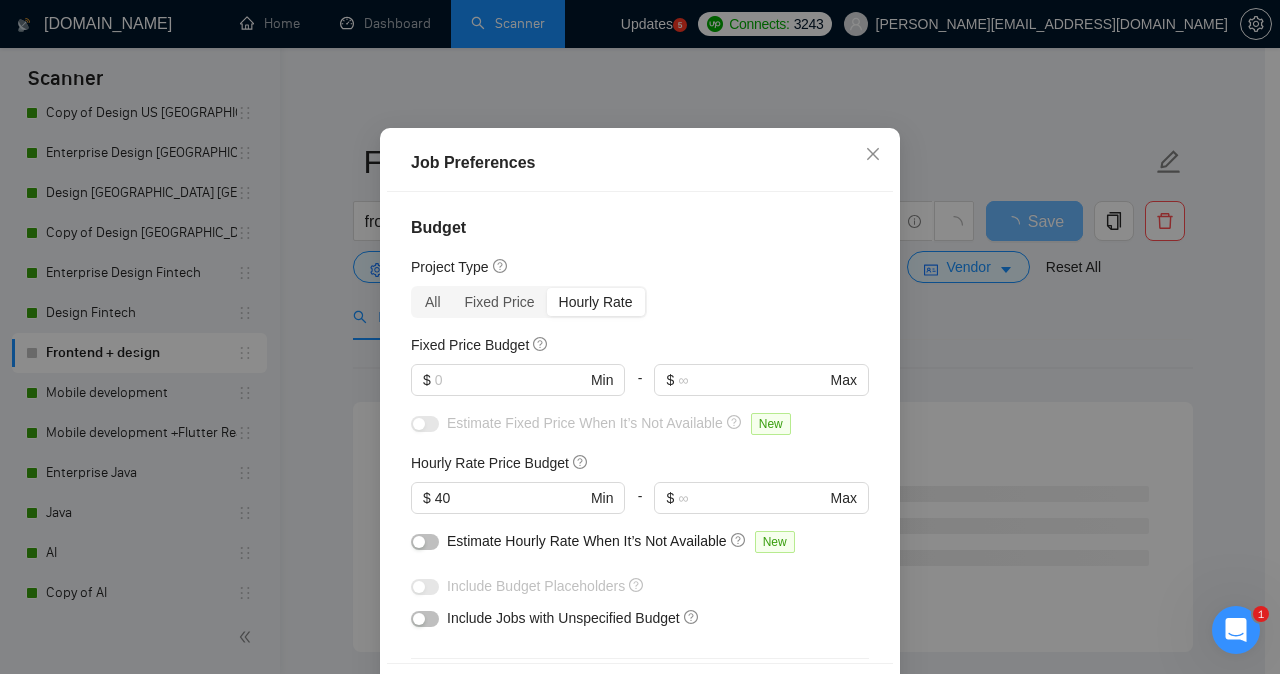 scroll, scrollTop: 145, scrollLeft: 0, axis: vertical 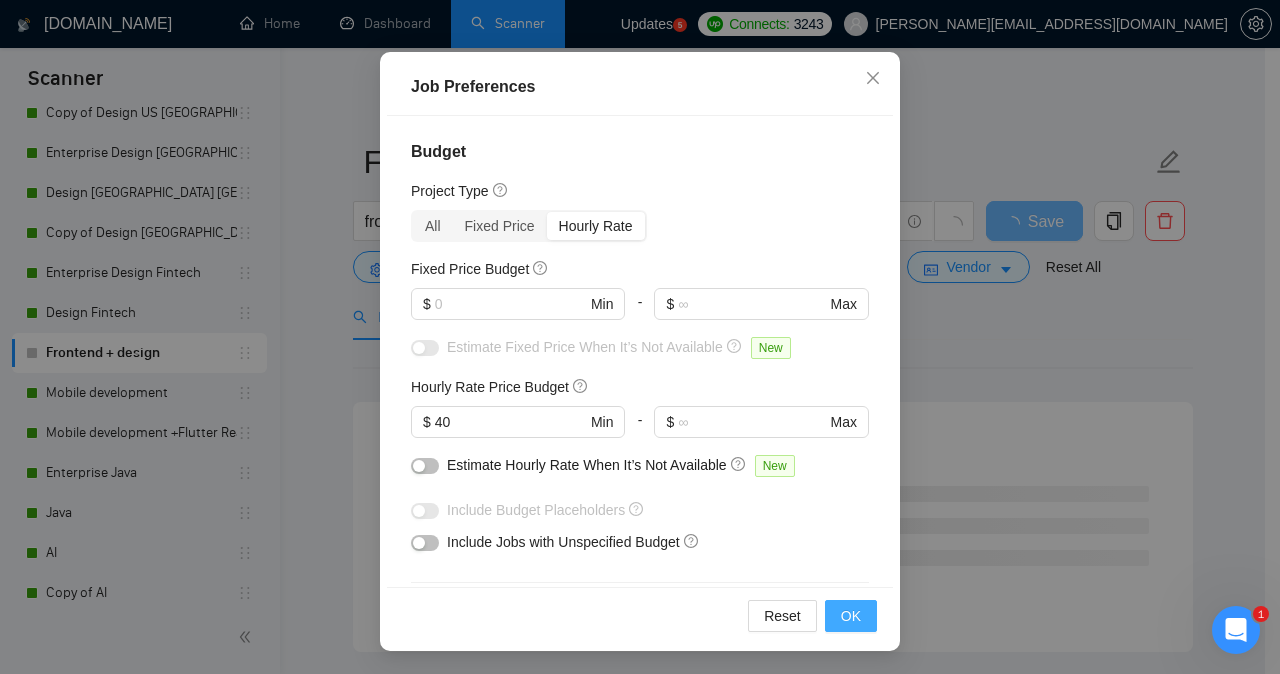 click on "OK" at bounding box center (851, 616) 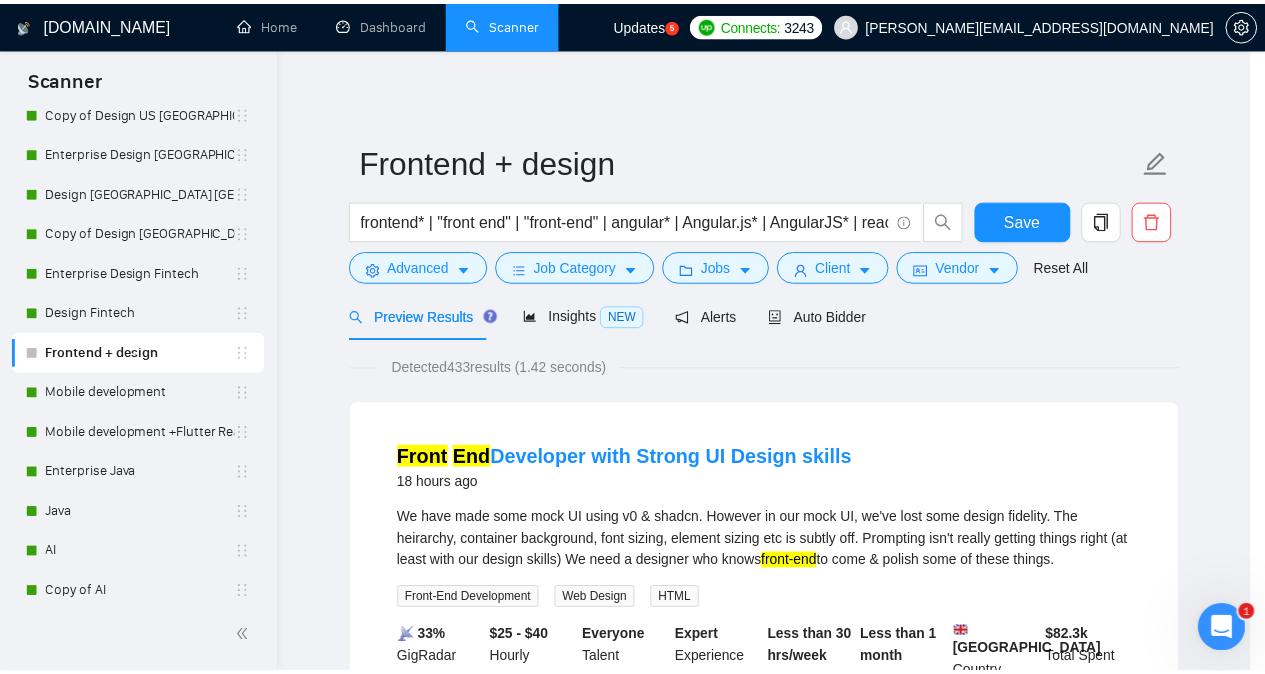 scroll, scrollTop: 69, scrollLeft: 0, axis: vertical 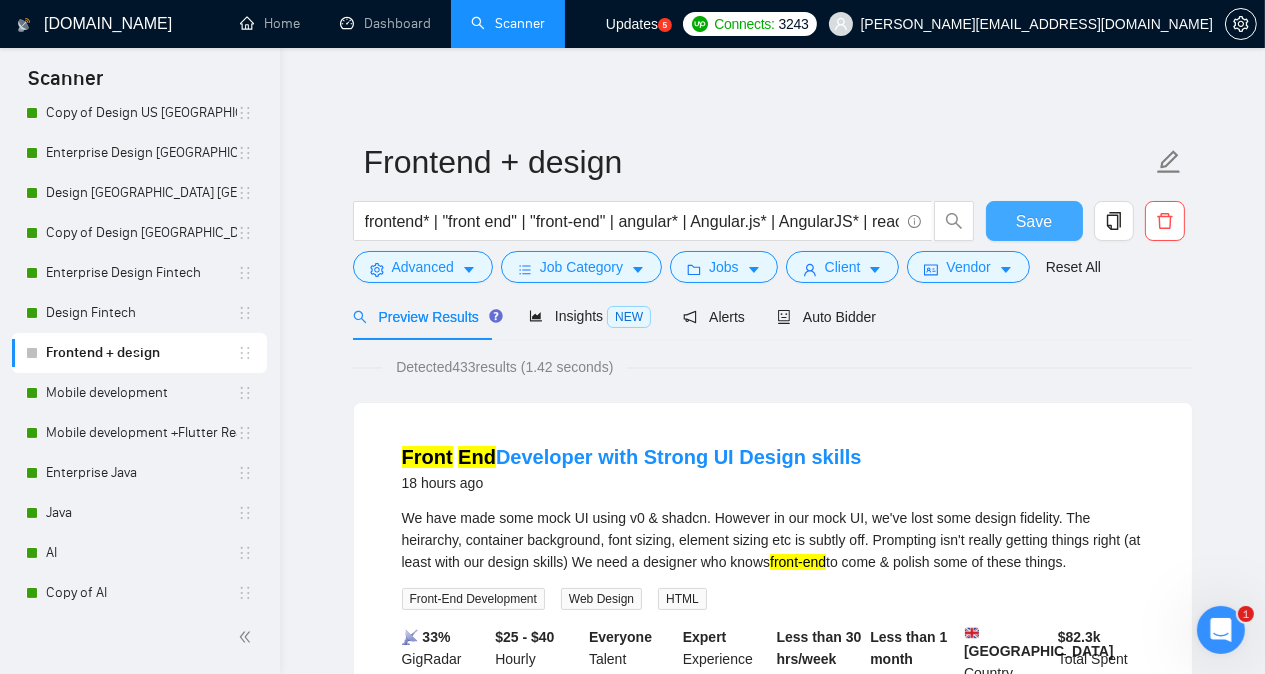 click on "Save" at bounding box center (1034, 221) 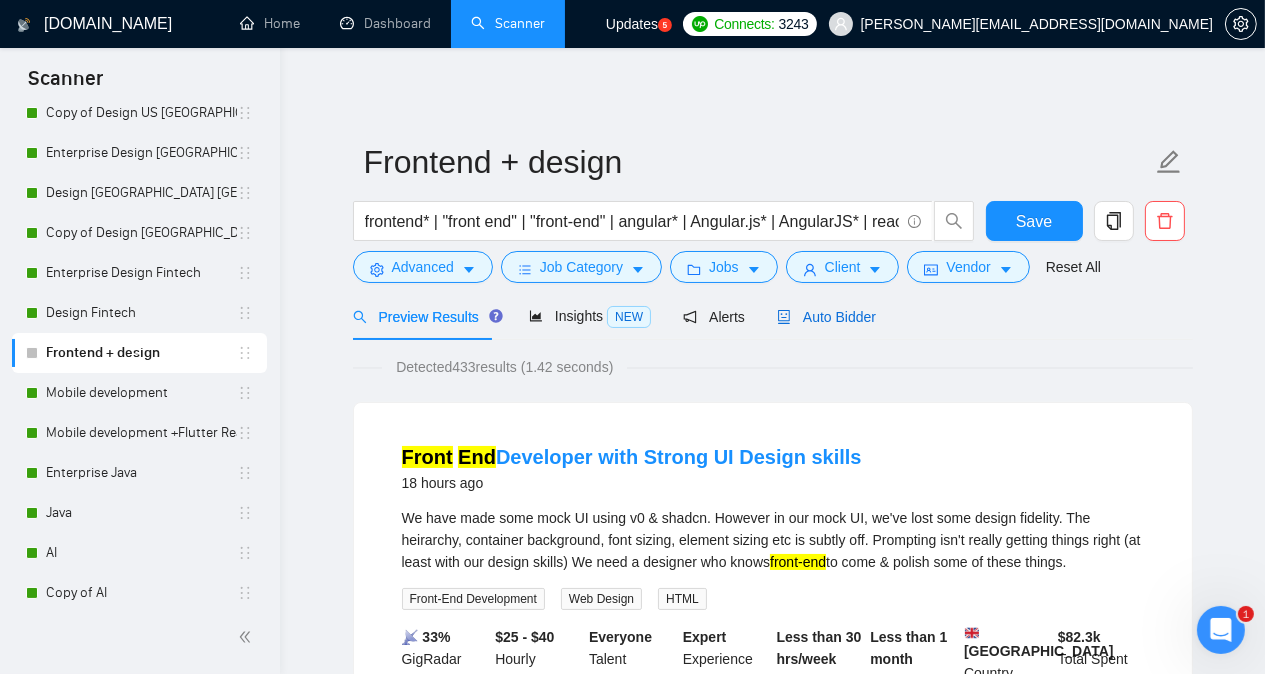 click on "Auto Bidder" at bounding box center [826, 317] 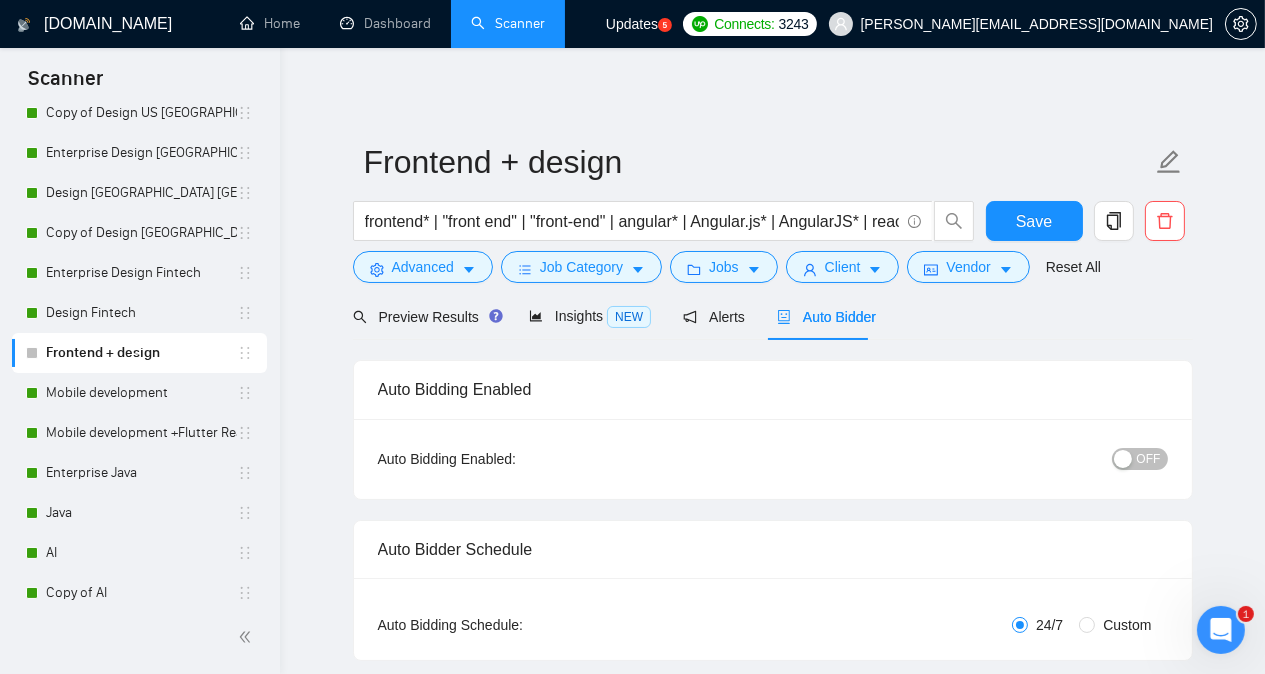 type 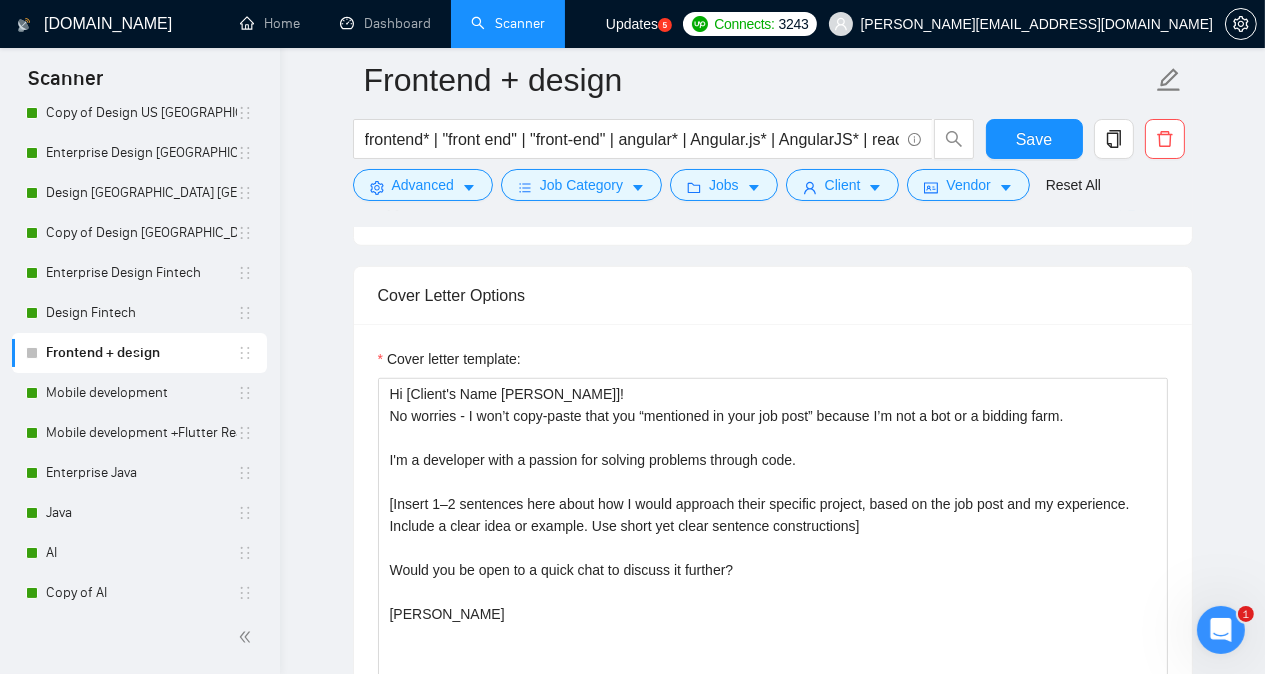 scroll, scrollTop: 1728, scrollLeft: 0, axis: vertical 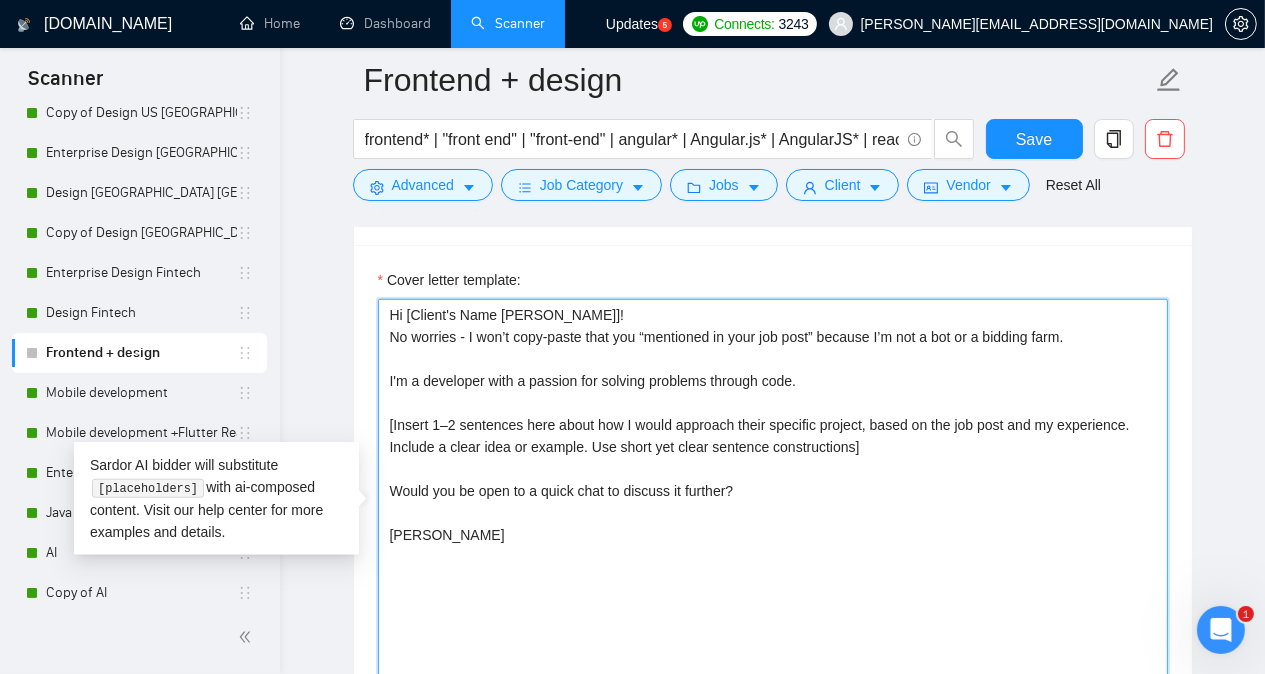 drag, startPoint x: 577, startPoint y: 371, endPoint x: 830, endPoint y: 365, distance: 253.07114 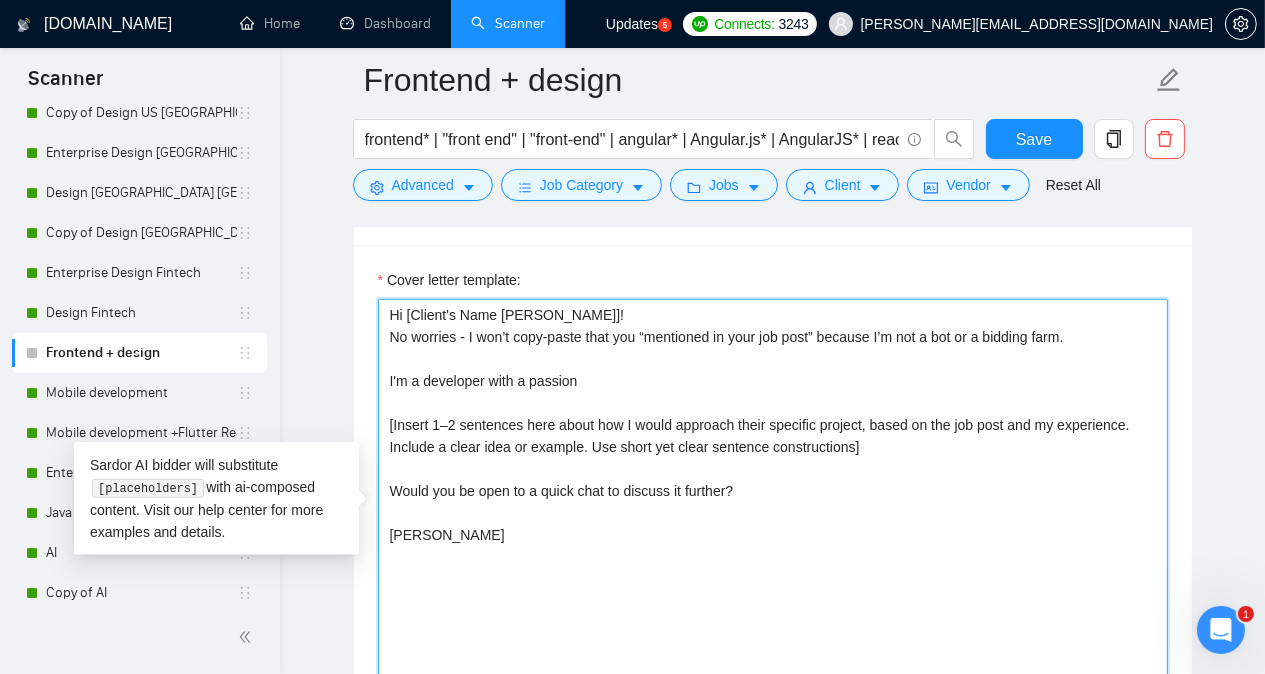 paste on "with a passion for healing the clients' pains through design." 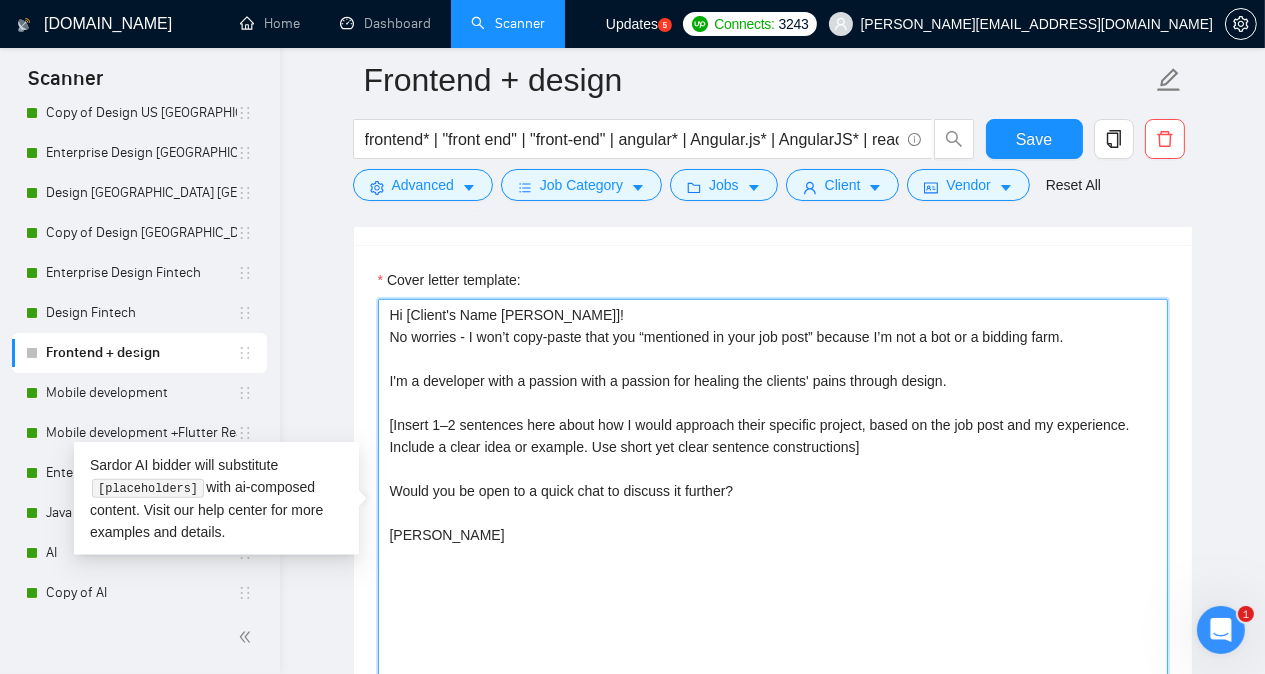 drag, startPoint x: 488, startPoint y: 374, endPoint x: 579, endPoint y: 370, distance: 91.08787 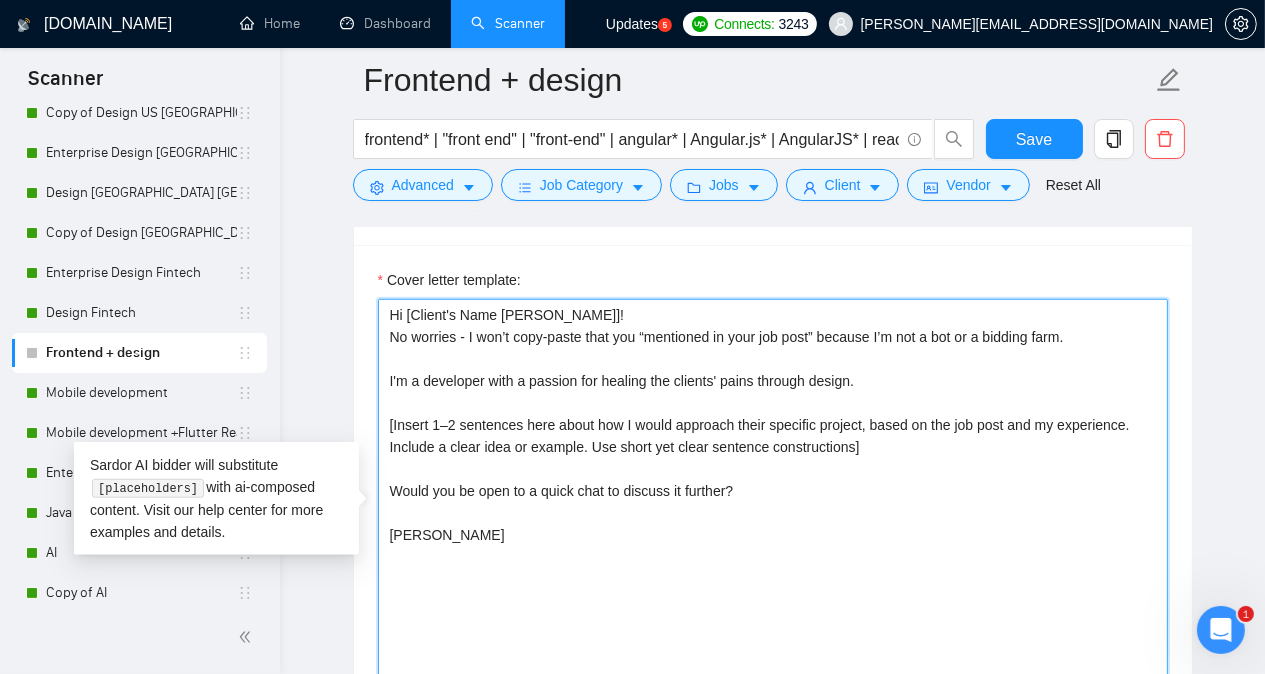 click on "Hi [Client's Name [PERSON_NAME]]!
No worries - I won’t copy-paste that you “mentioned in your job post” because I’m not a bot or a bidding farm.
I'm a developer with a passion for healing the clients' pains through design.
[Insert 1–2 sentences here about how I would approach their specific project, based on the job post and my experience. Include a clear idea or example. Use short yet clear sentence constructions]
Would you be open to a quick chat to discuss it further?
[PERSON_NAME]" at bounding box center (773, 524) 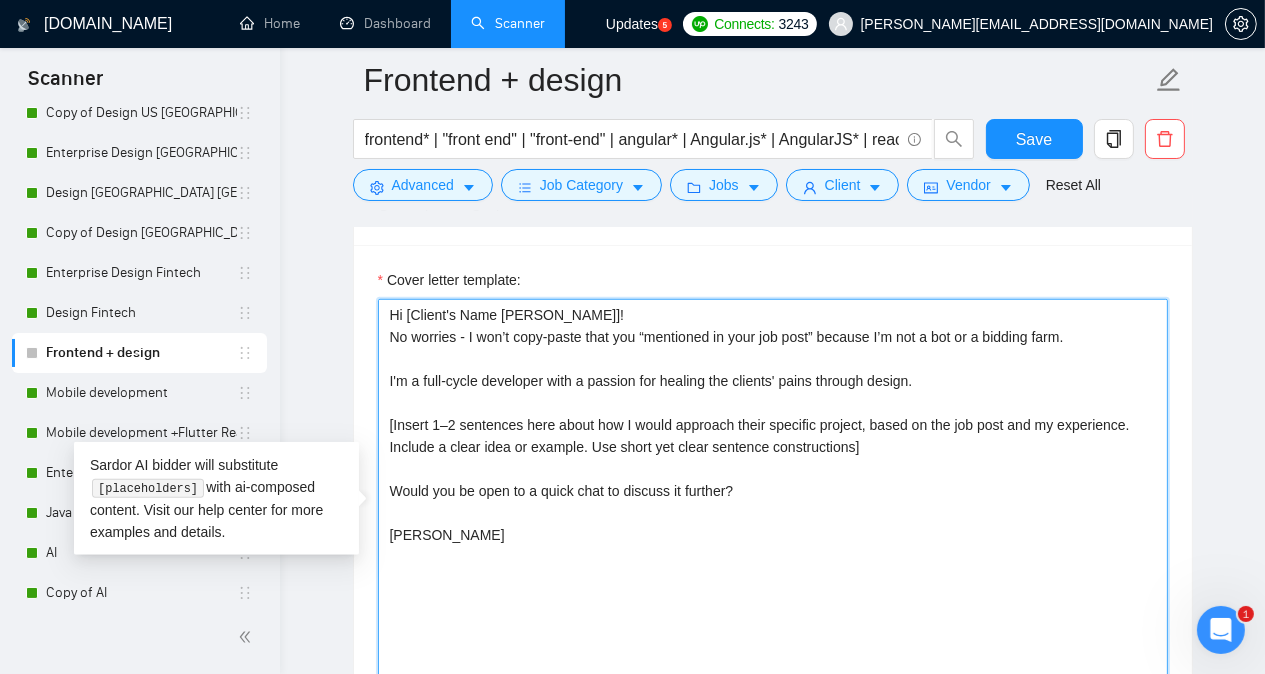 click on "Hi [Client's Name [PERSON_NAME]]!
No worries - I won’t copy-paste that you “mentioned in your job post” because I’m not a bot or a bidding farm.
I'm a full-cycle developer with a passion for healing the clients' pains through design.
[Insert 1–2 sentences here about how I would approach their specific project, based on the job post and my experience. Include a clear idea or example. Use short yet clear sentence constructions]
Would you be open to a quick chat to discuss it further?
[PERSON_NAME]" at bounding box center [773, 524] 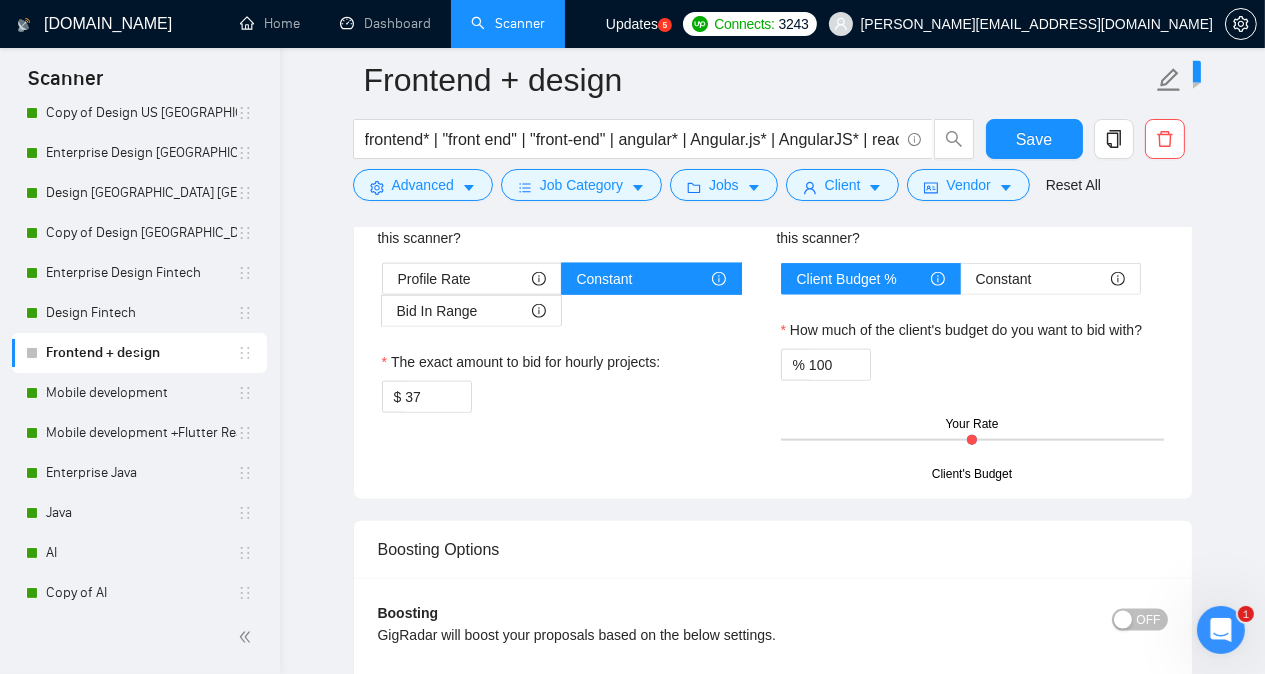 scroll, scrollTop: 2819, scrollLeft: 0, axis: vertical 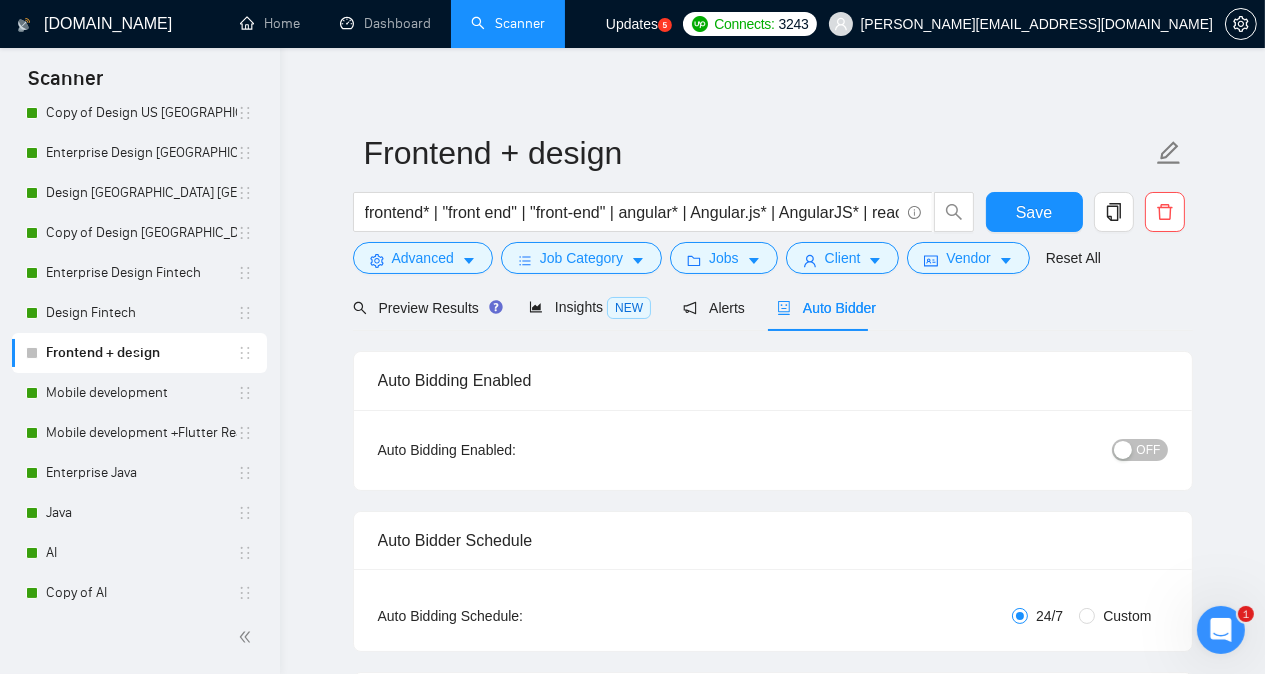 type on "Hi [Client's Name [PERSON_NAME]]!
No worries - I won’t copy-paste that you “mentioned in your job post” because I’m not a bot or a bidding farm.
I'm a full-cycle developer with a passion for healing the clients' pains through design and coding.
[Insert 1–2 sentences here about how I would approach their specific project, based on the job post and my experience. Include a clear idea or example. Use short yet clear sentence constructions]
Would you be open to a quick chat to discuss it further?
[PERSON_NAME]" 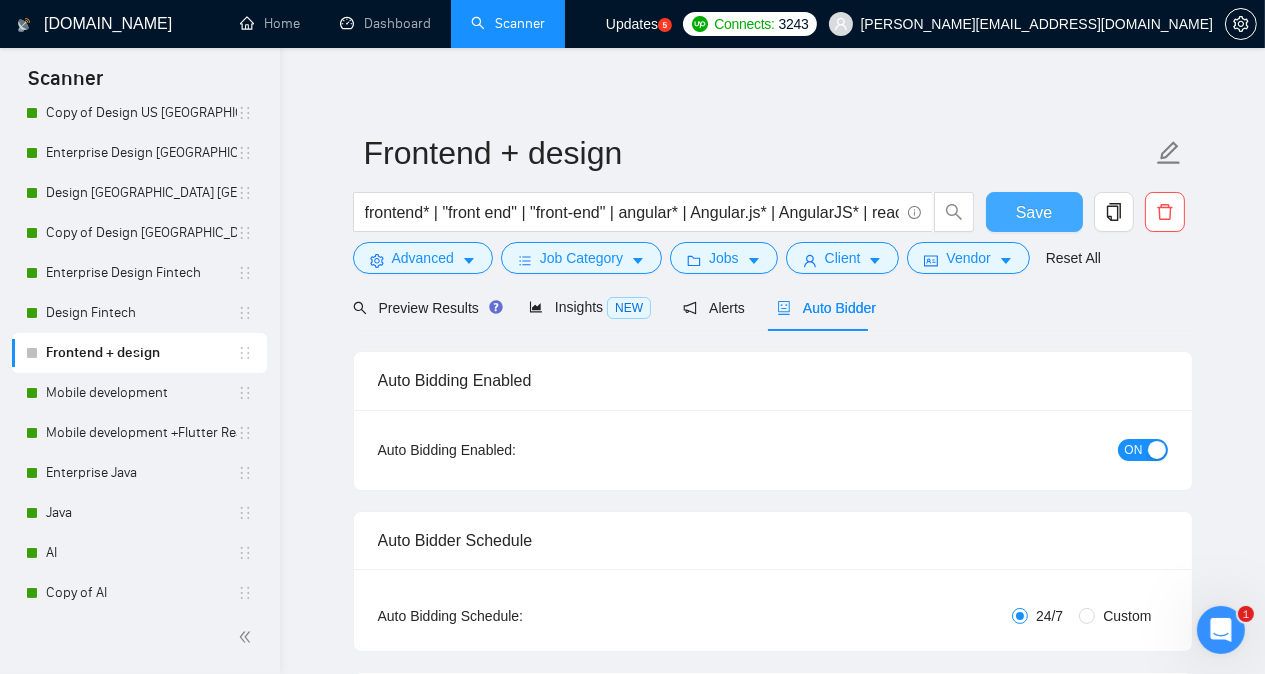 click on "Save" at bounding box center [1034, 212] 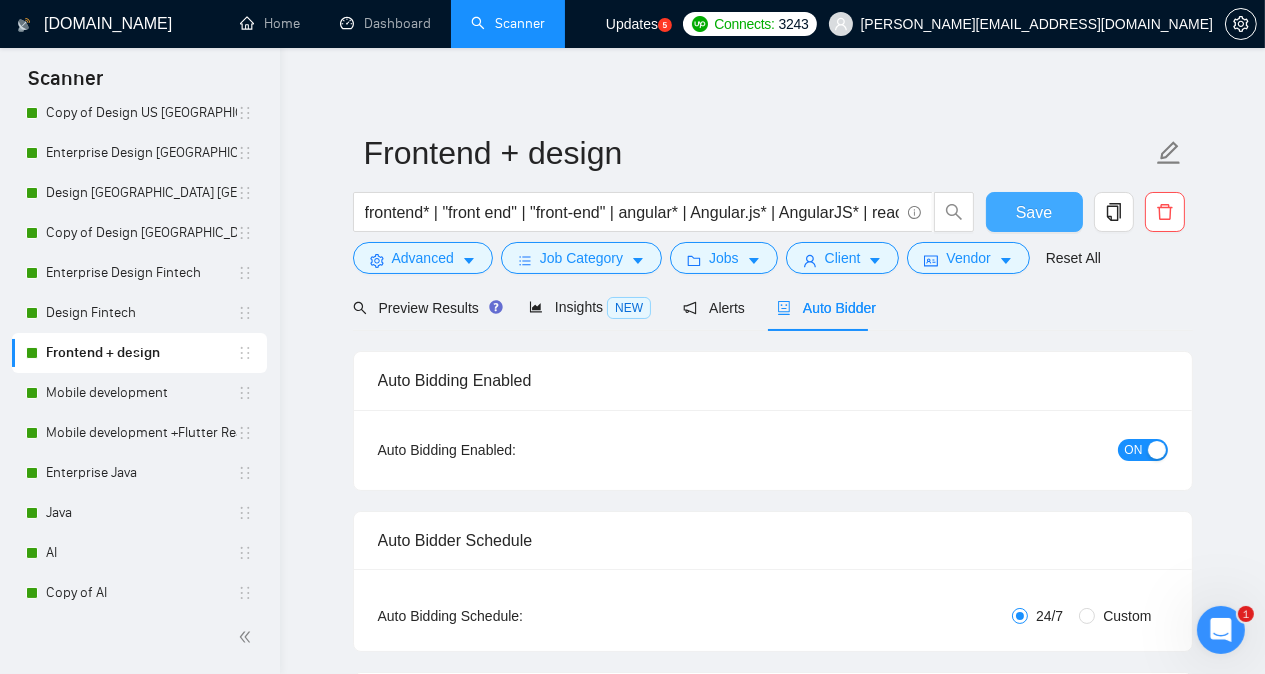 type 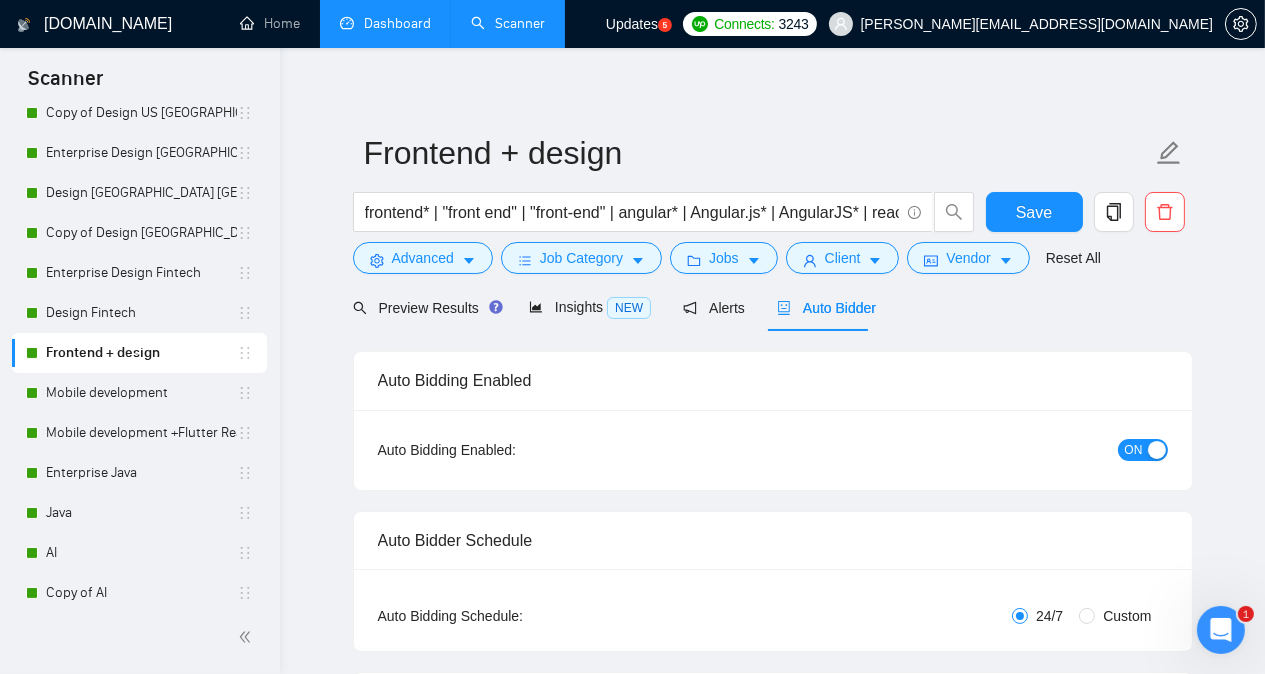 click on "Dashboard" at bounding box center [385, 23] 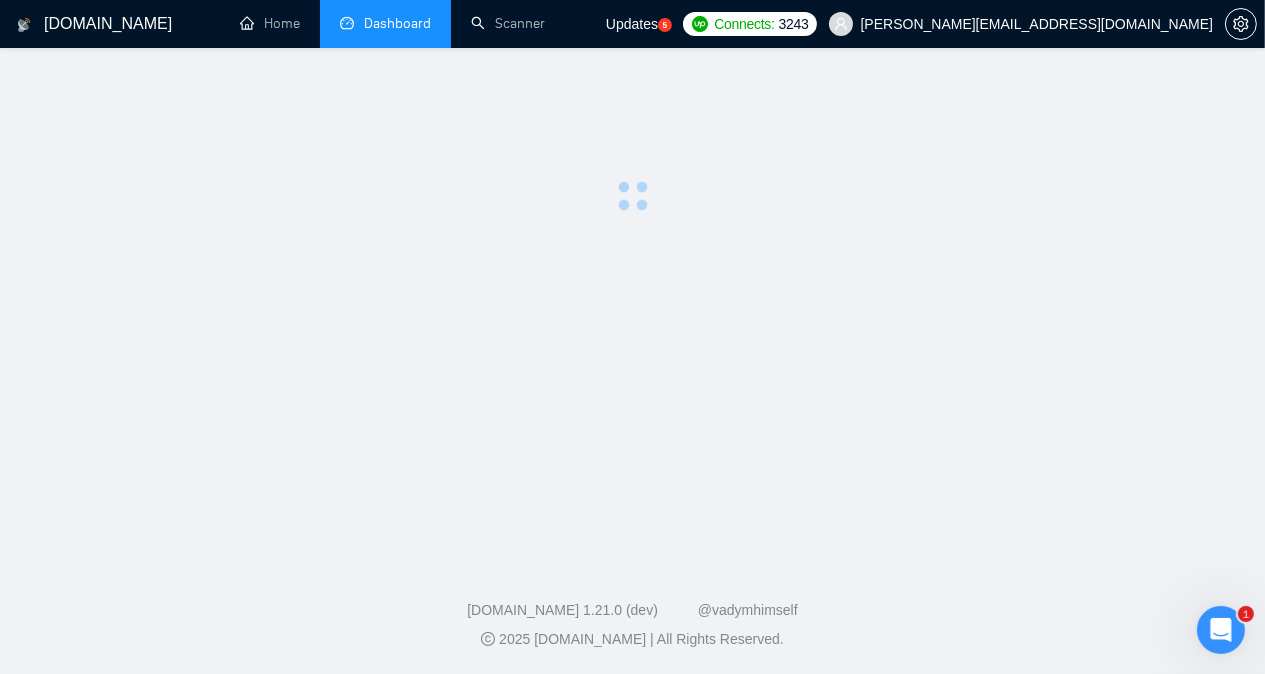 scroll, scrollTop: 0, scrollLeft: 0, axis: both 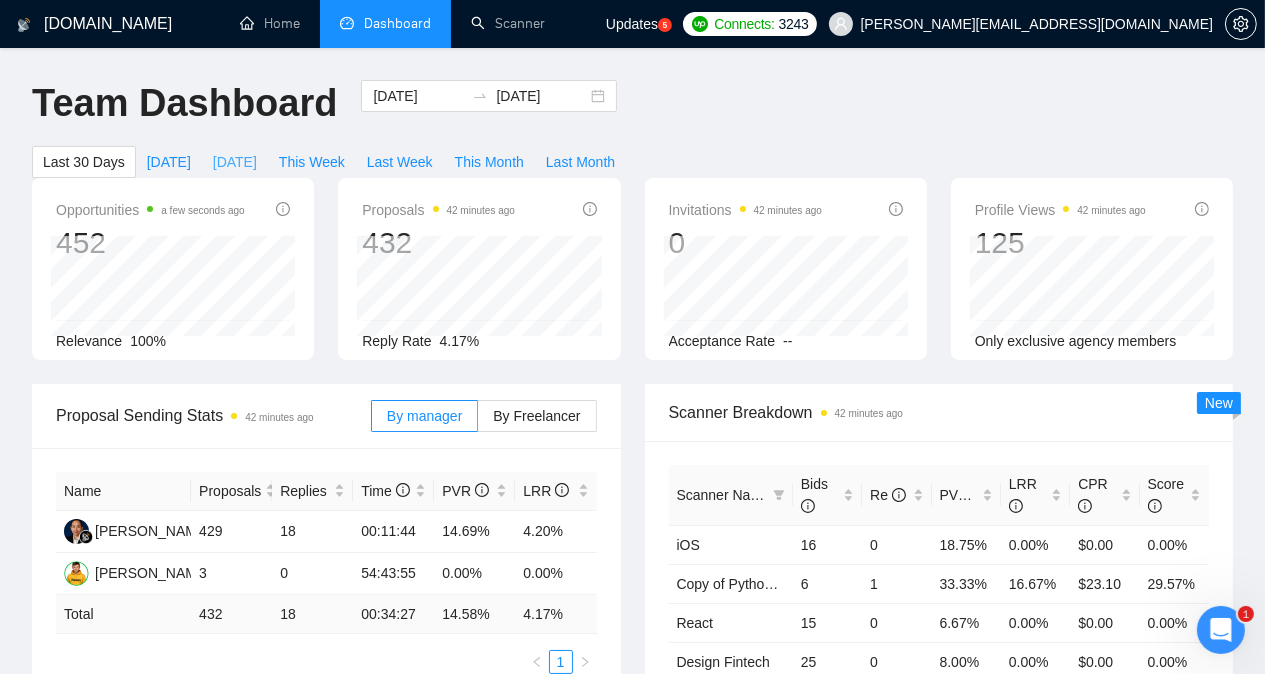 click on "[DATE]" at bounding box center [235, 162] 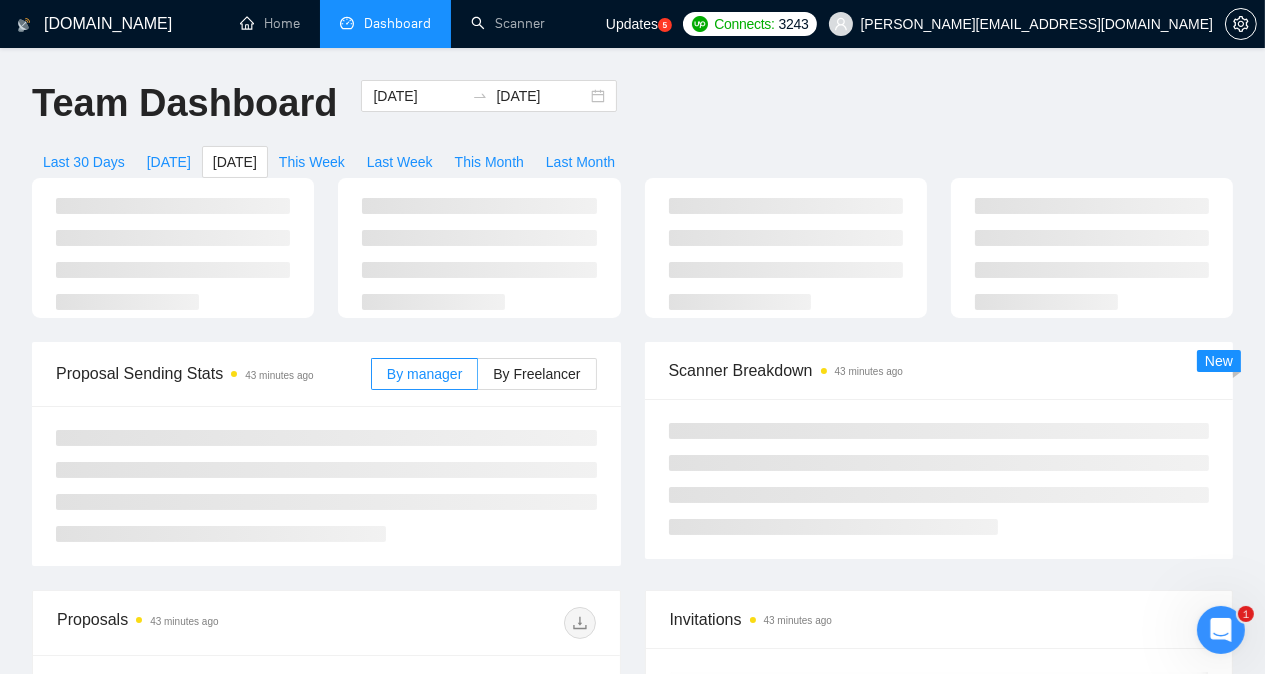 type on "[DATE]" 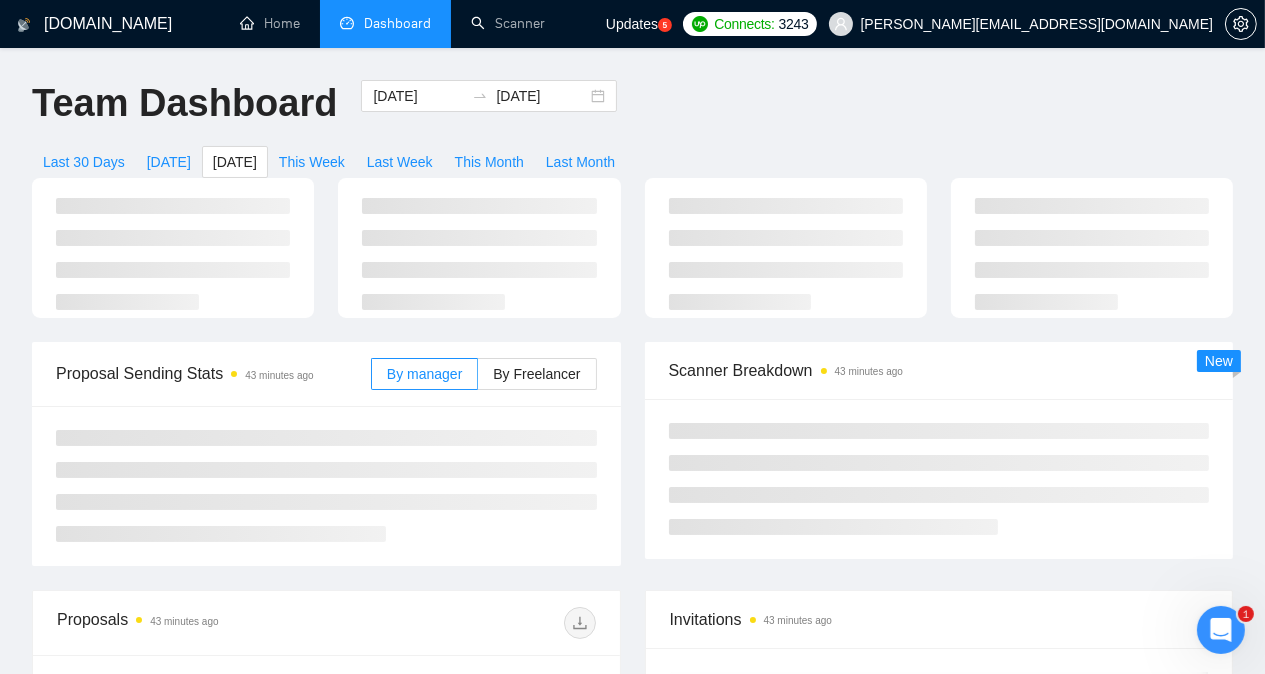 type on "[DATE]" 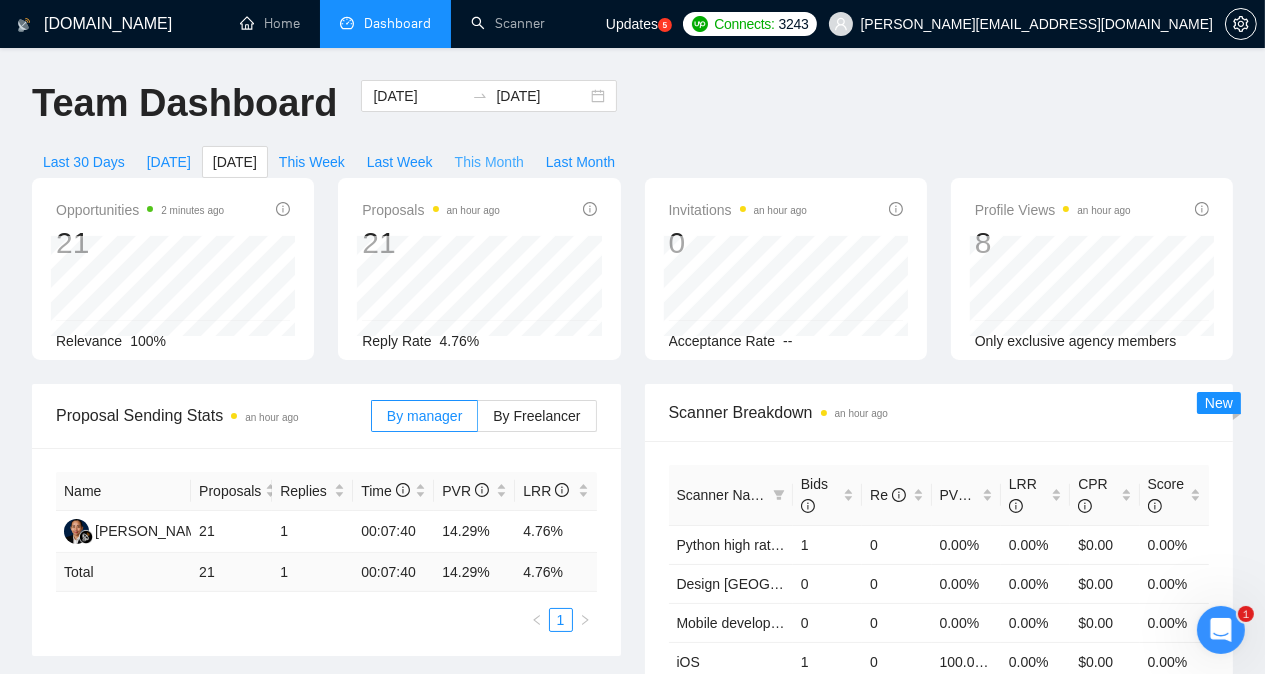 click on "This Month" at bounding box center (489, 162) 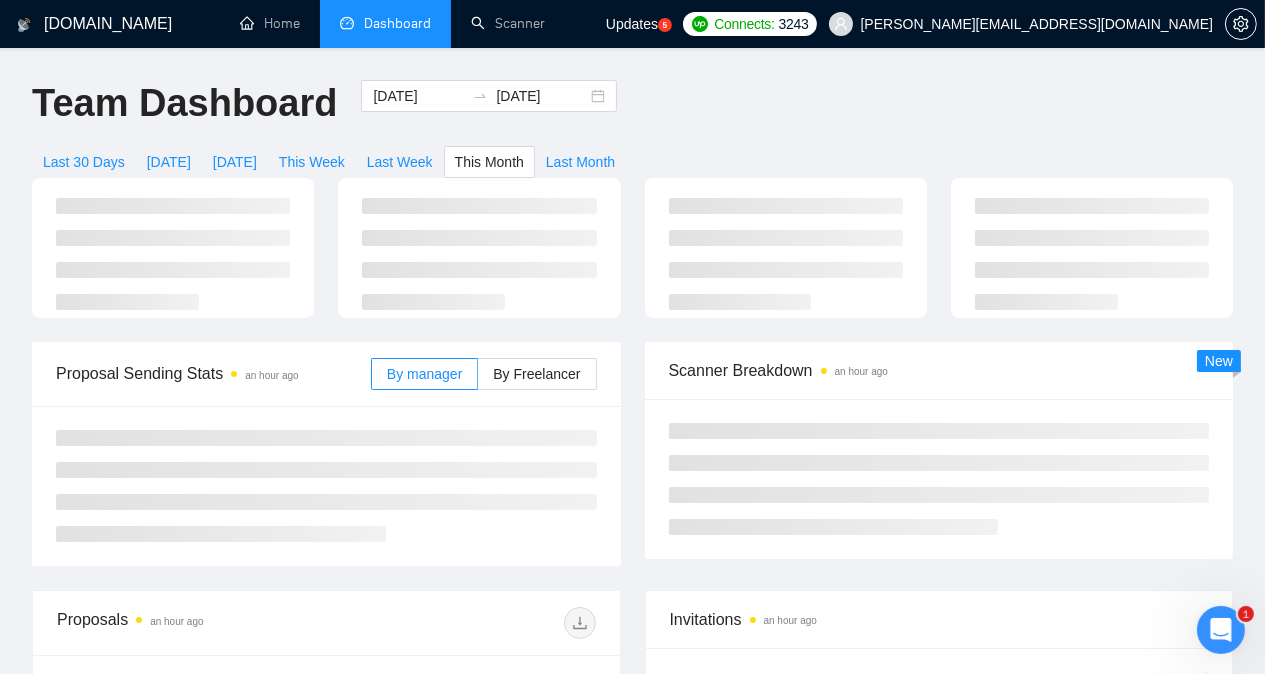 type on "[DATE]" 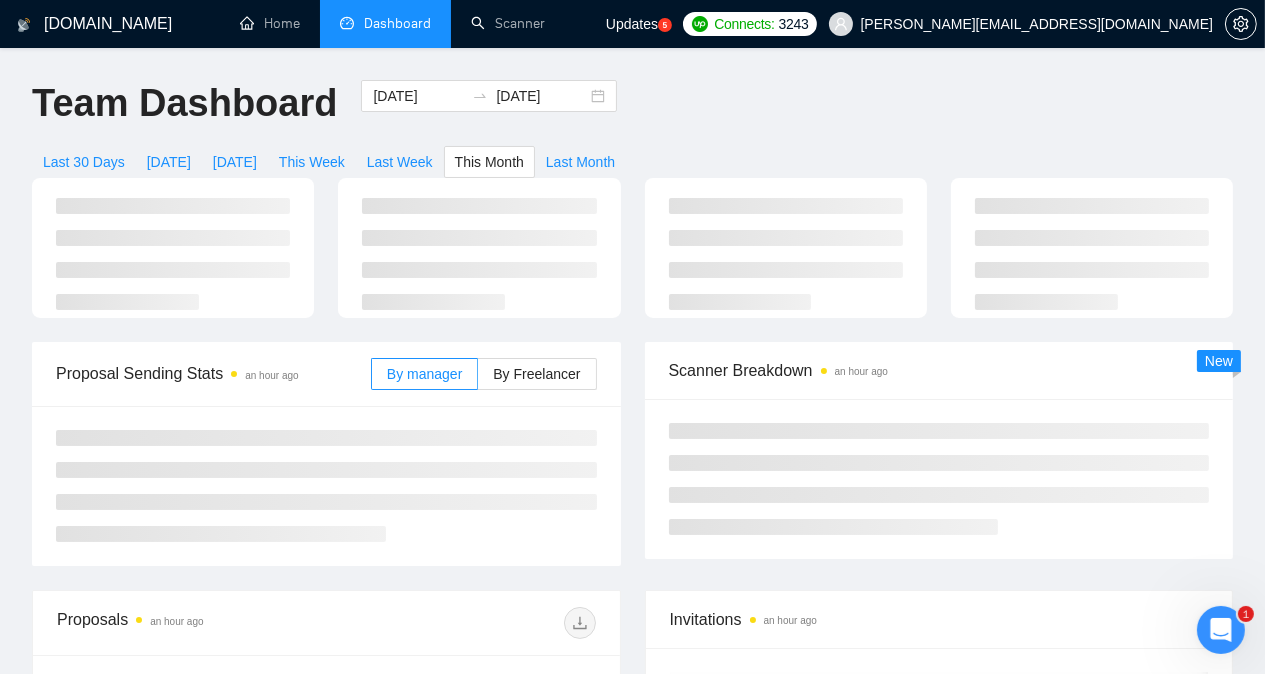 type on "[DATE]" 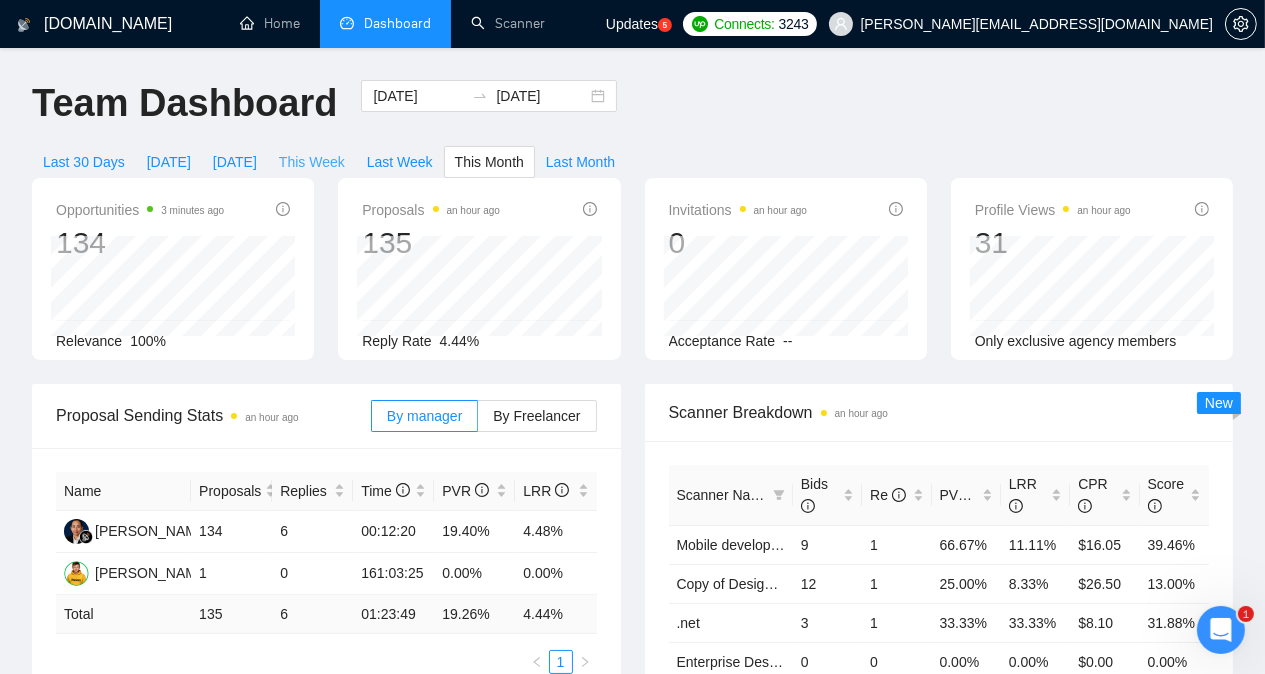 click on "This Week" at bounding box center [312, 162] 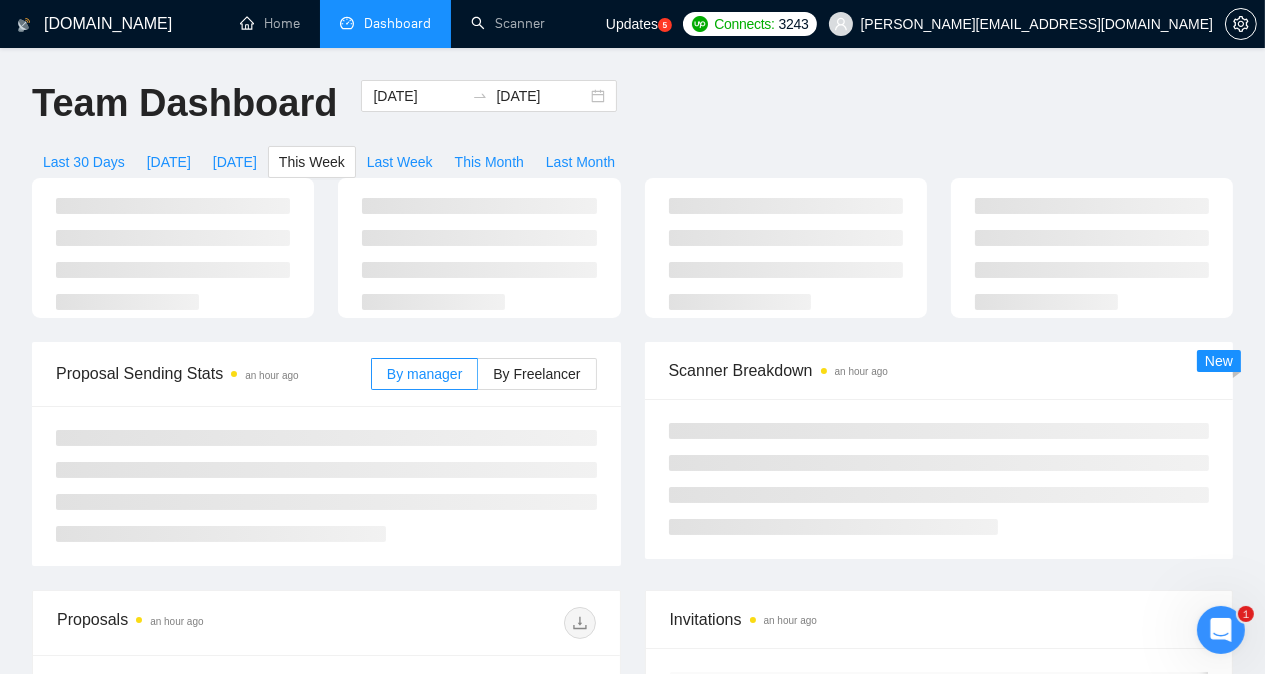 type on "[DATE]" 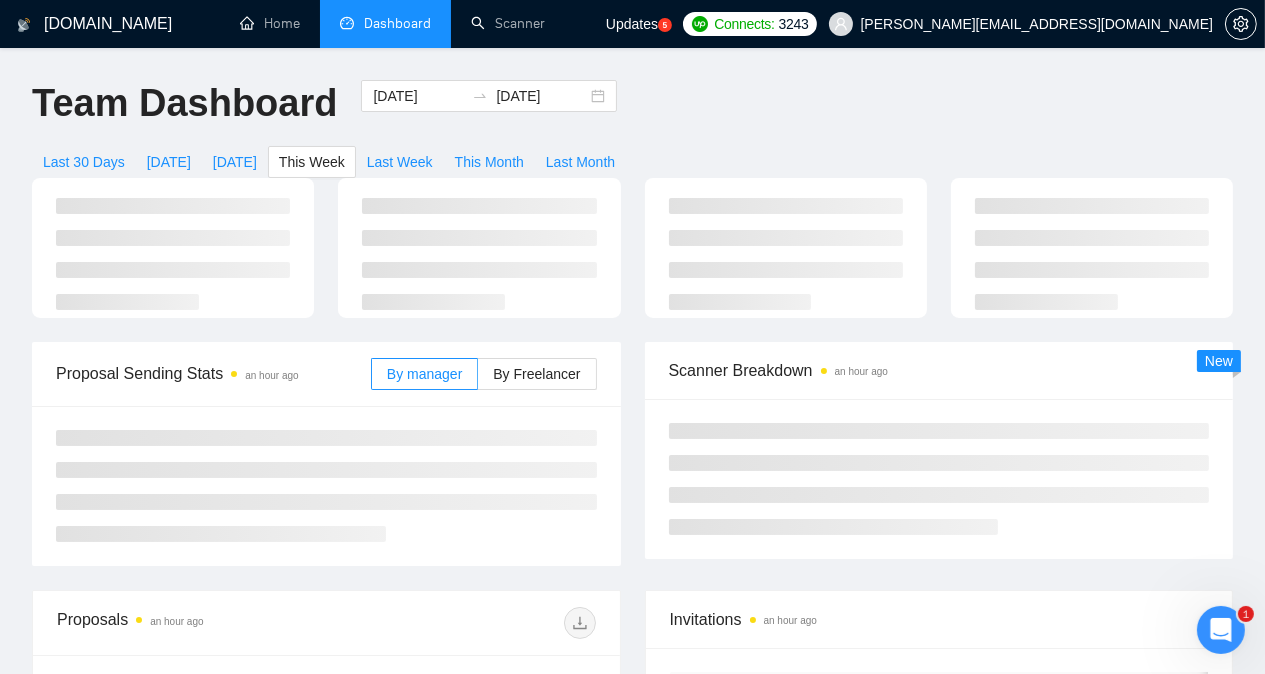 type on "[DATE]" 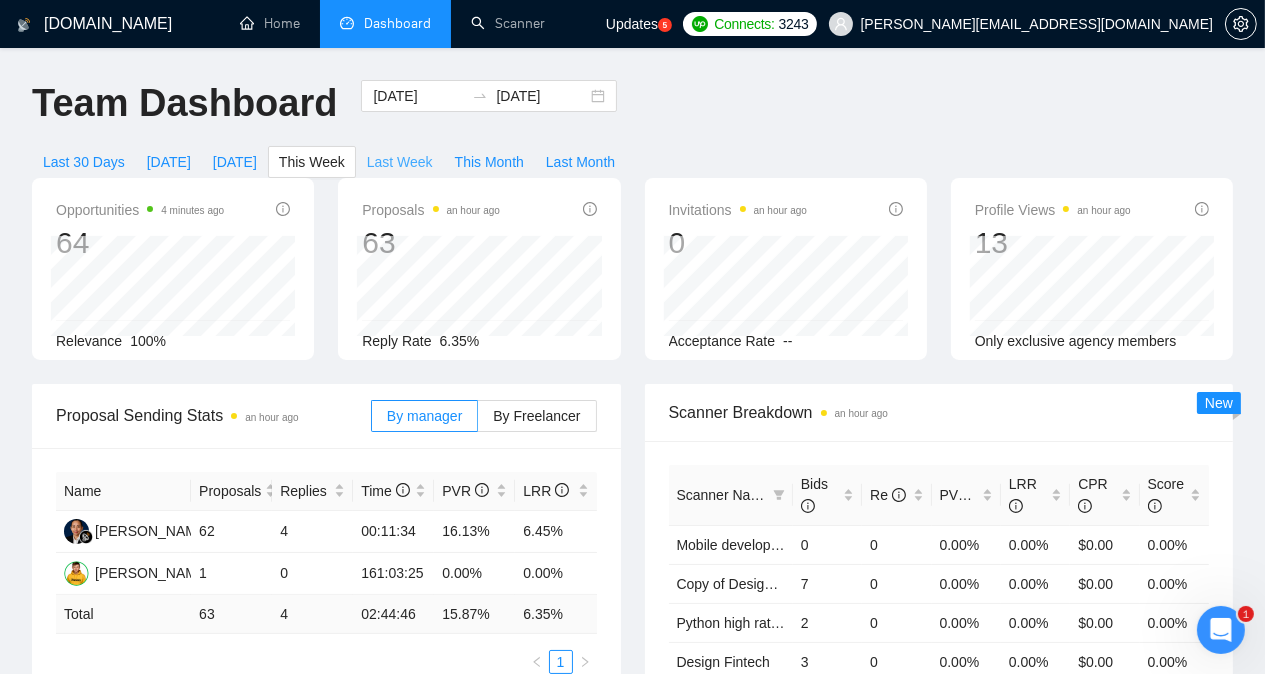 click on "Last Week" at bounding box center [400, 162] 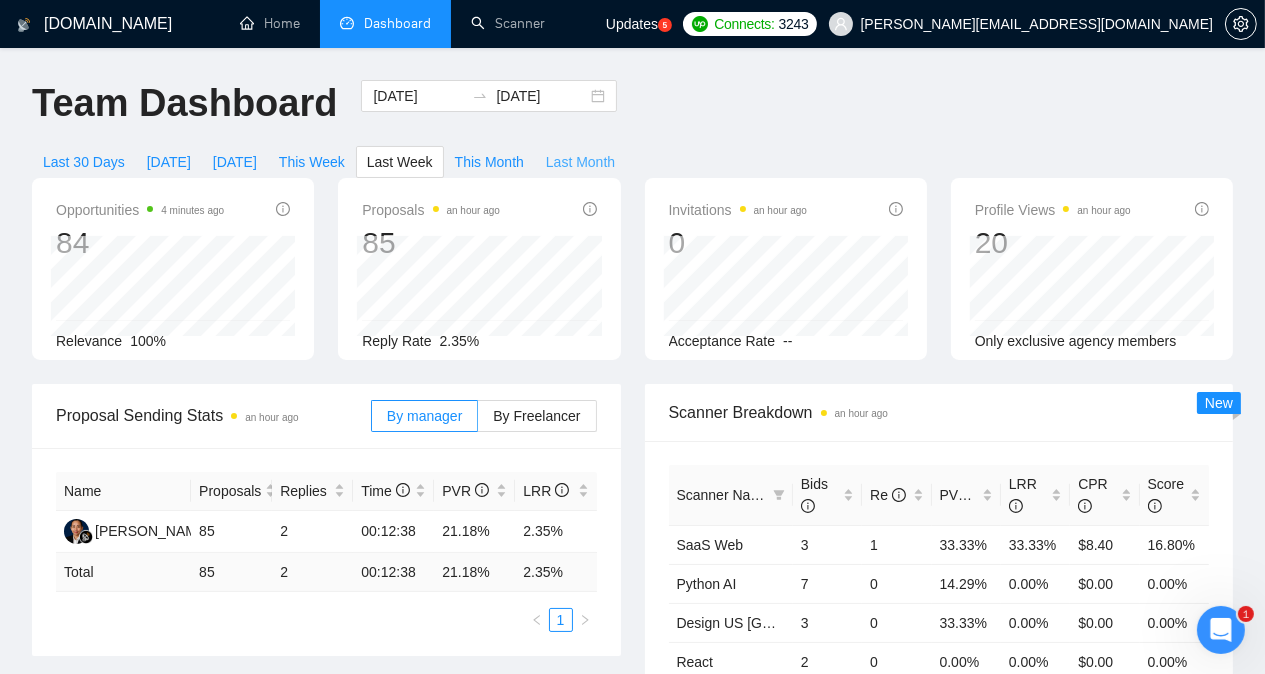 click on "Last Month" at bounding box center [580, 162] 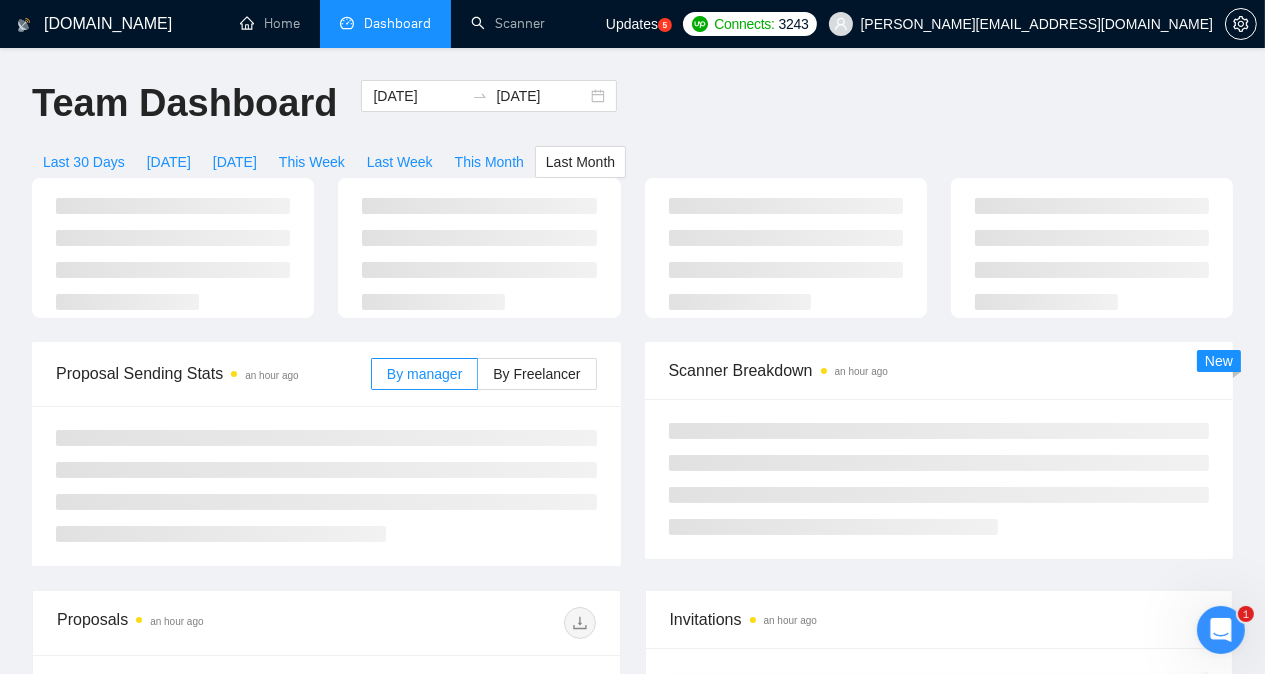 type on "[DATE]" 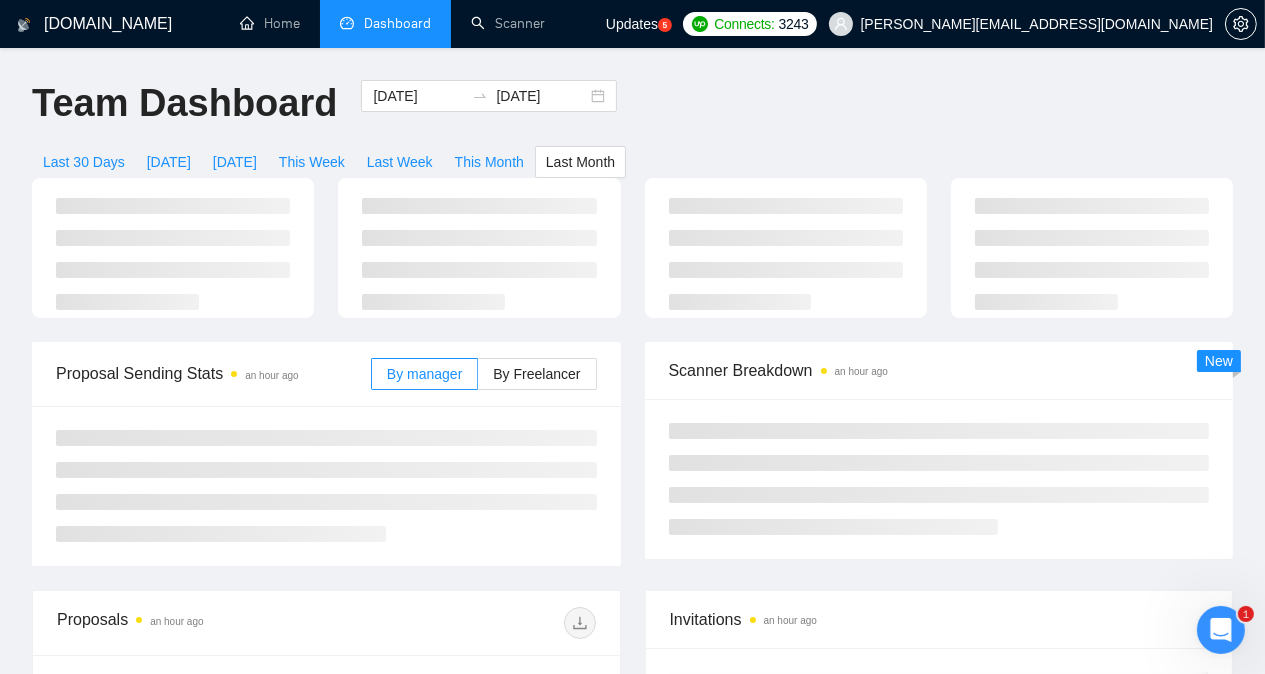 type on "[DATE]" 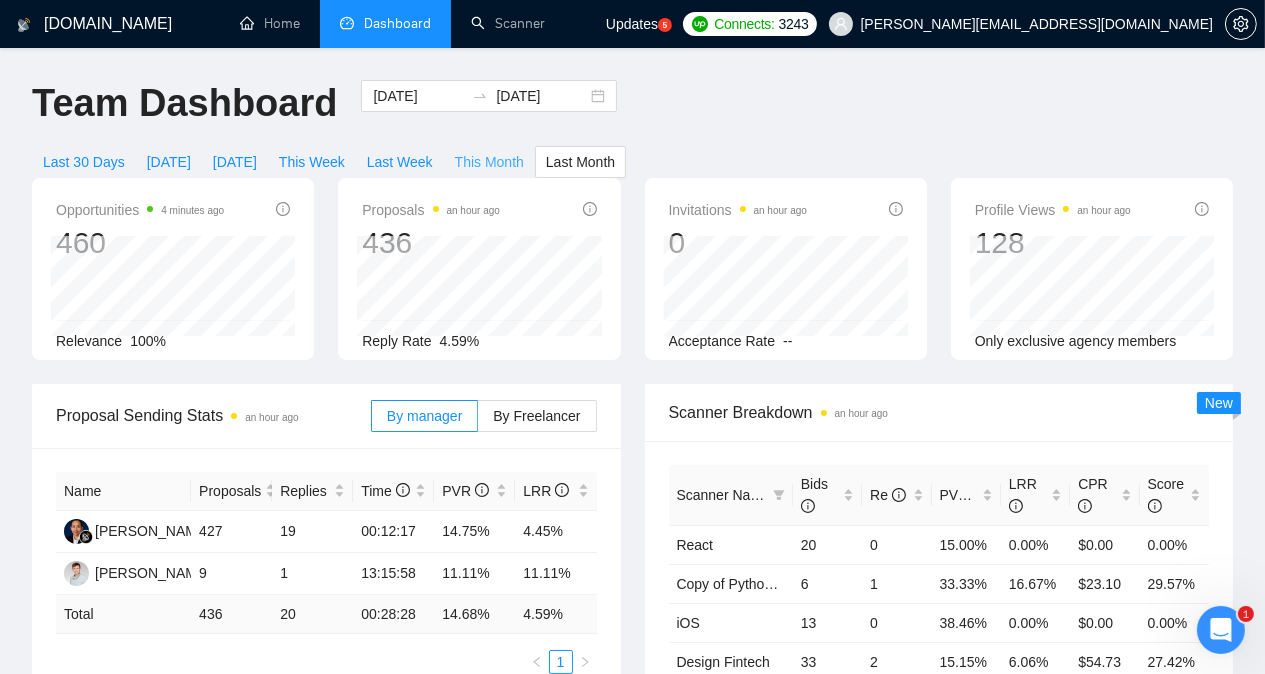 click on "This Month" at bounding box center [489, 162] 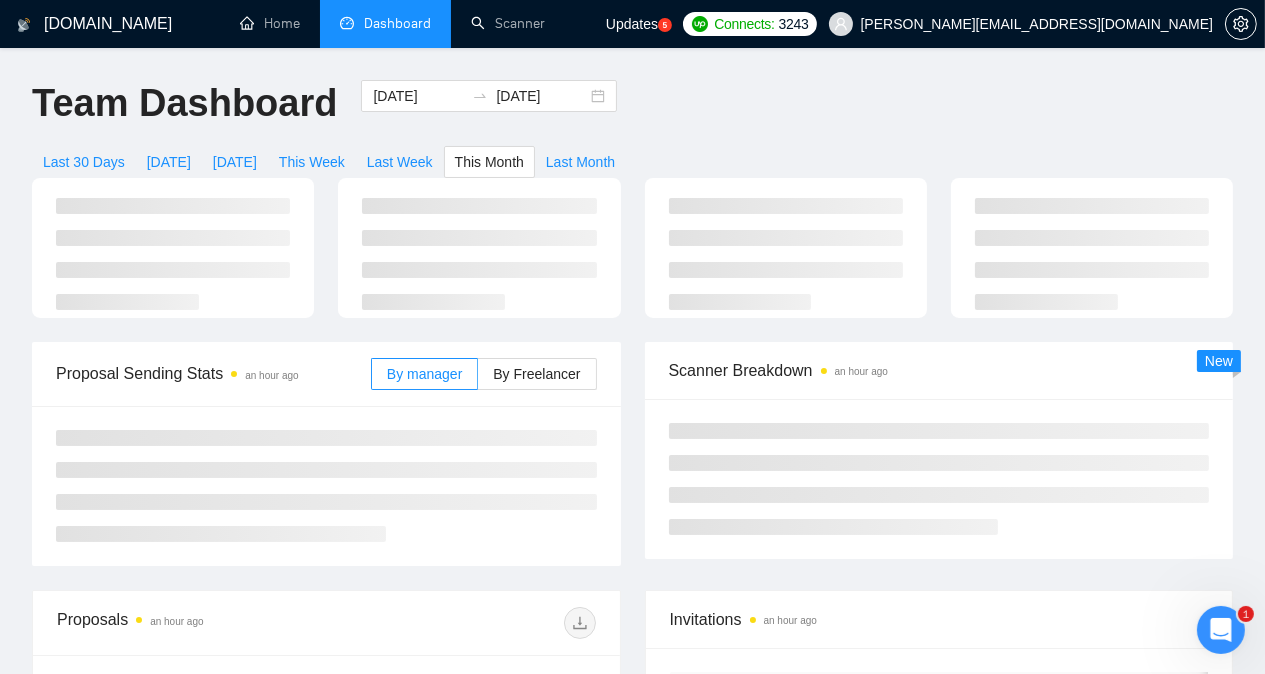 type on "[DATE]" 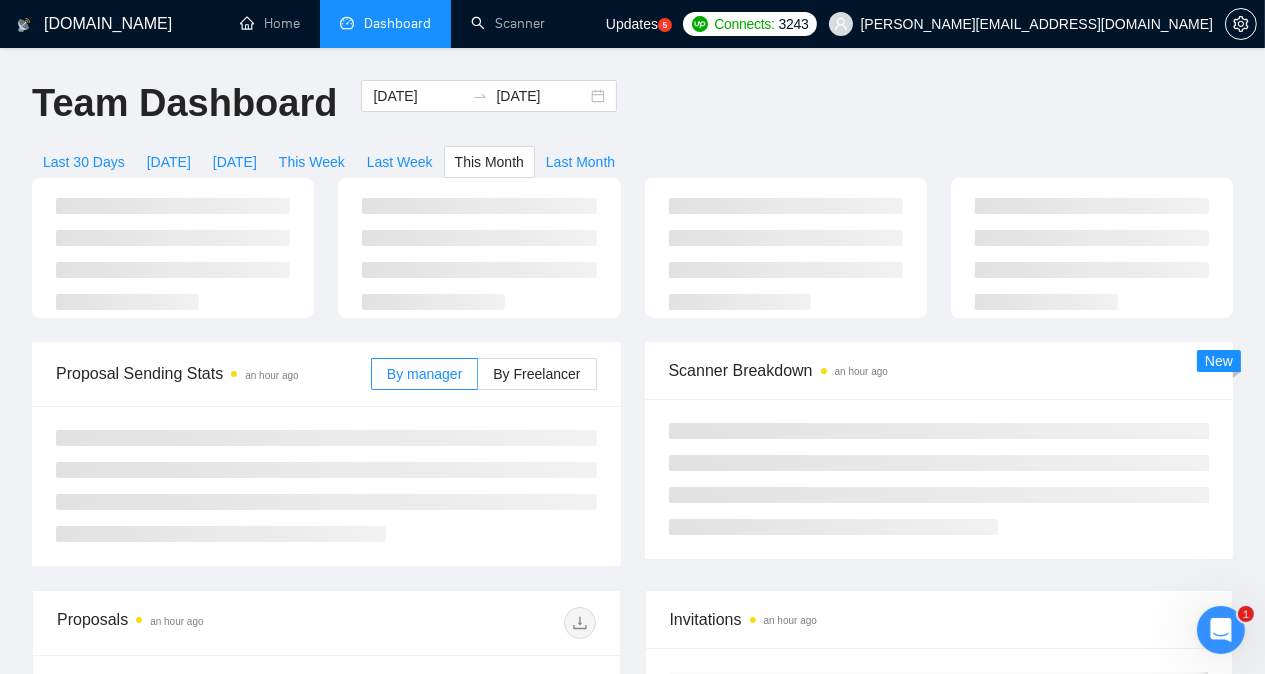 type on "[DATE]" 